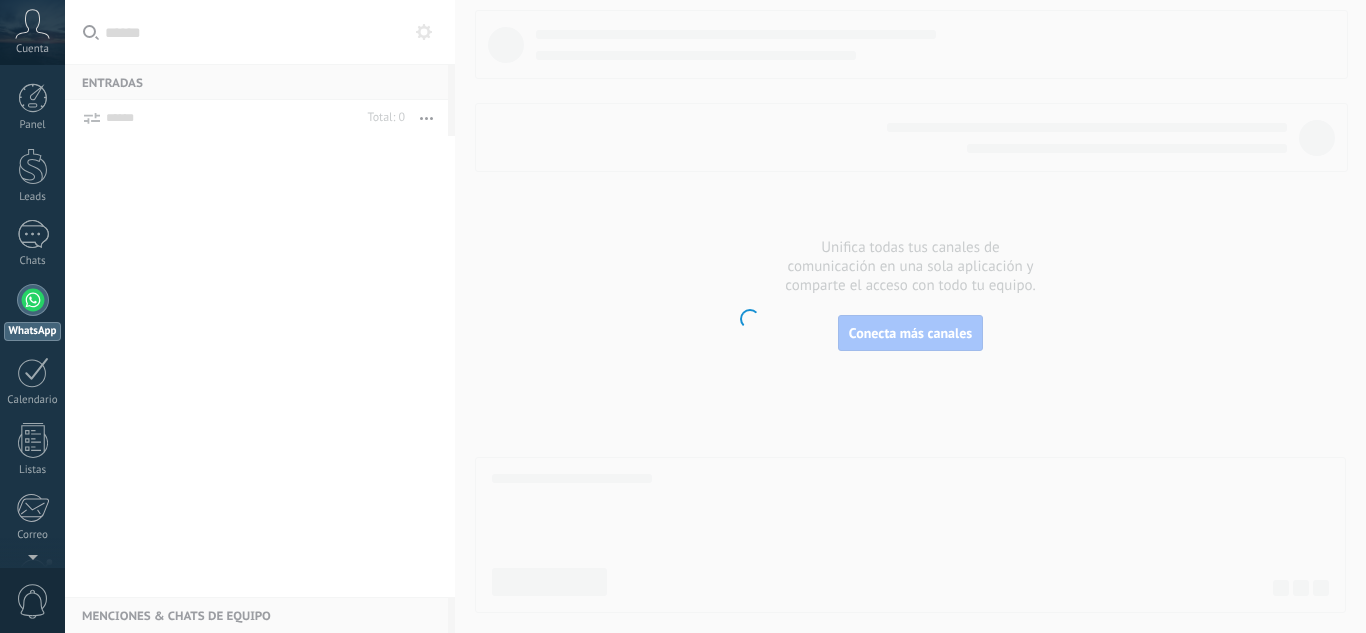 scroll, scrollTop: 0, scrollLeft: 0, axis: both 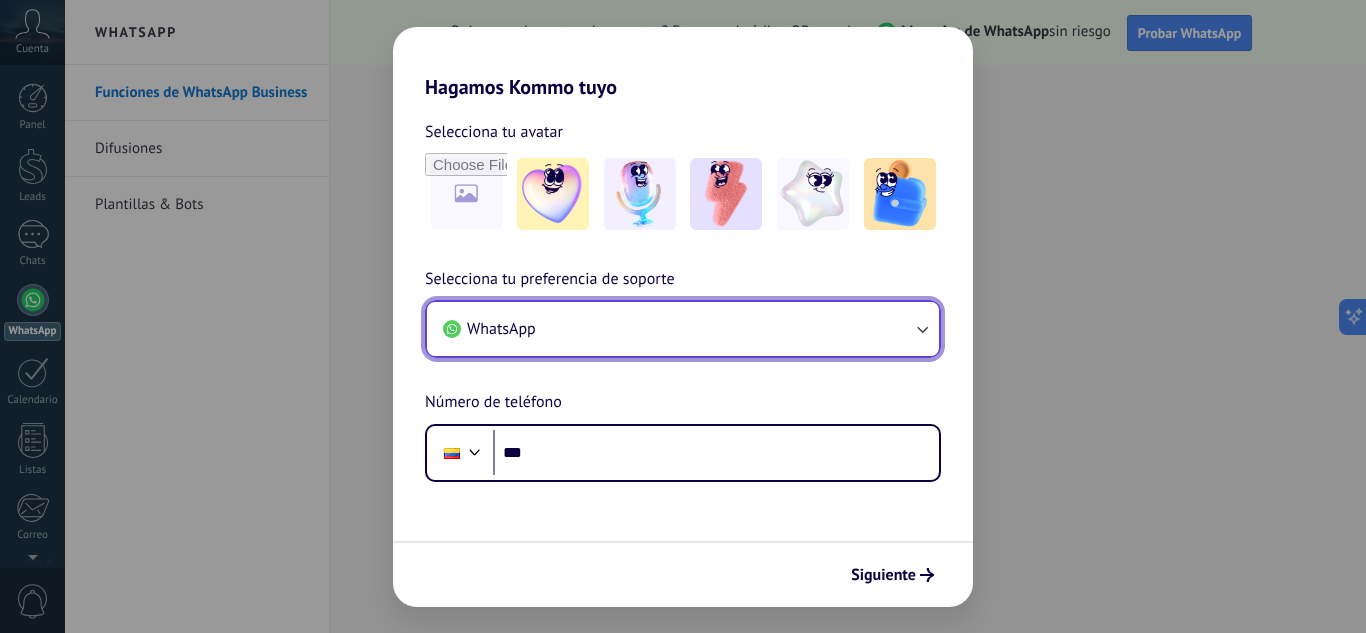 click on "WhatsApp" at bounding box center [683, 329] 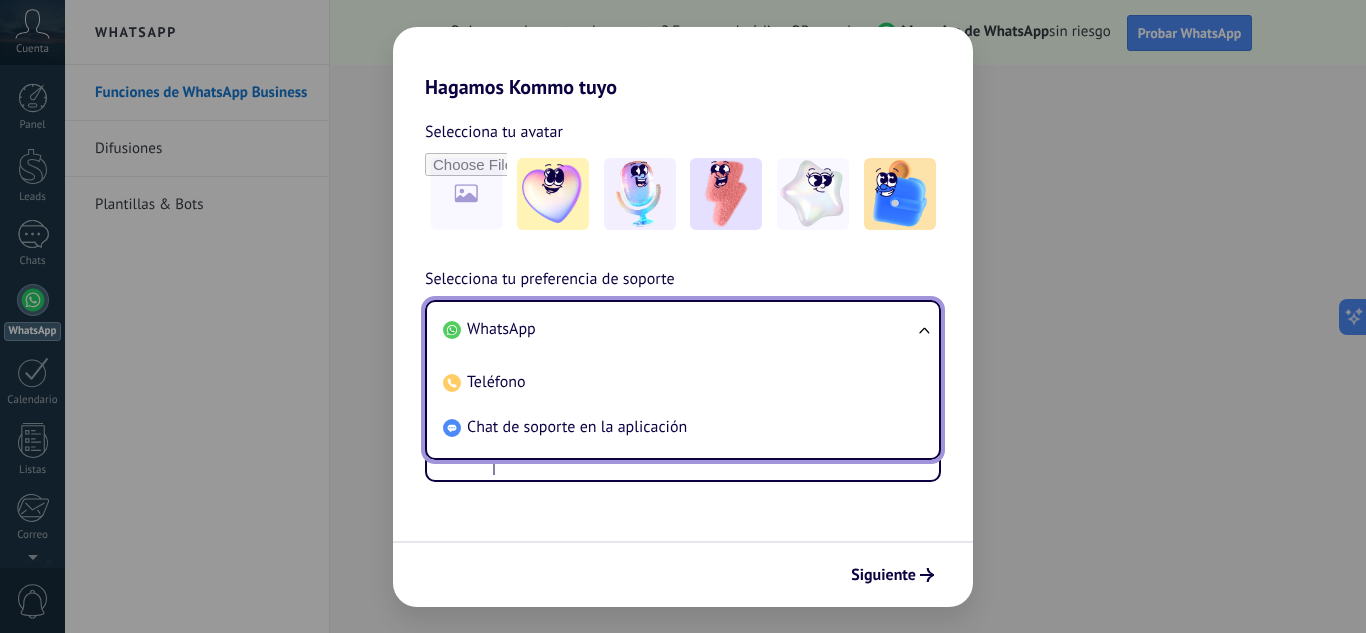 drag, startPoint x: 523, startPoint y: 341, endPoint x: 496, endPoint y: 380, distance: 47.434166 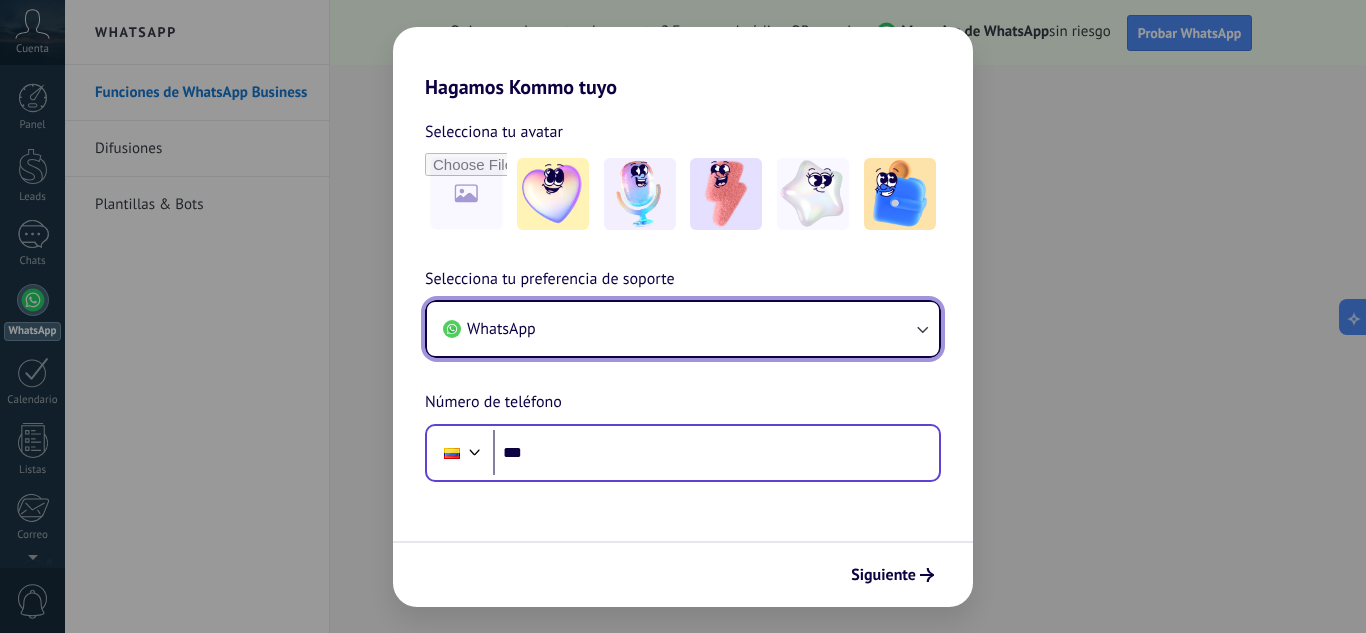 type 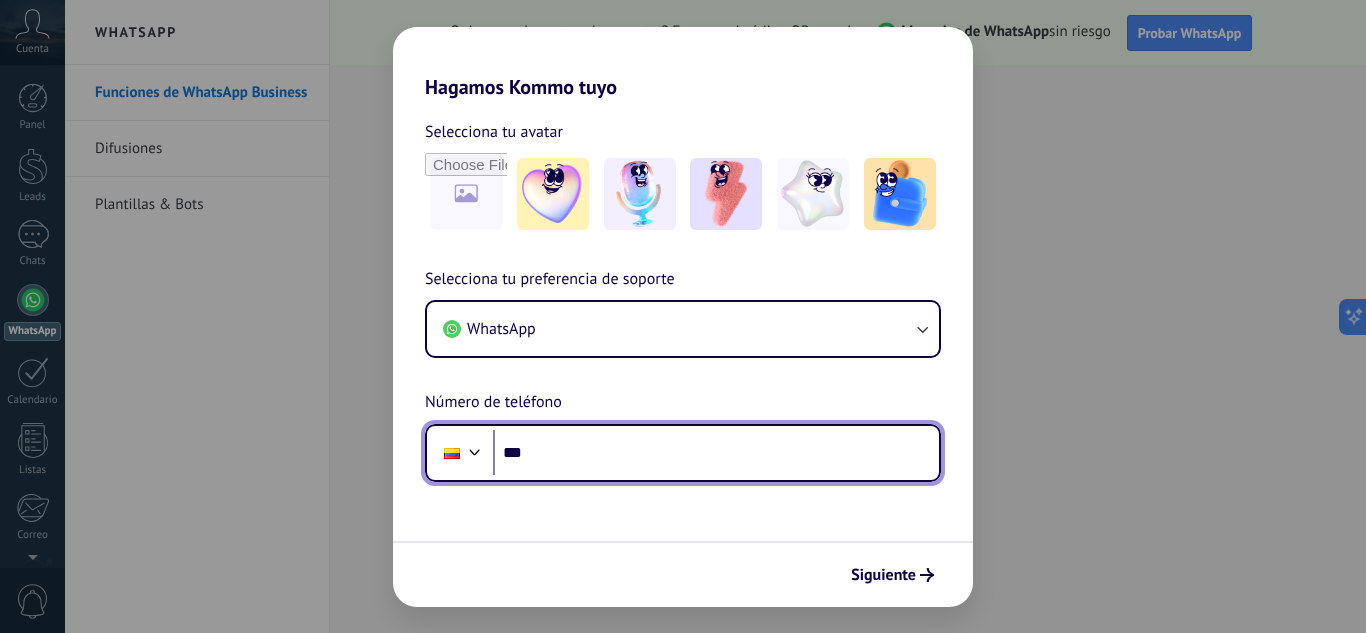 click on "***" at bounding box center [716, 453] 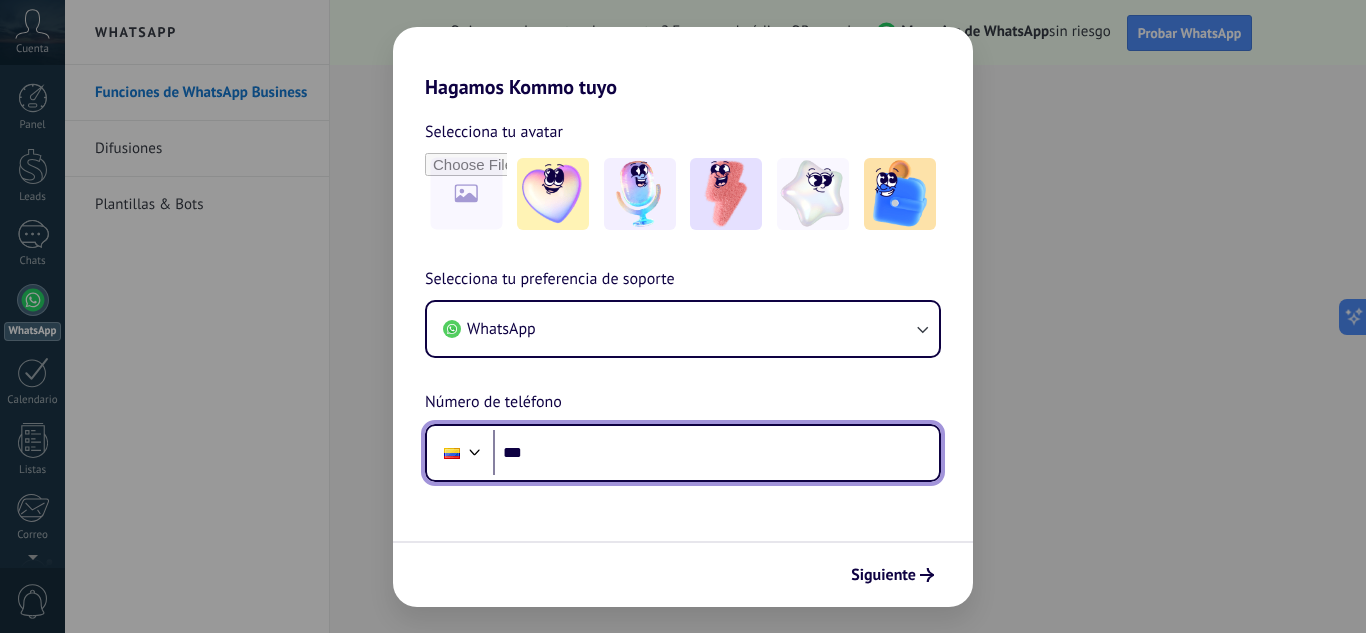 paste on "**********" 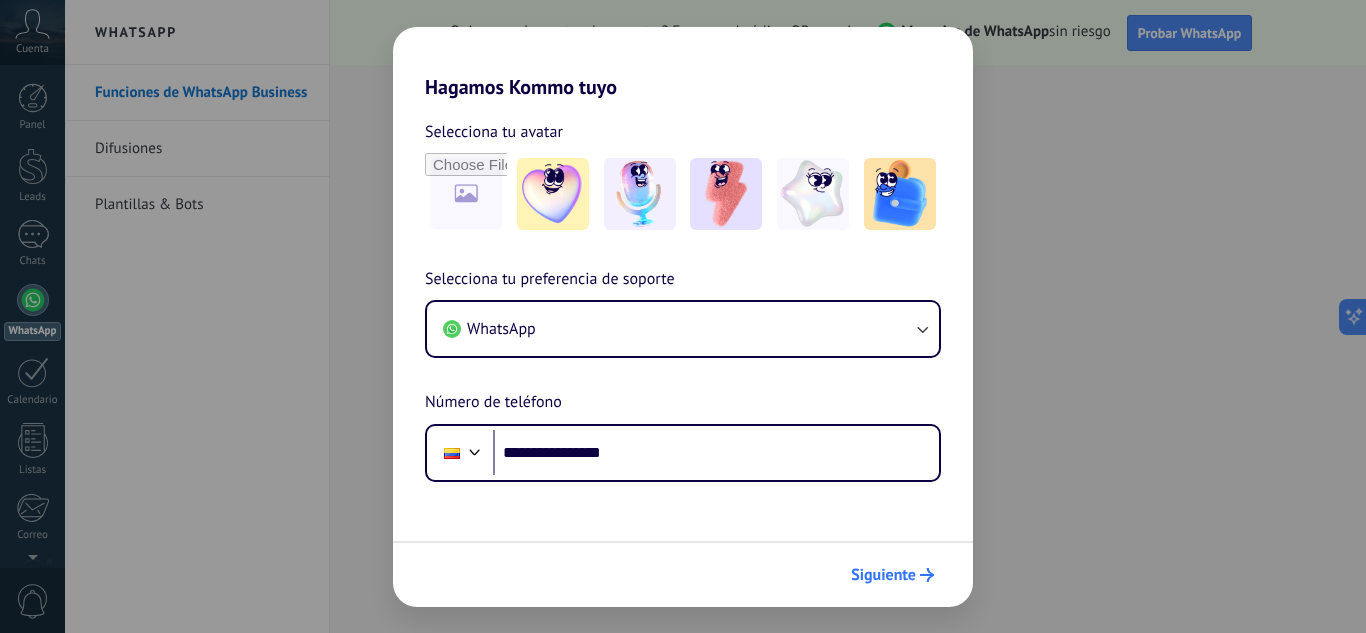 click on "Siguiente" at bounding box center (883, 575) 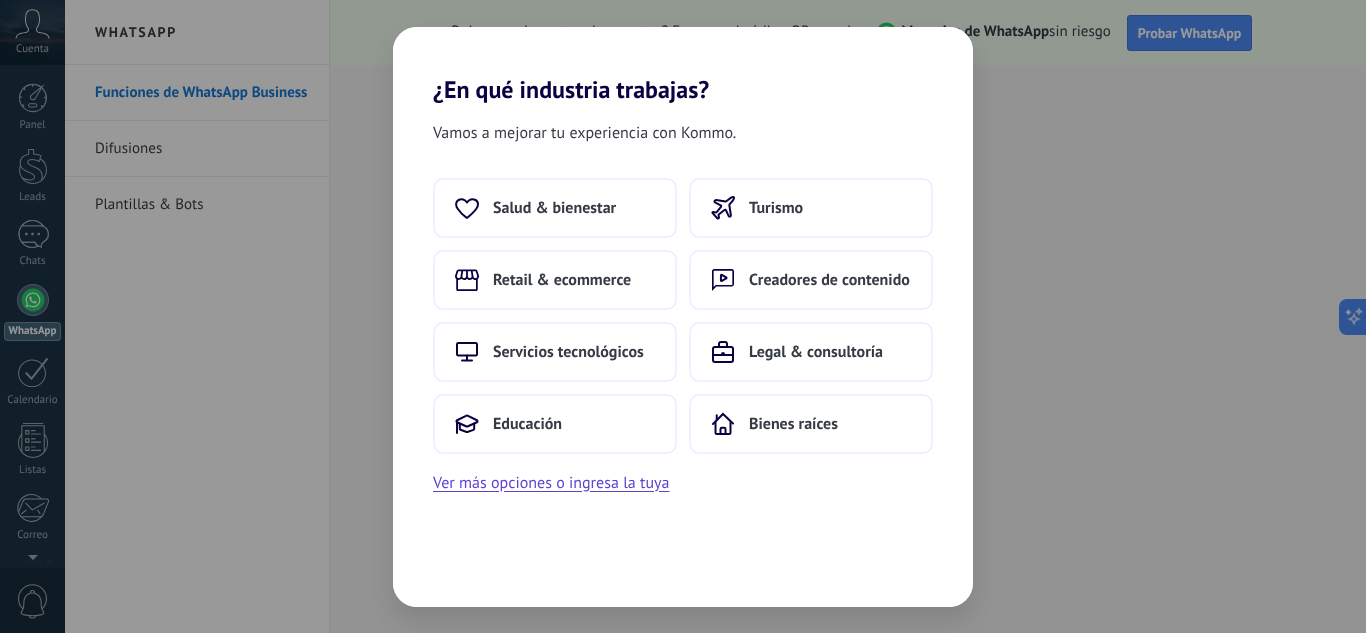scroll, scrollTop: 0, scrollLeft: 0, axis: both 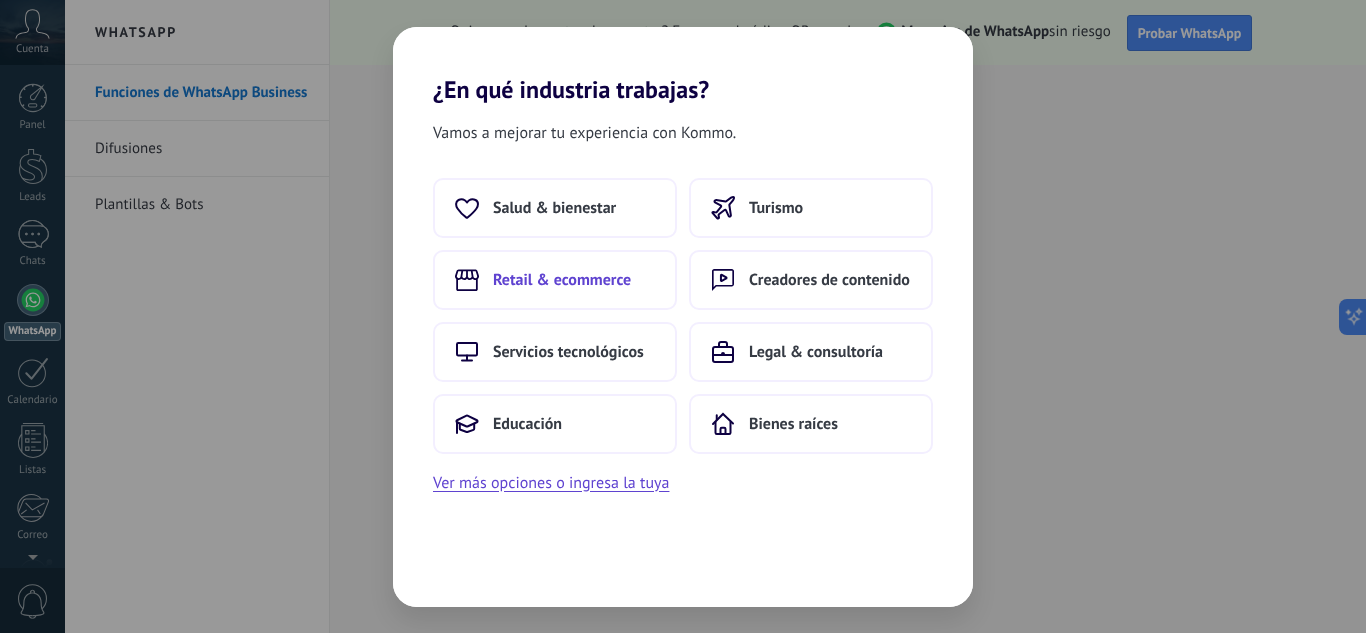click on "Retail & ecommerce" at bounding box center (562, 280) 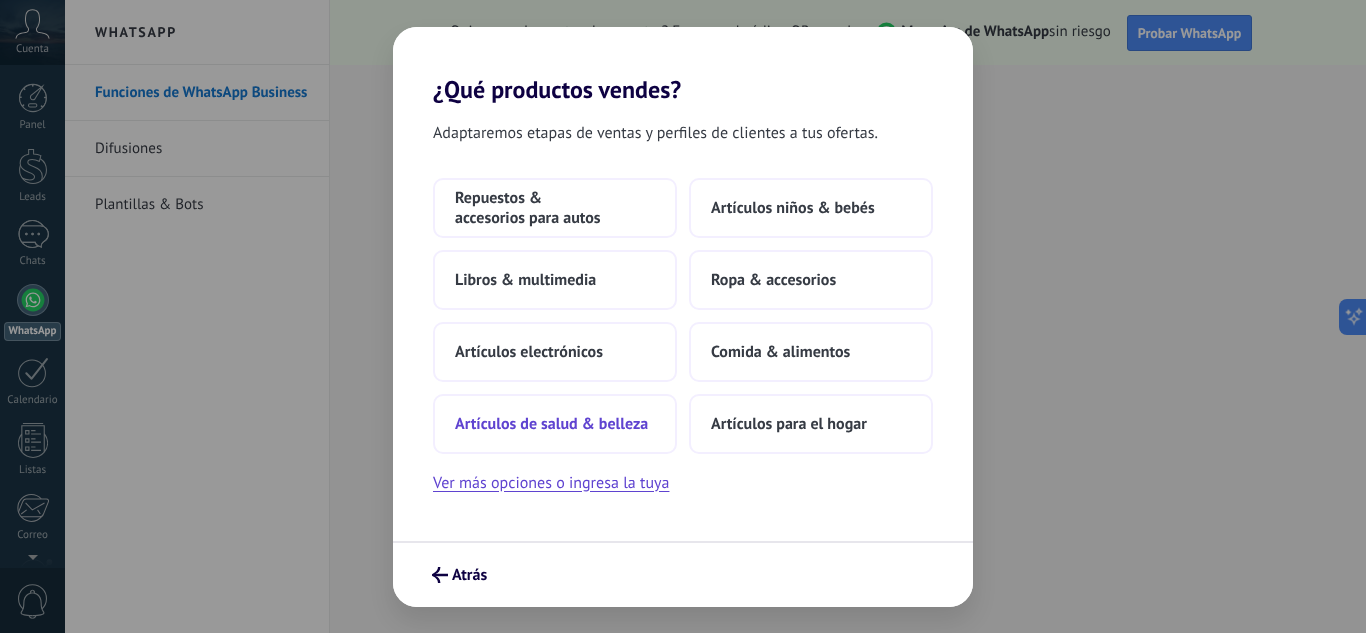 click on "Artículos de salud & belleza" at bounding box center [551, 424] 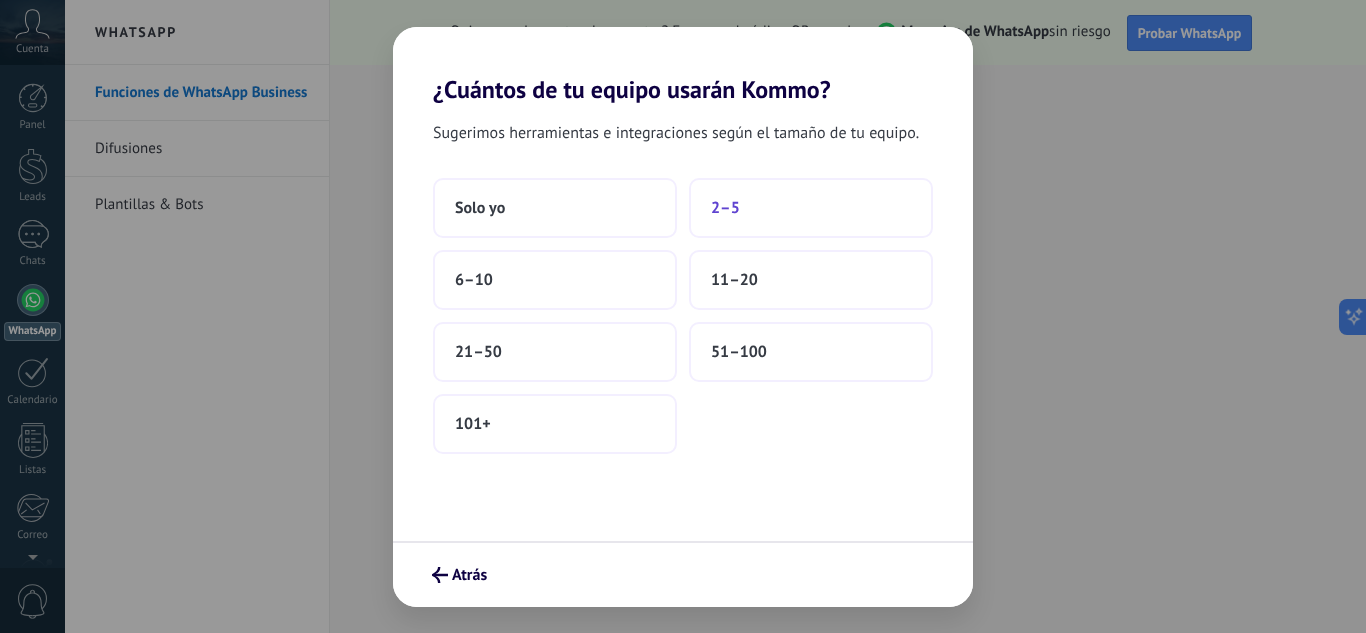 click on "2–5" at bounding box center (811, 208) 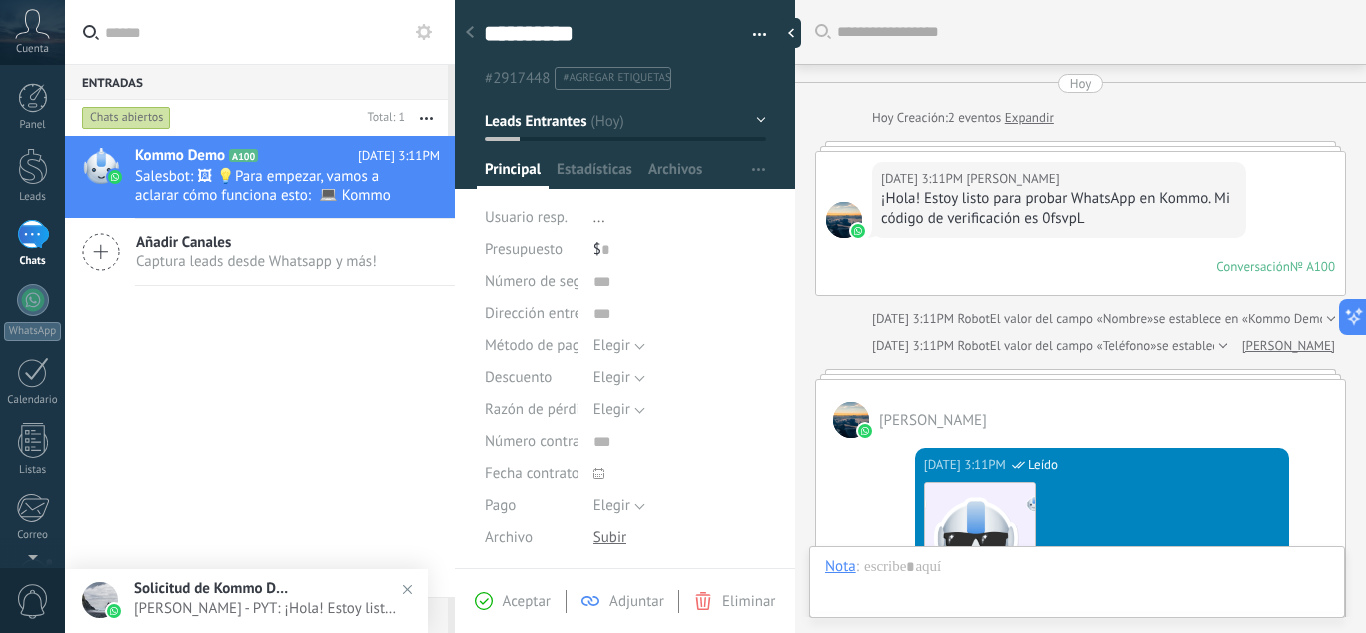 scroll, scrollTop: 829, scrollLeft: 0, axis: vertical 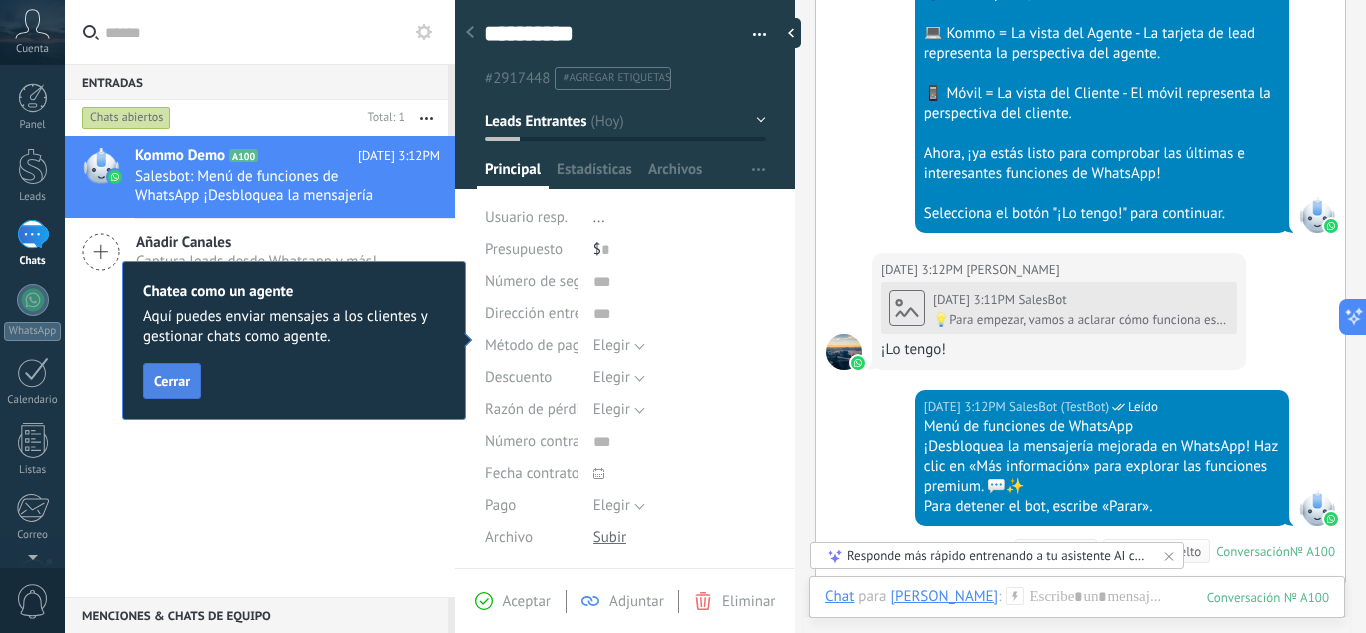 click on "Cerrar" at bounding box center [172, 381] 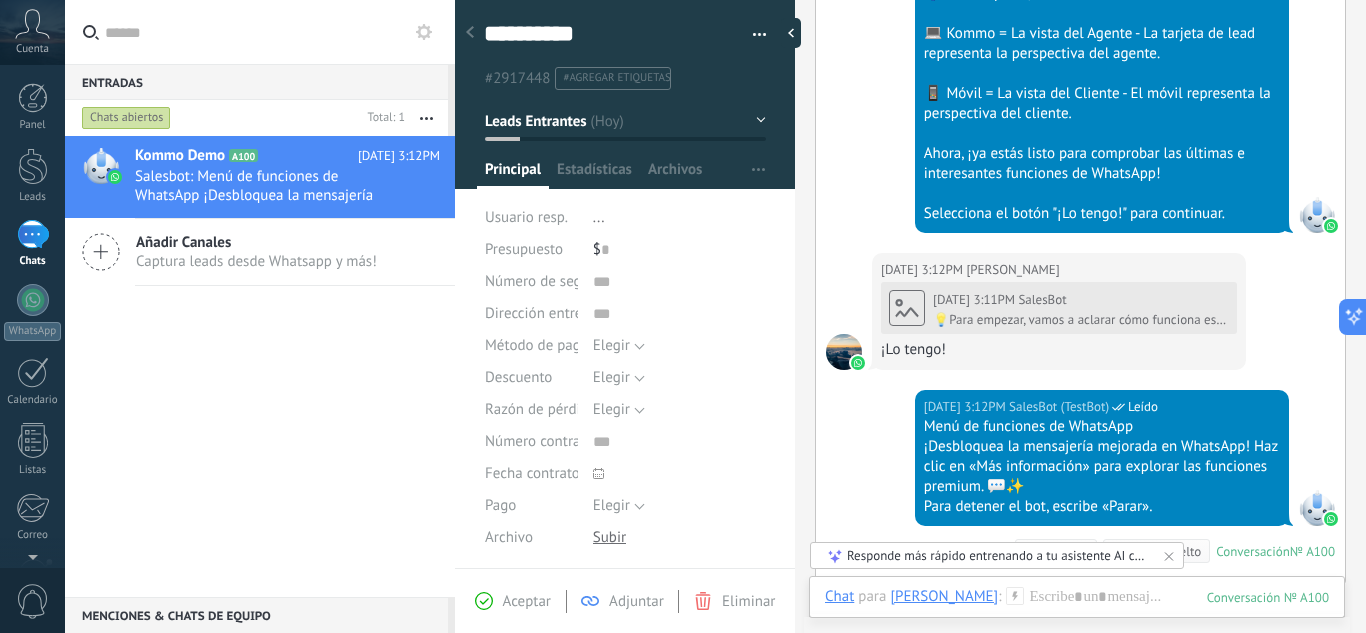 click on "Principal" at bounding box center [513, 174] 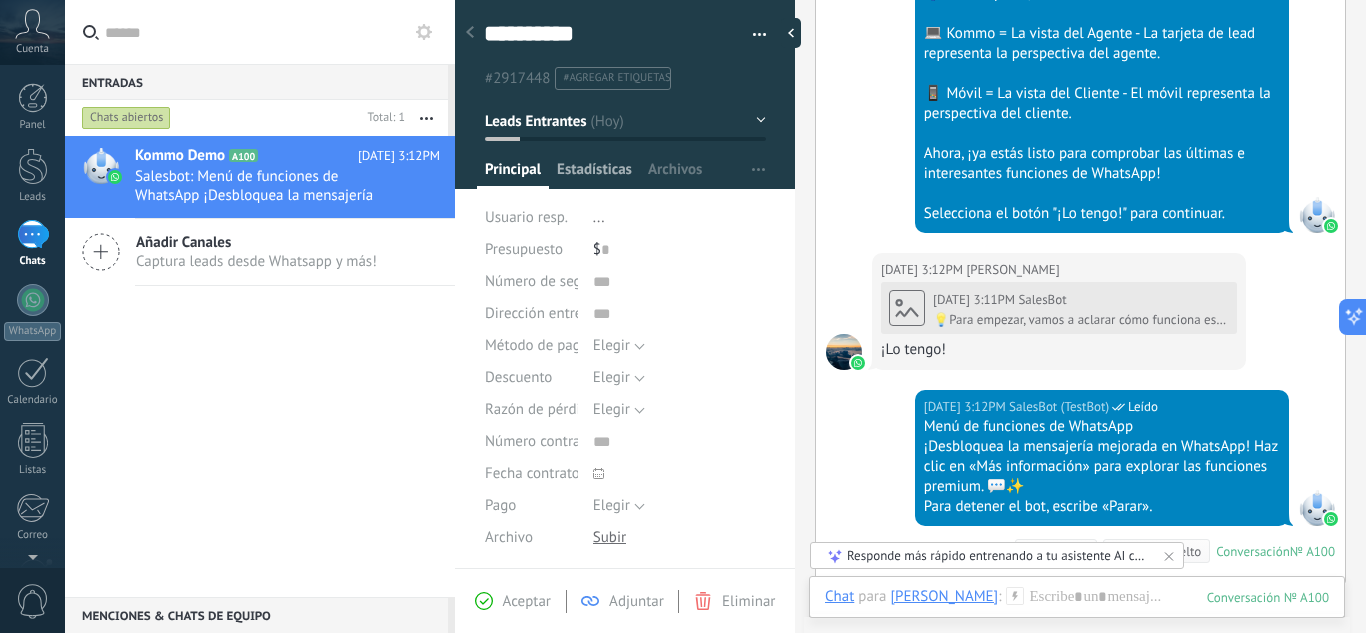 click on "Estadísticas" at bounding box center [594, 174] 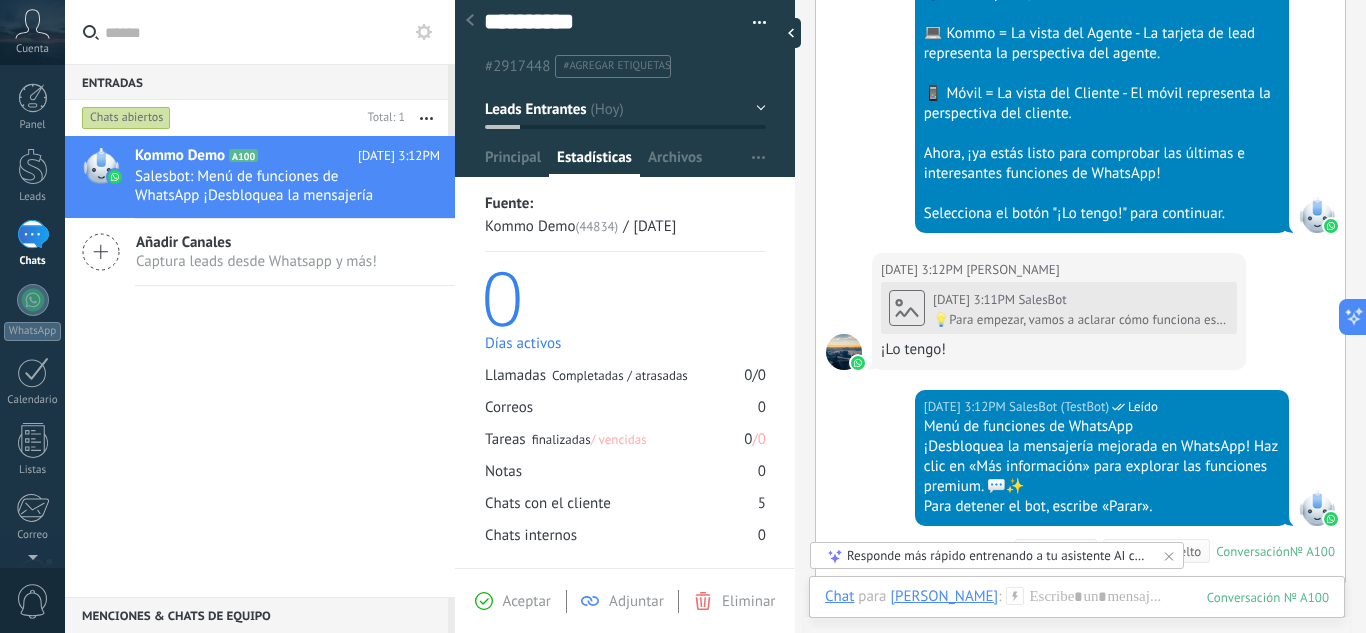 scroll, scrollTop: 0, scrollLeft: 0, axis: both 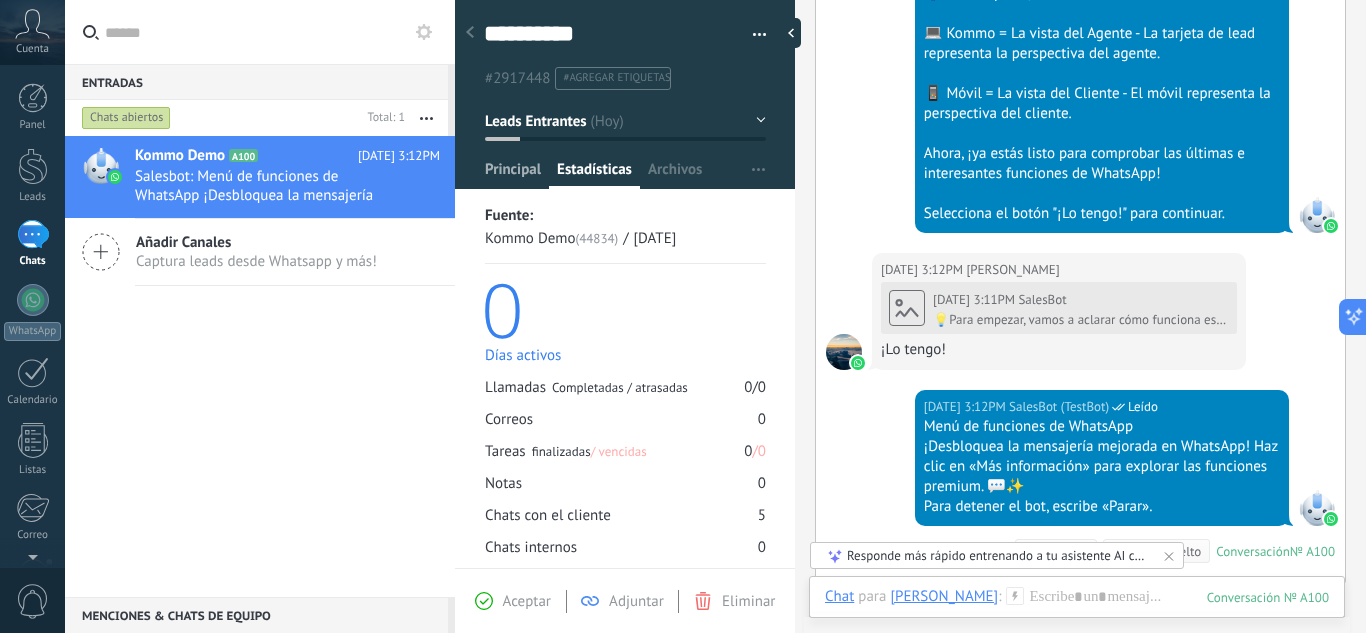click on "Principal" at bounding box center (513, 174) 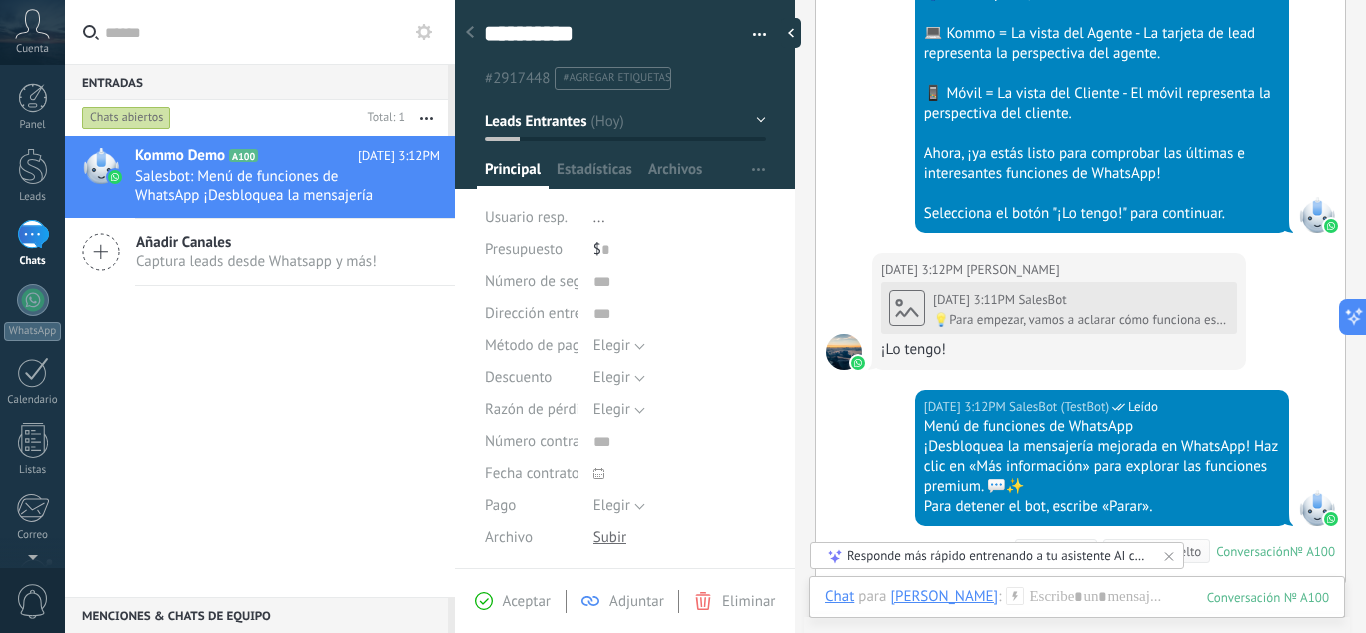 click on "Aceptar" at bounding box center (527, 601) 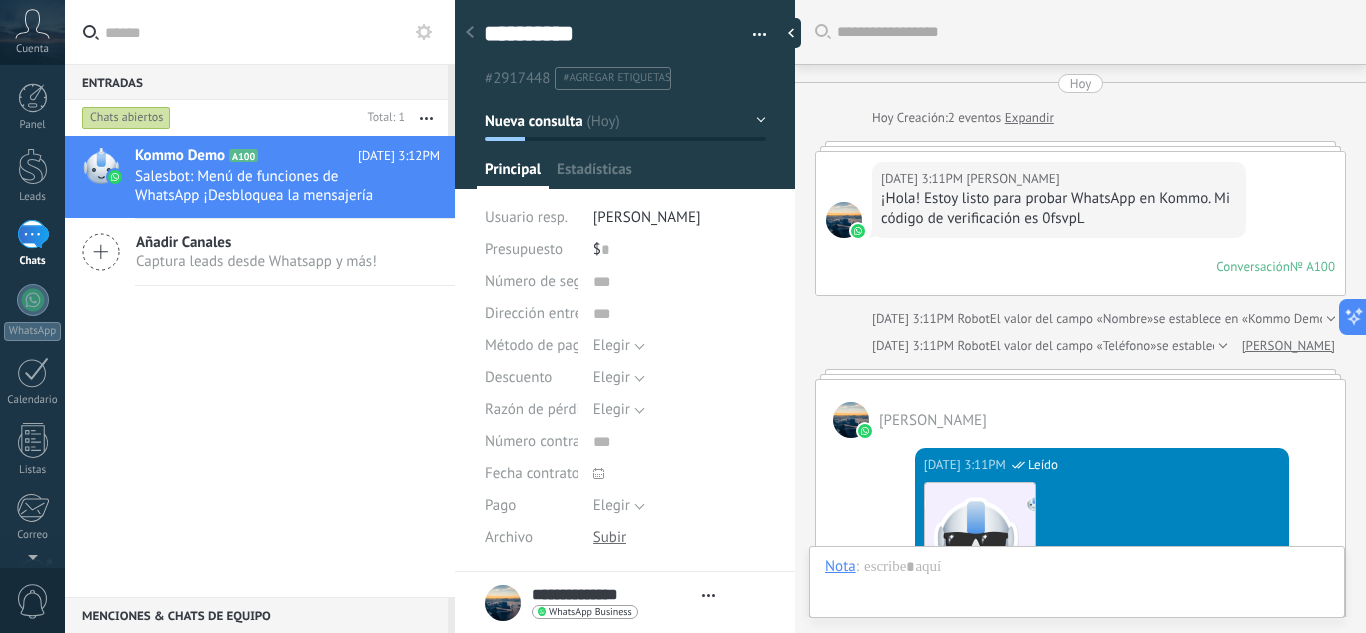 type on "**********" 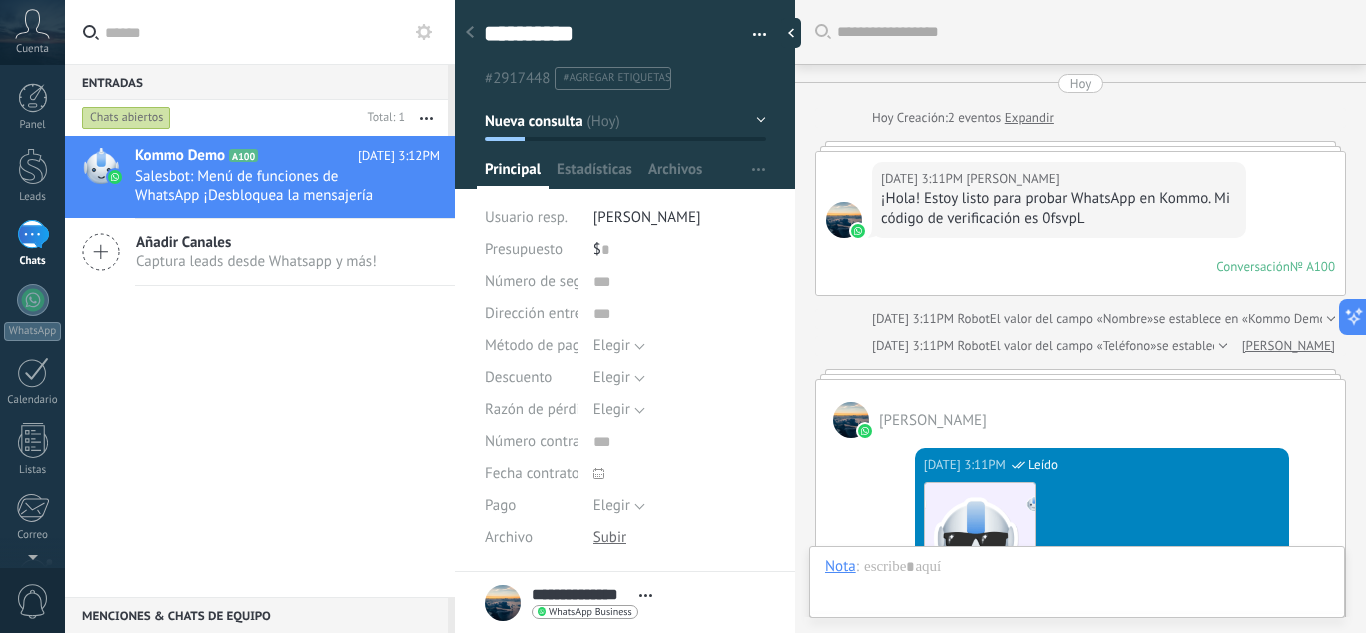 scroll, scrollTop: 1182, scrollLeft: 0, axis: vertical 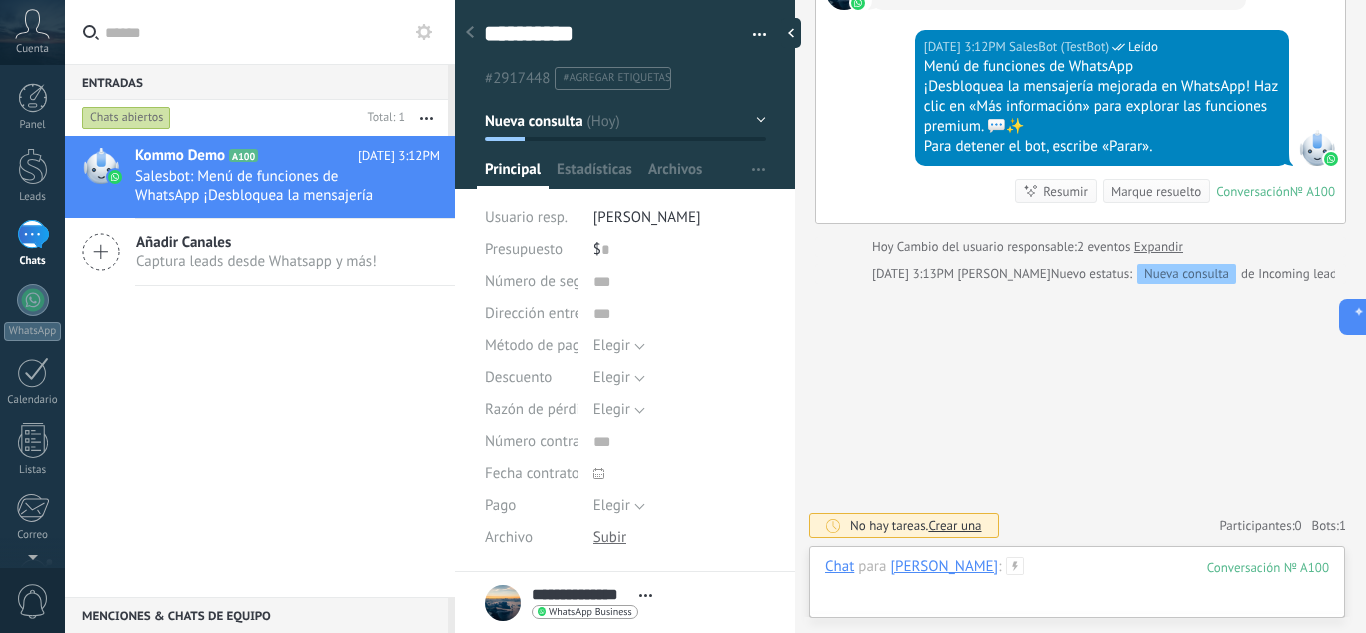 click at bounding box center (1077, 587) 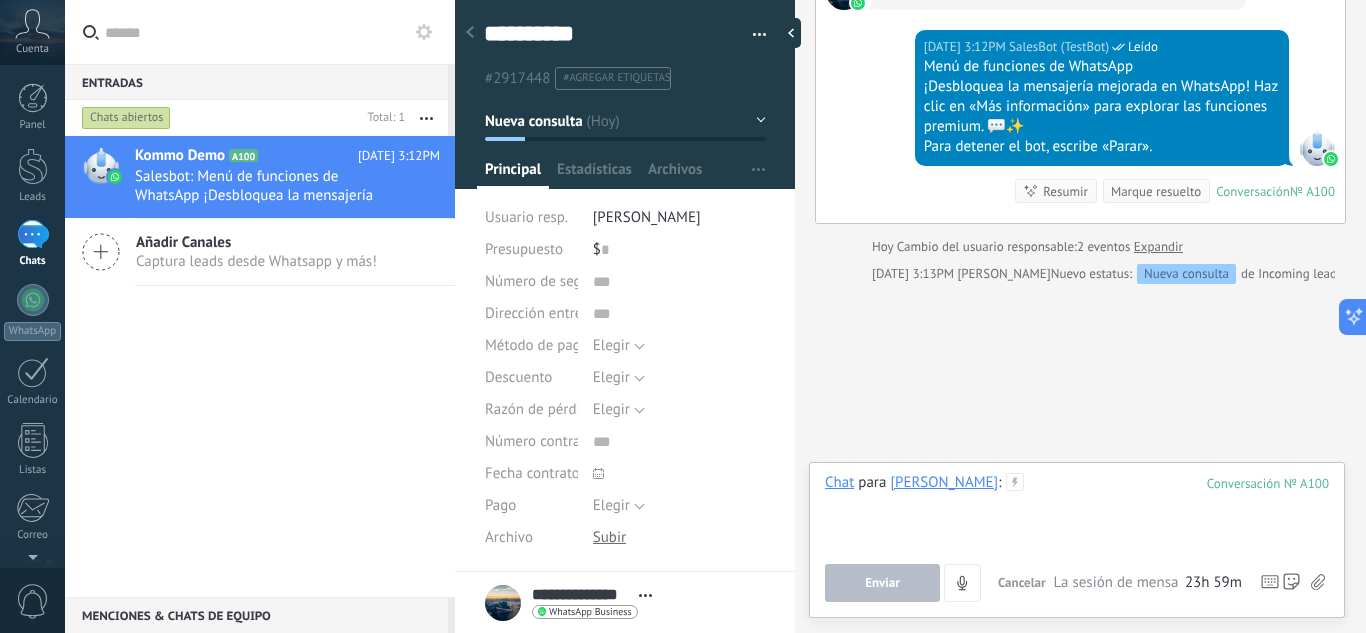 type 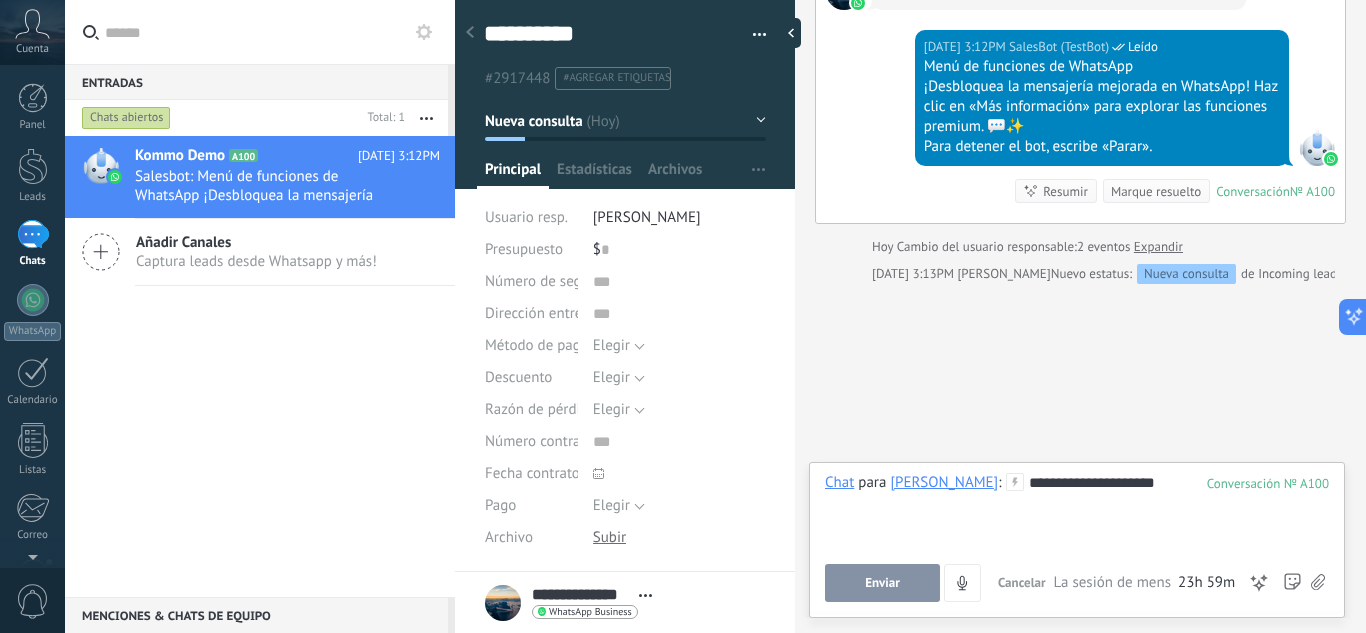 click on "Enviar" at bounding box center [882, 583] 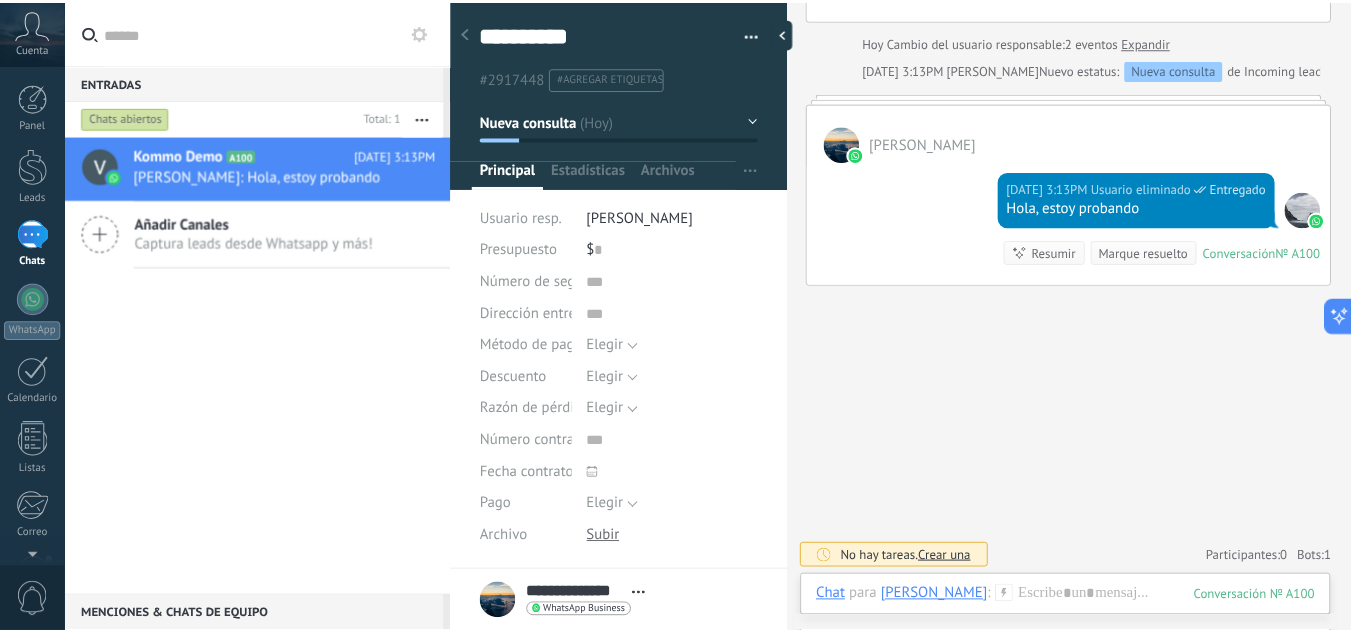 scroll, scrollTop: 1388, scrollLeft: 0, axis: vertical 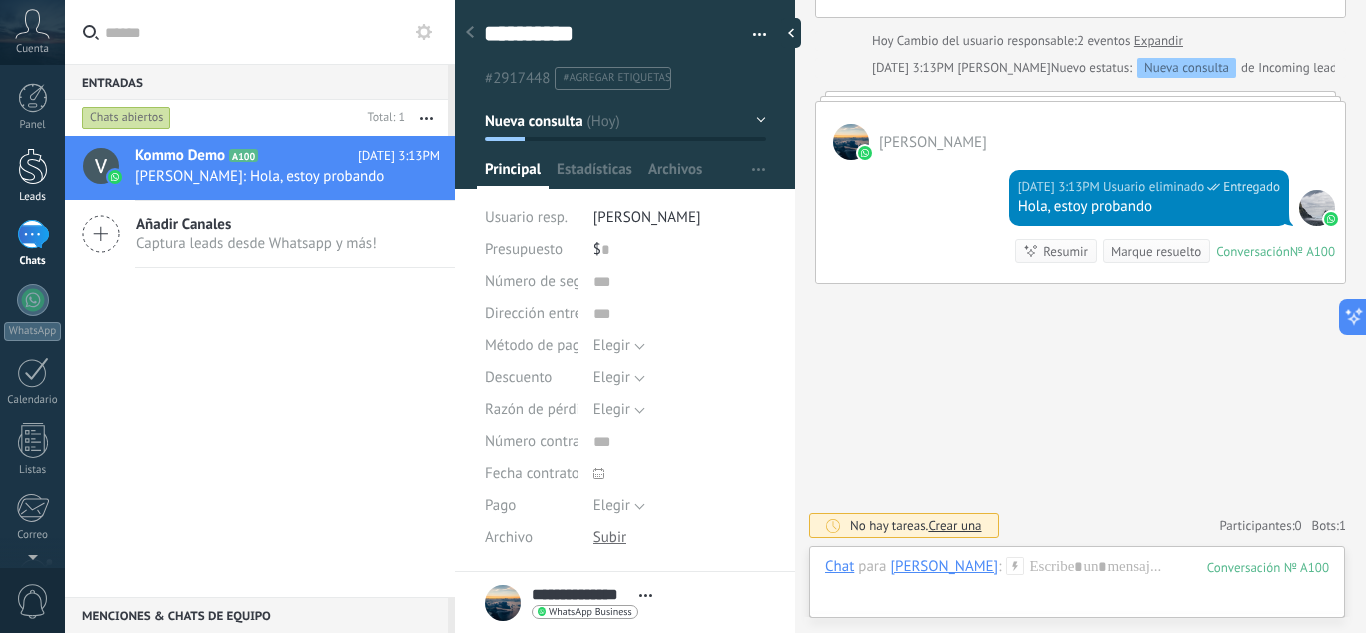 click on "Leads" at bounding box center (32, 176) 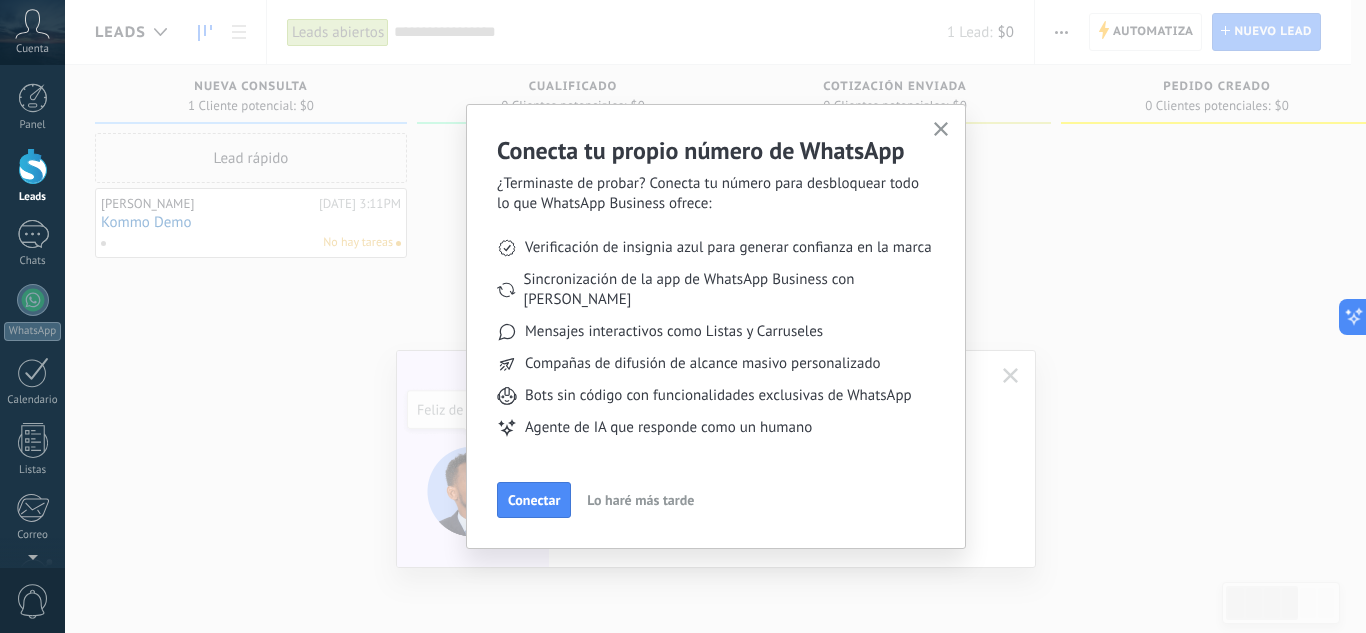 click on "Lo haré más tarde" at bounding box center (640, 500) 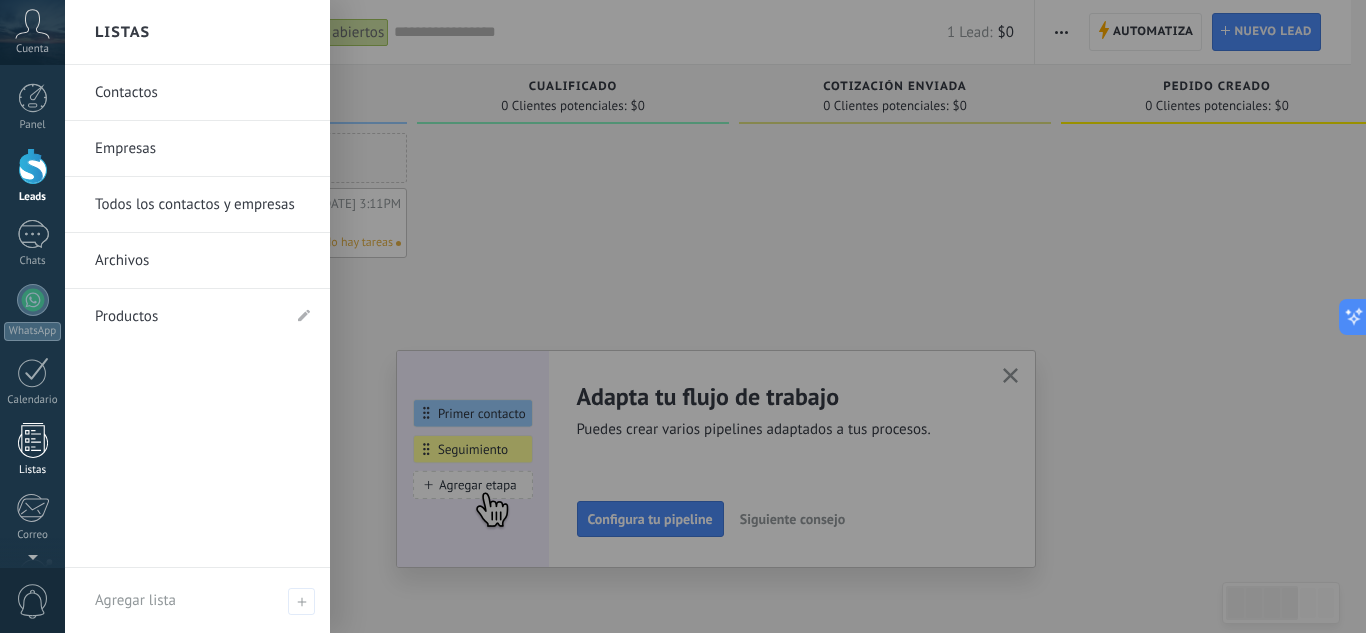 click at bounding box center [33, 440] 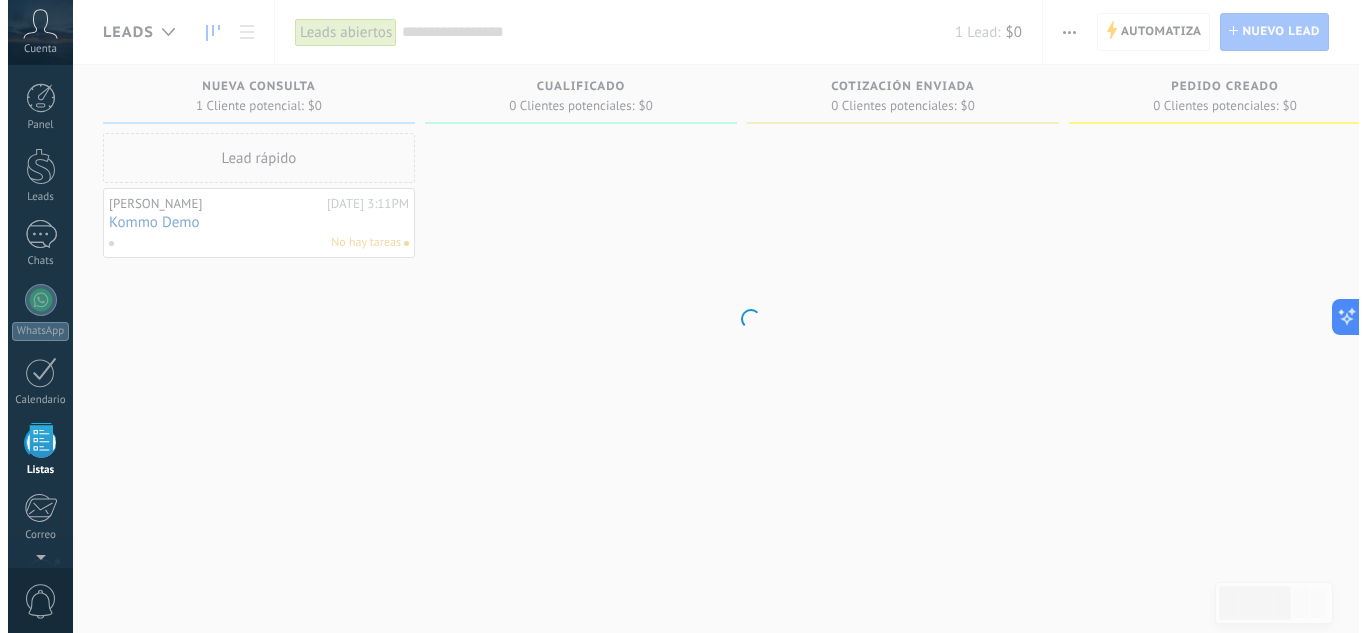 scroll, scrollTop: 124, scrollLeft: 0, axis: vertical 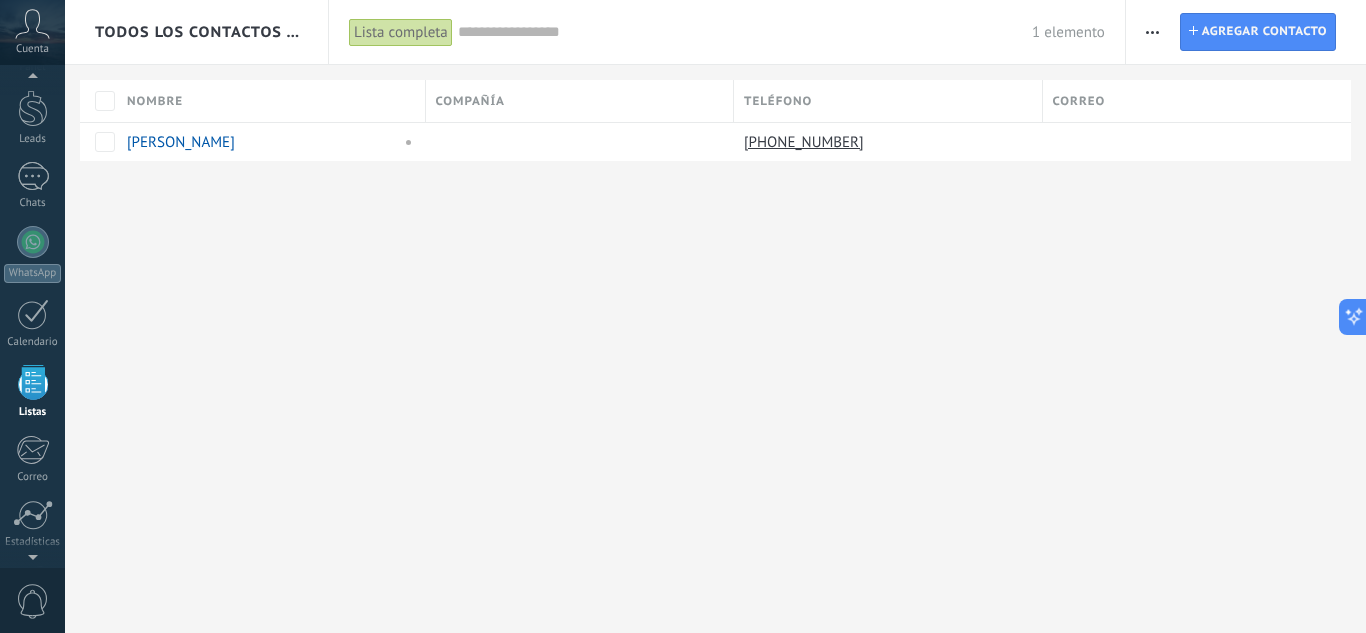 click on "Cuenta" at bounding box center [32, 32] 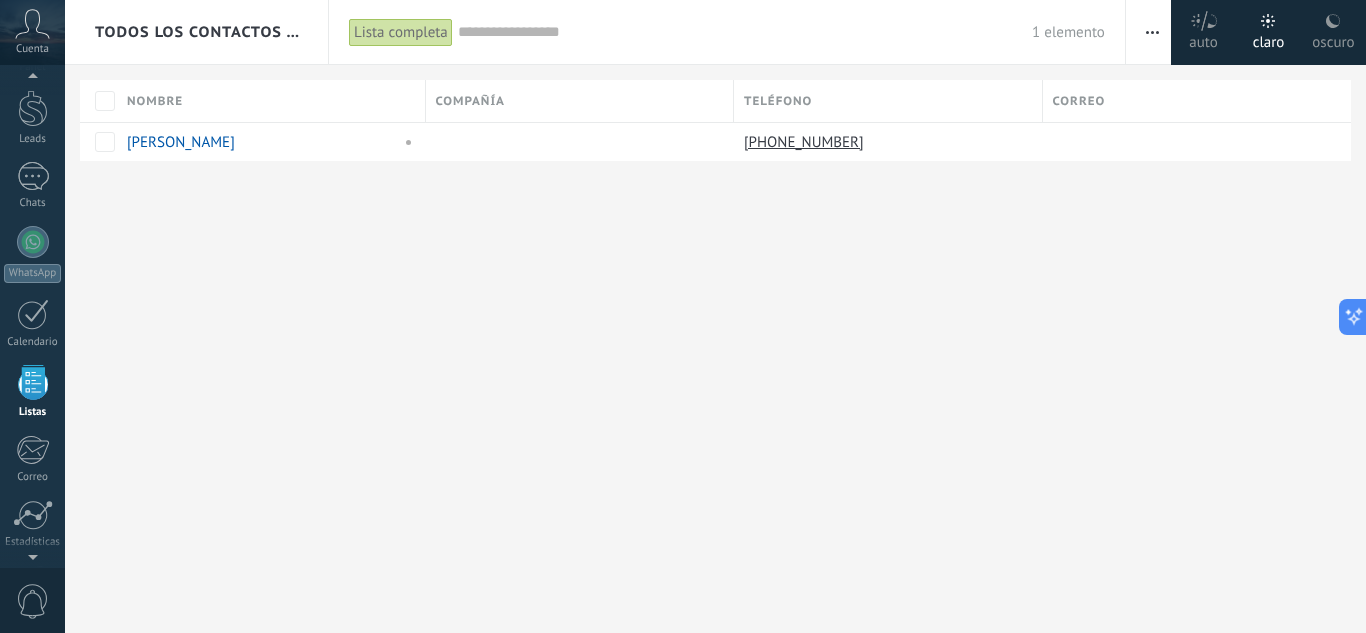 scroll, scrollTop: 25, scrollLeft: 0, axis: vertical 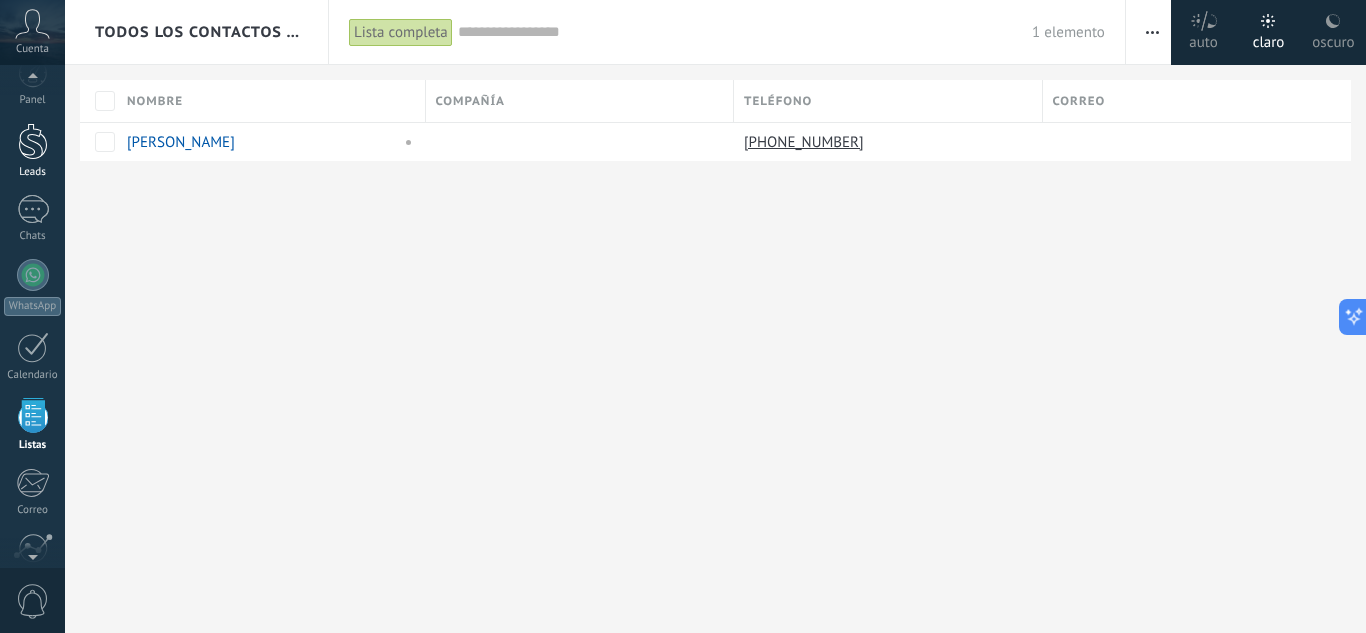 click at bounding box center (33, 141) 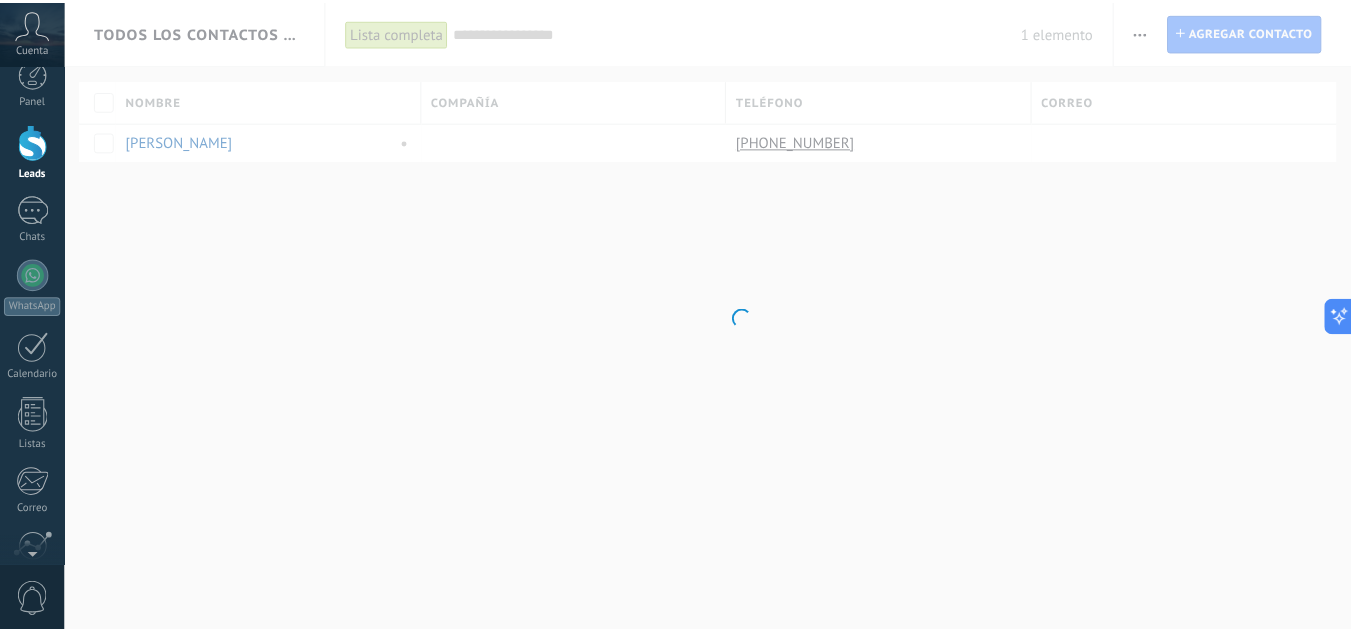 scroll, scrollTop: 0, scrollLeft: 0, axis: both 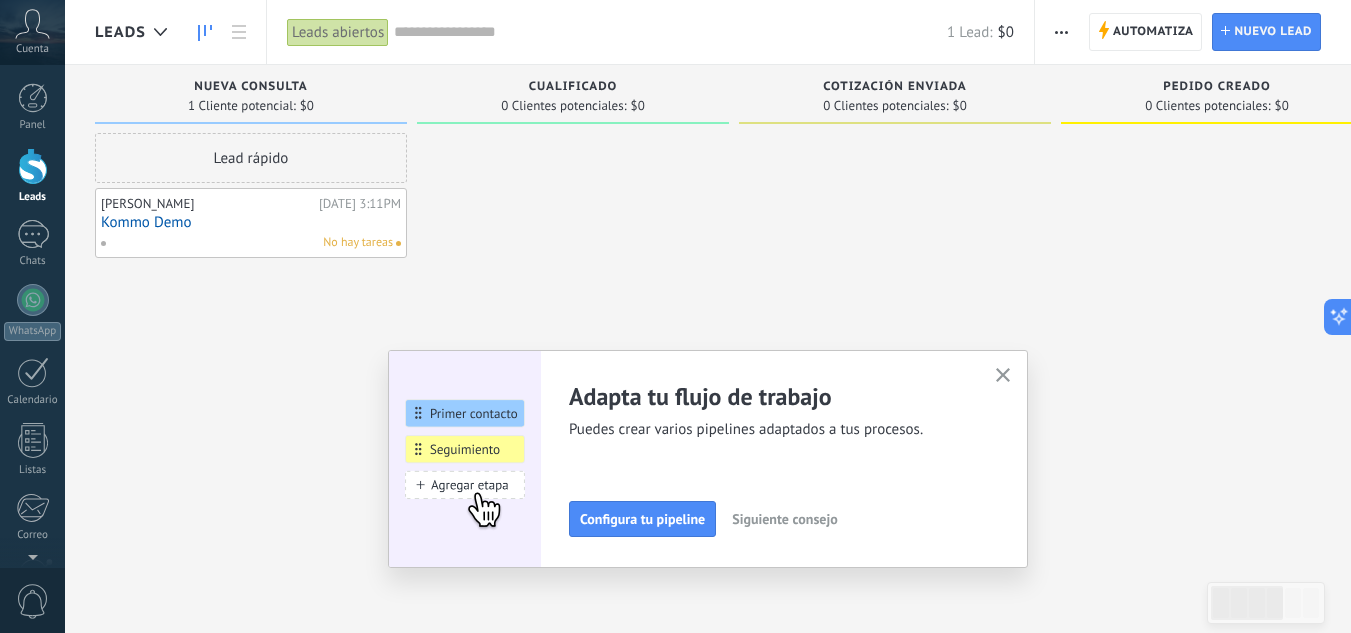 click on "Cualificado" at bounding box center (573, 87) 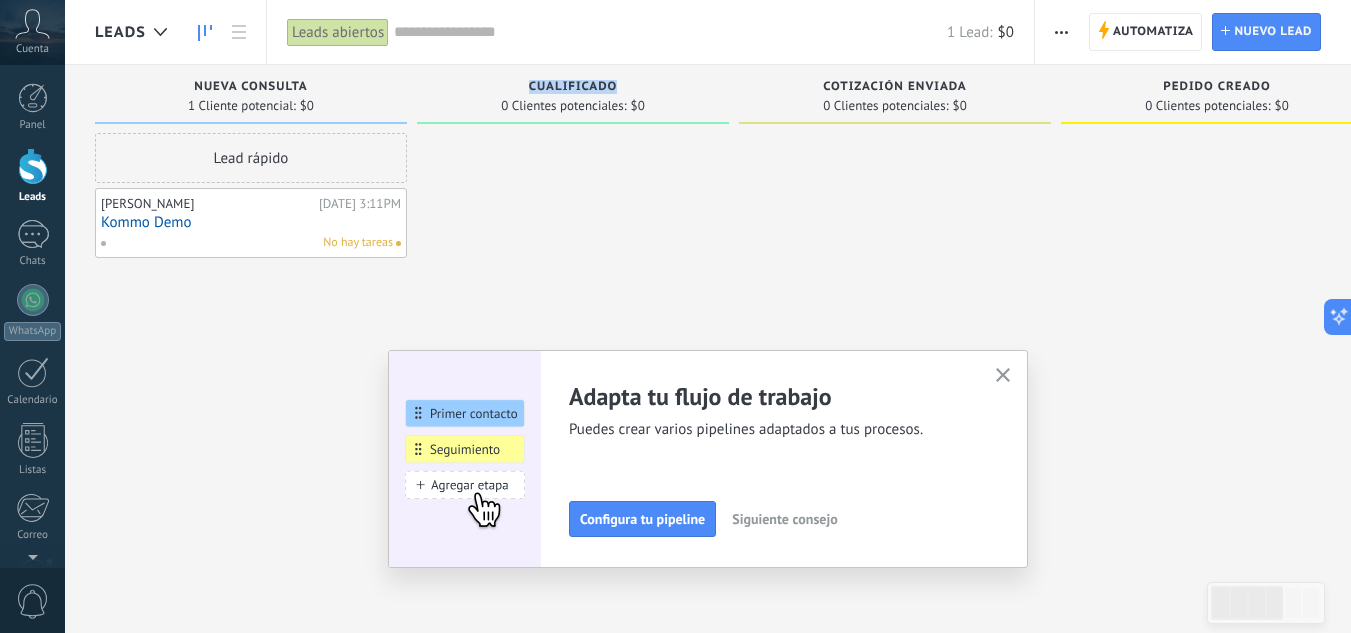 click on "Cualificado" at bounding box center [573, 87] 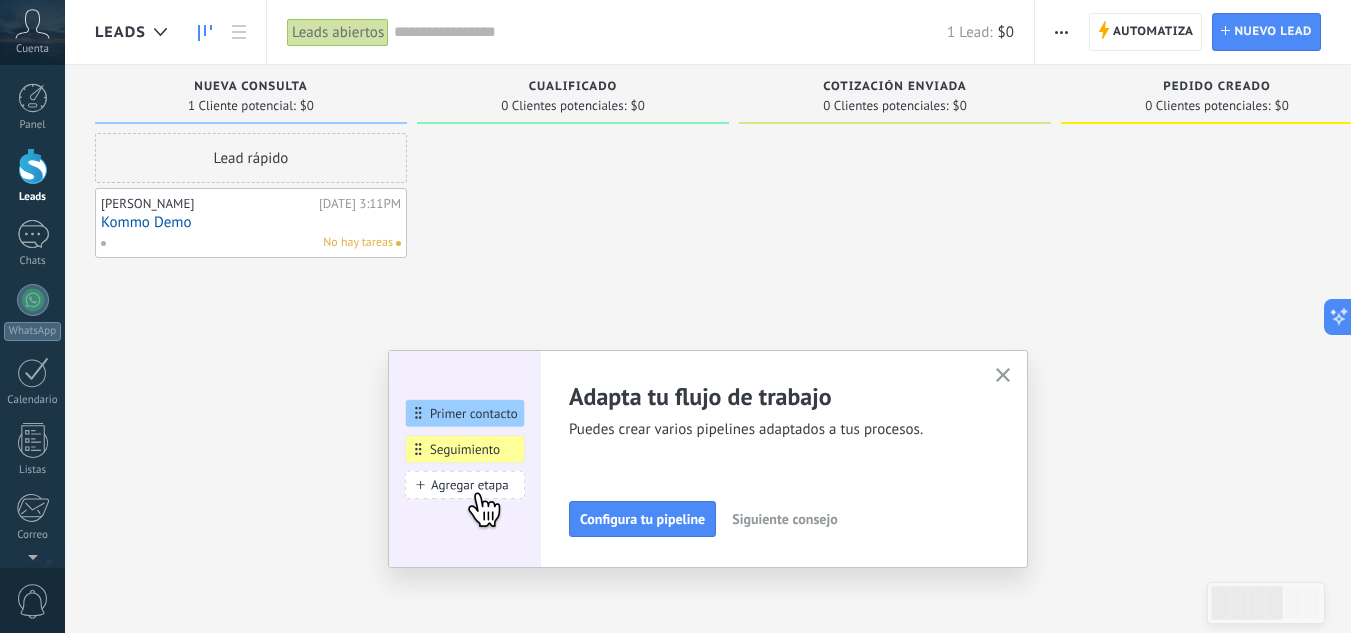 click on "Nueva consulta 1 Cliente potencial:  $0" at bounding box center [251, 94] 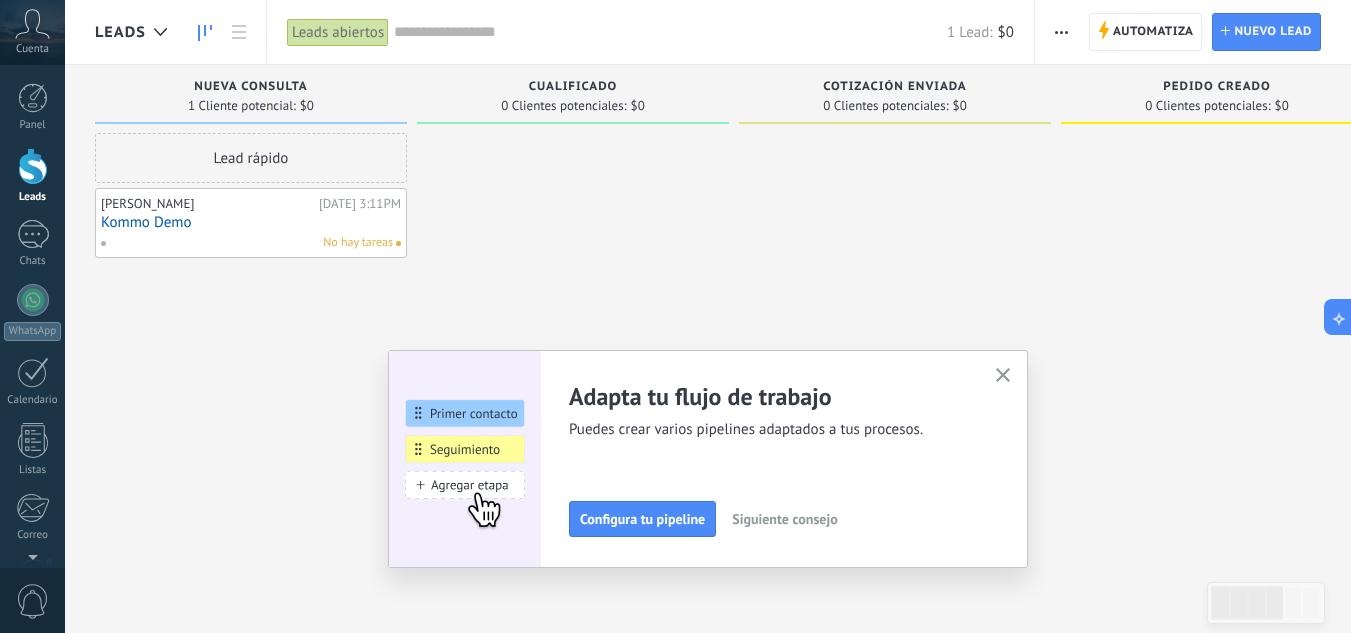 click on "Lead rápido" at bounding box center (251, 158) 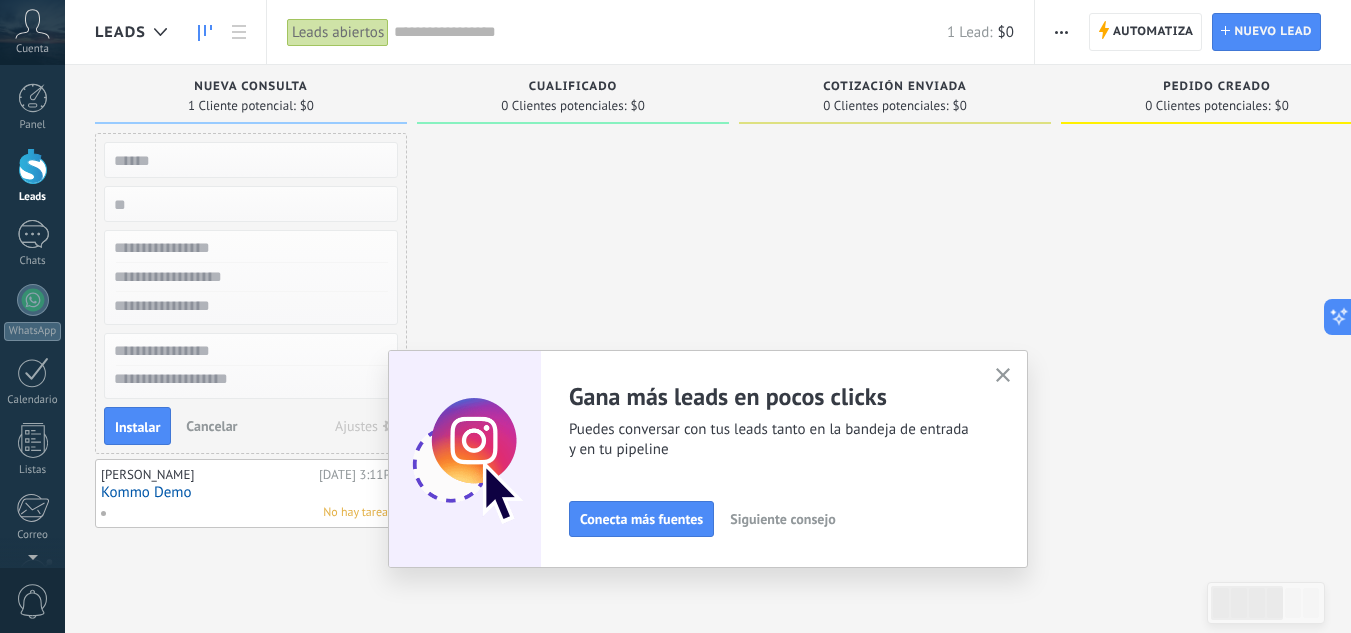 click at bounding box center (249, 204) 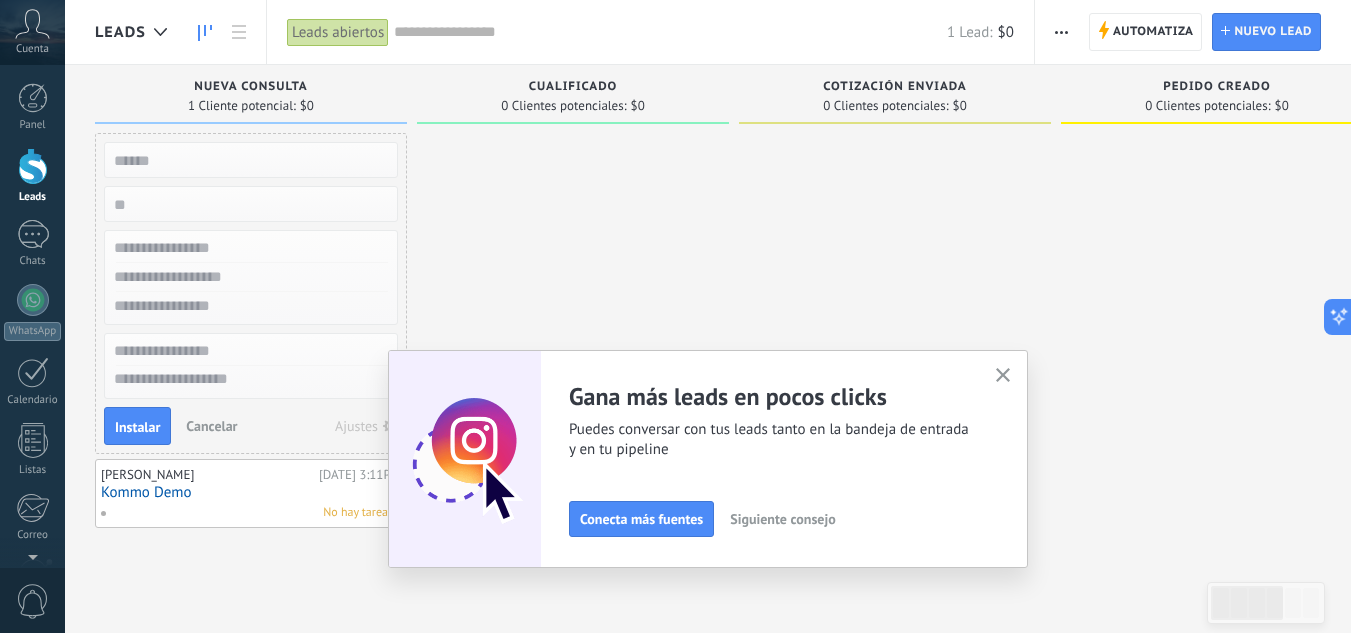click at bounding box center [249, 248] 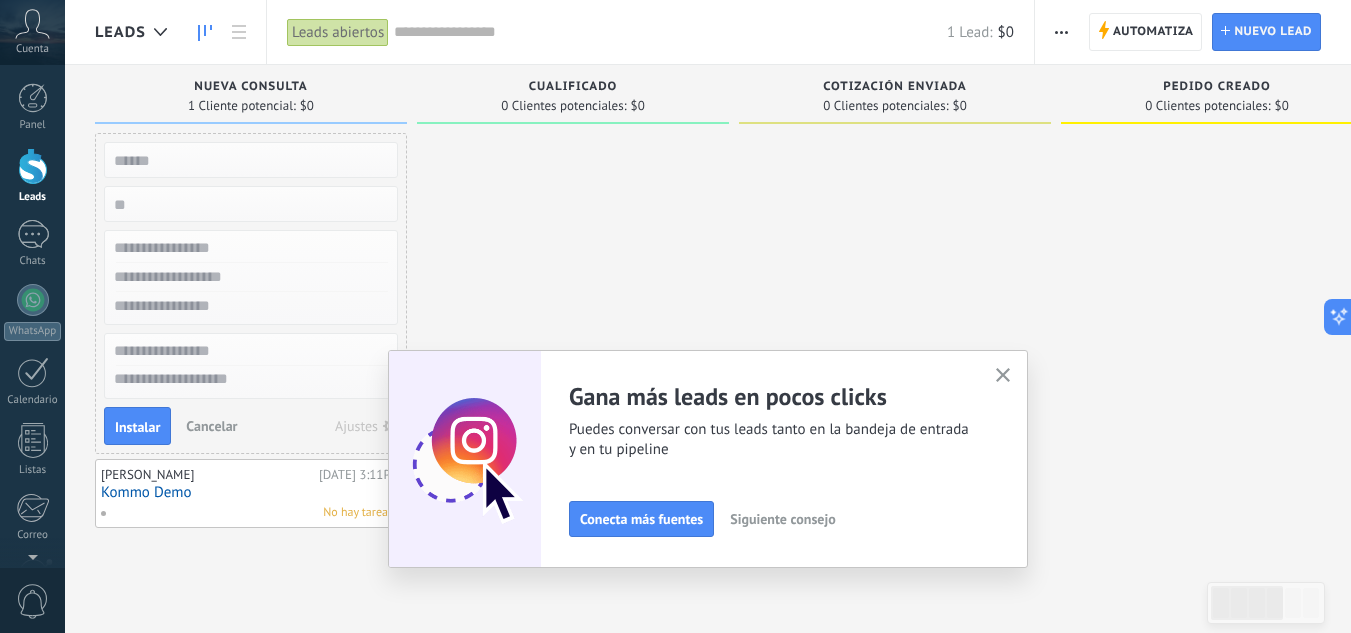 click at bounding box center [249, 306] 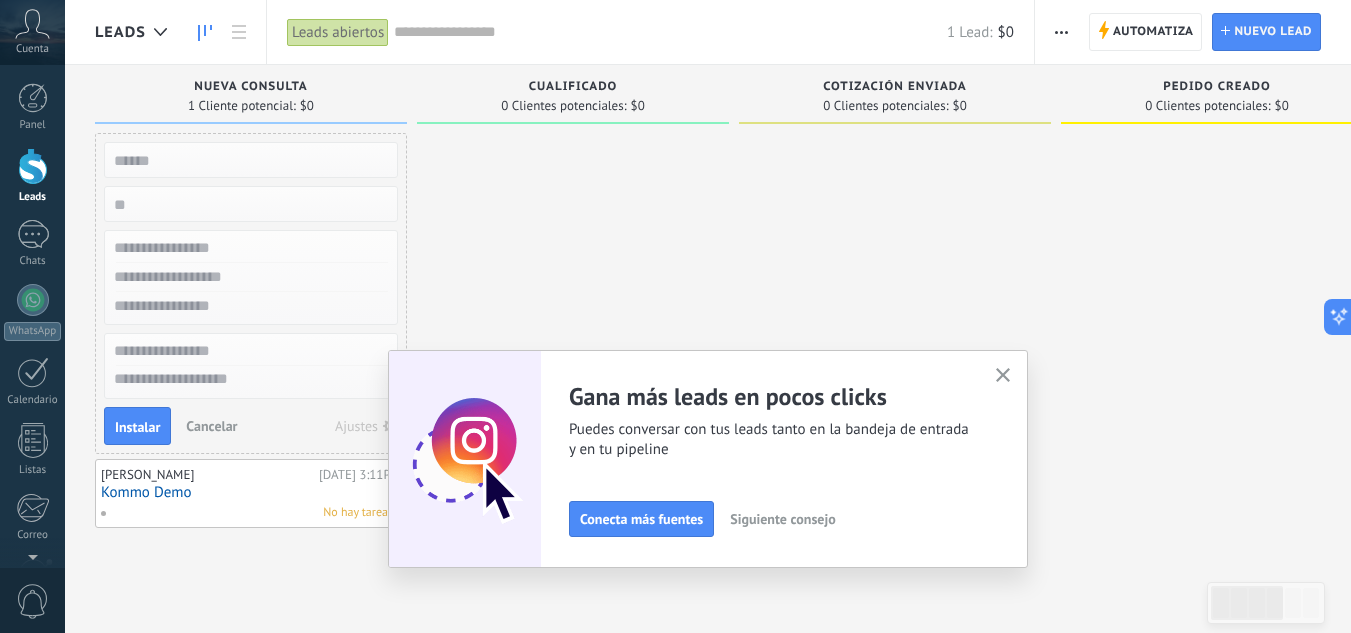 click at bounding box center [249, 351] 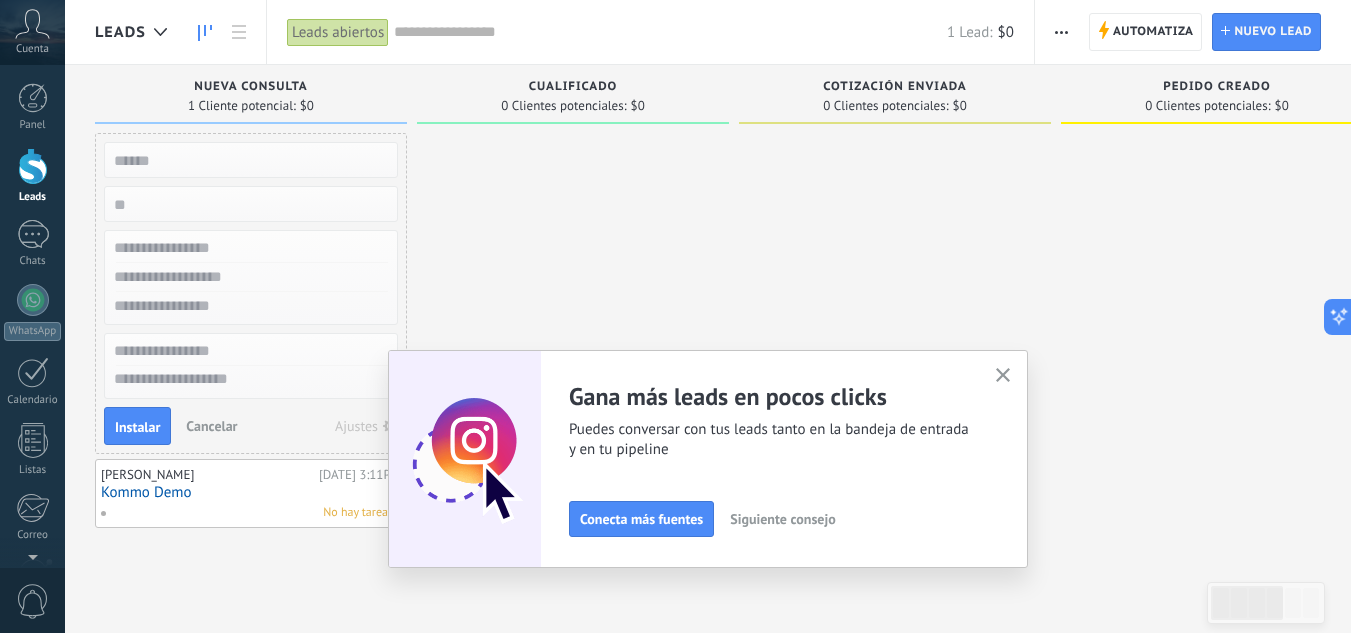 click at bounding box center [251, 380] 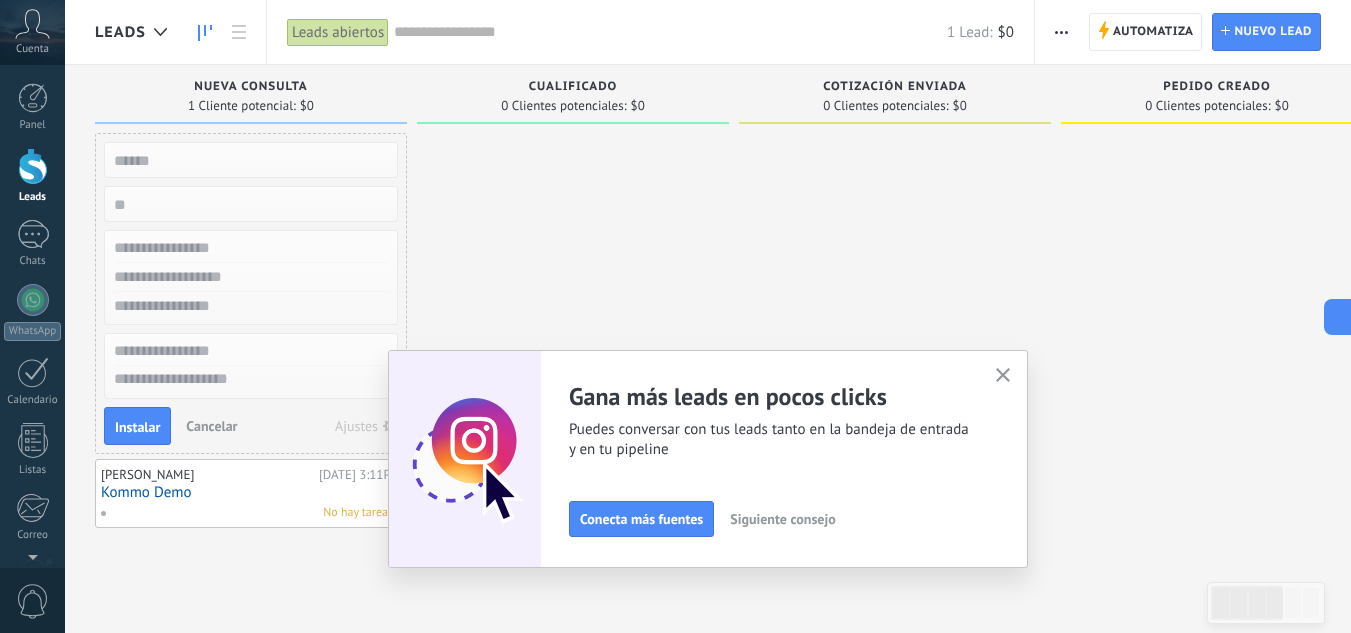 click at bounding box center [573, 330] 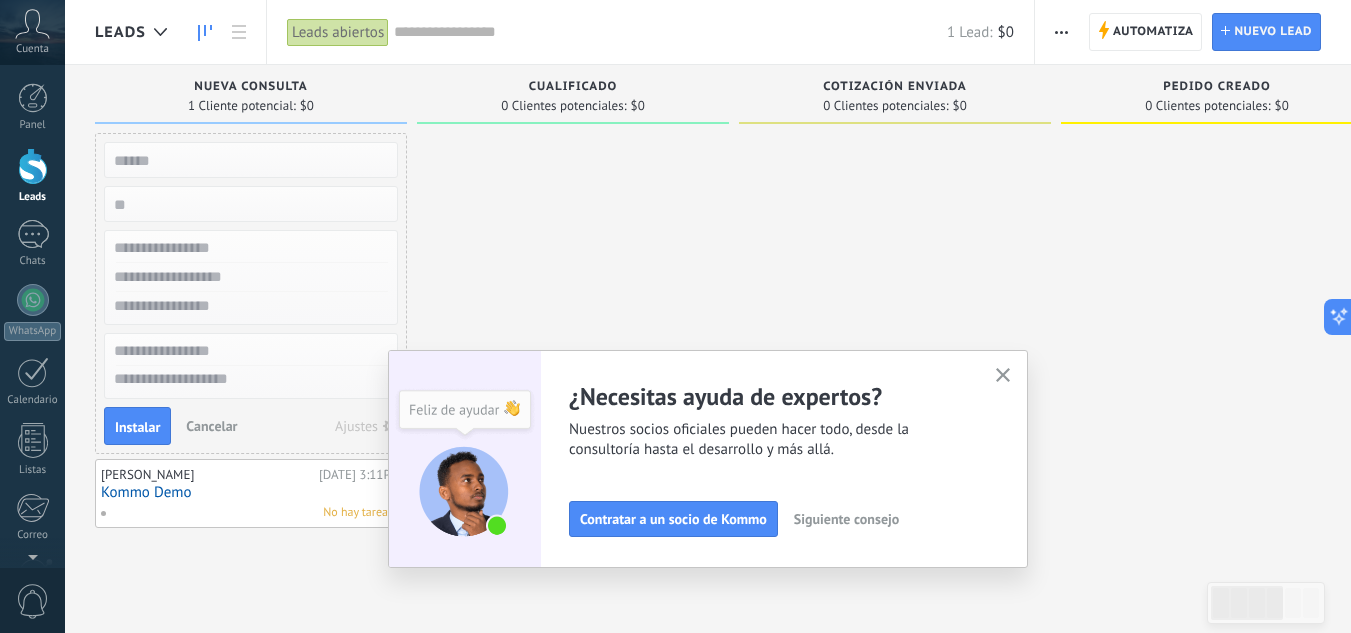 click at bounding box center (249, 160) 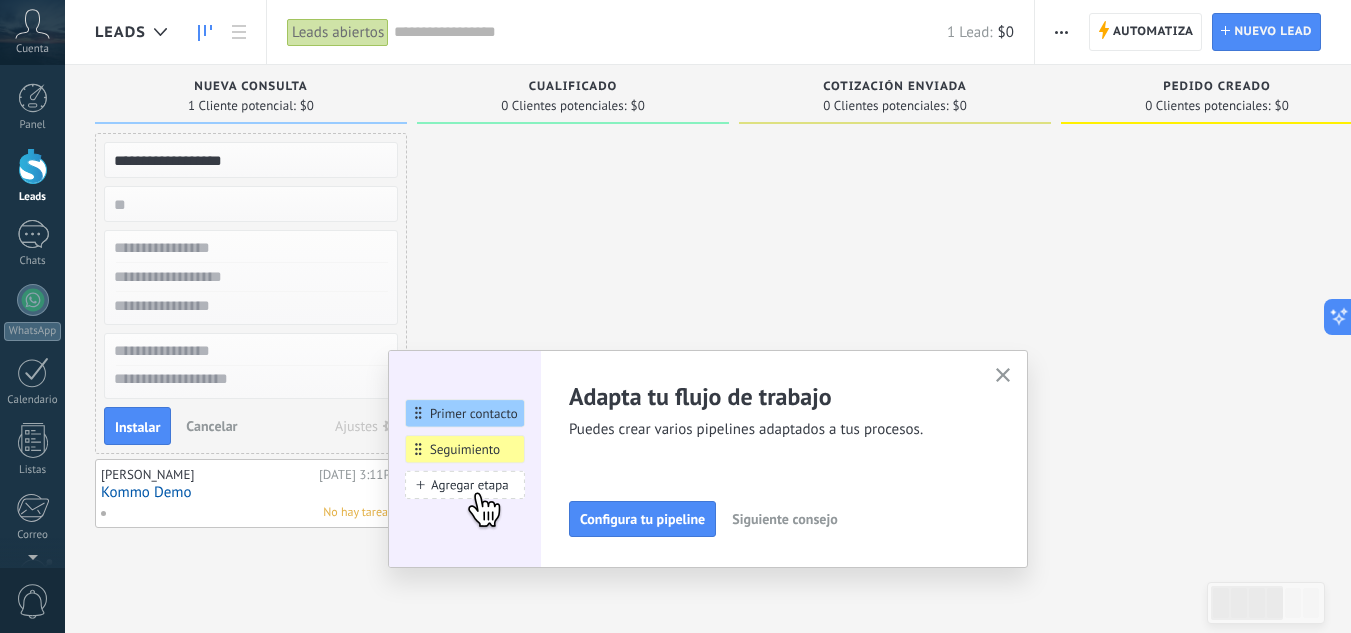 type on "**********" 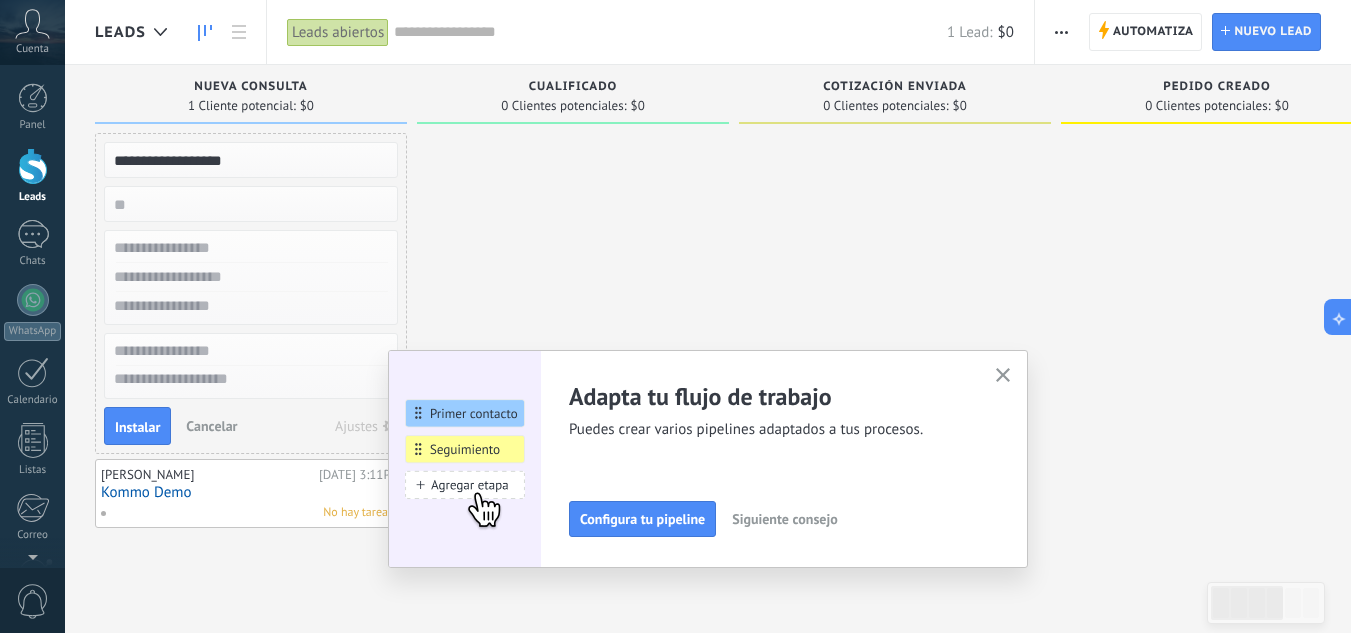 click at bounding box center [249, 248] 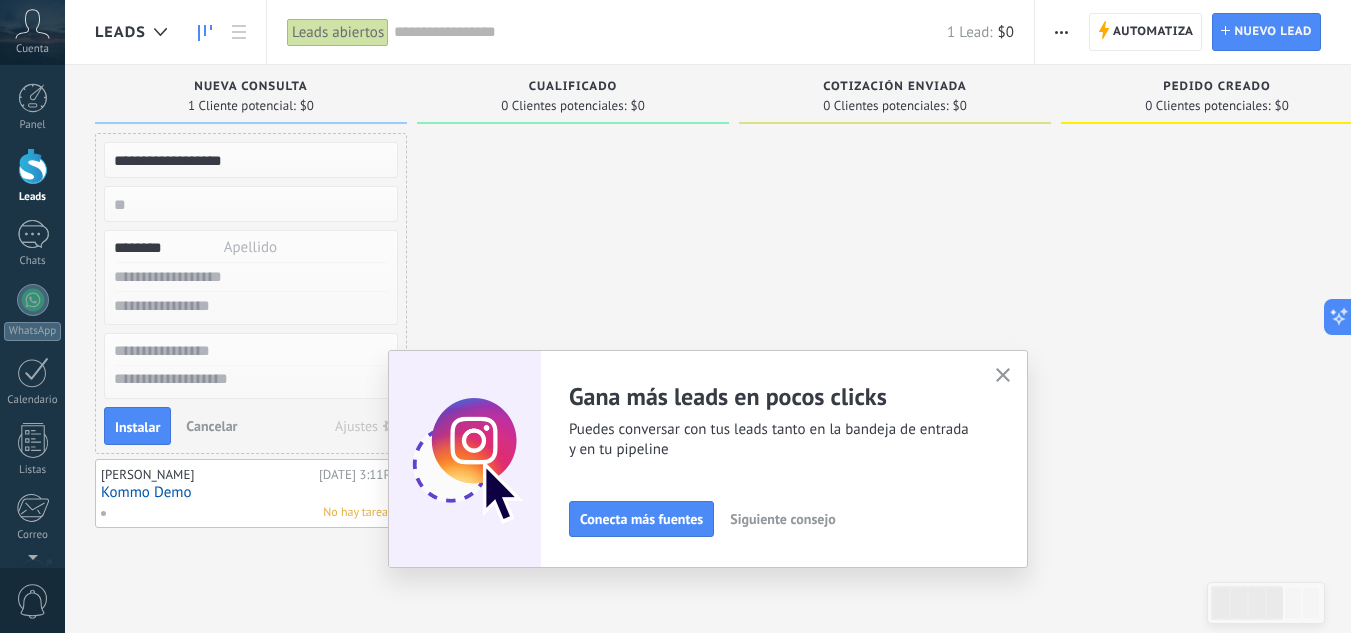 type on "********" 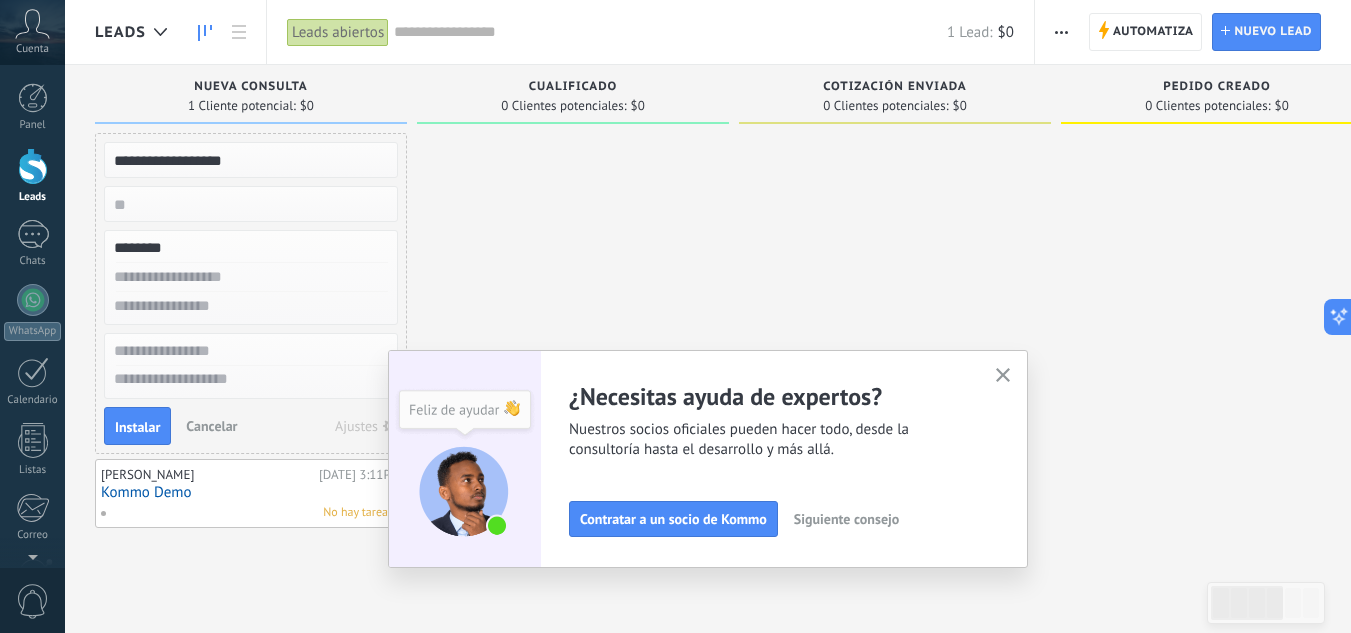 paste on "**********" 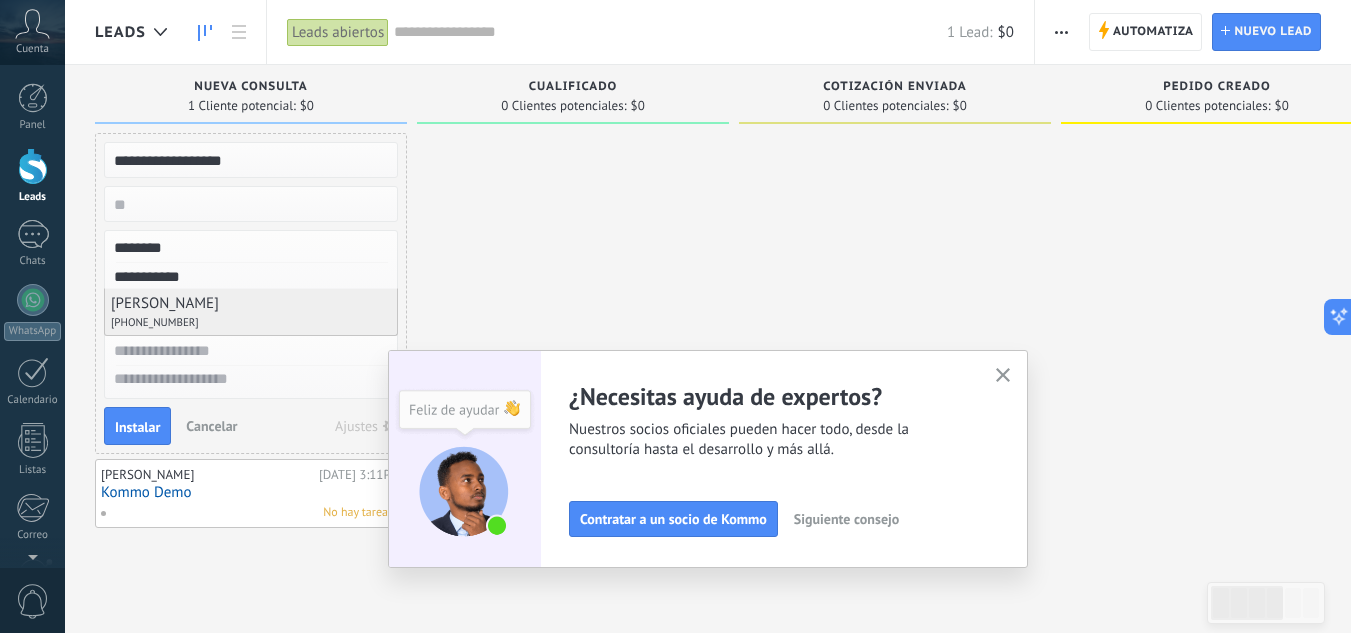 type on "**********" 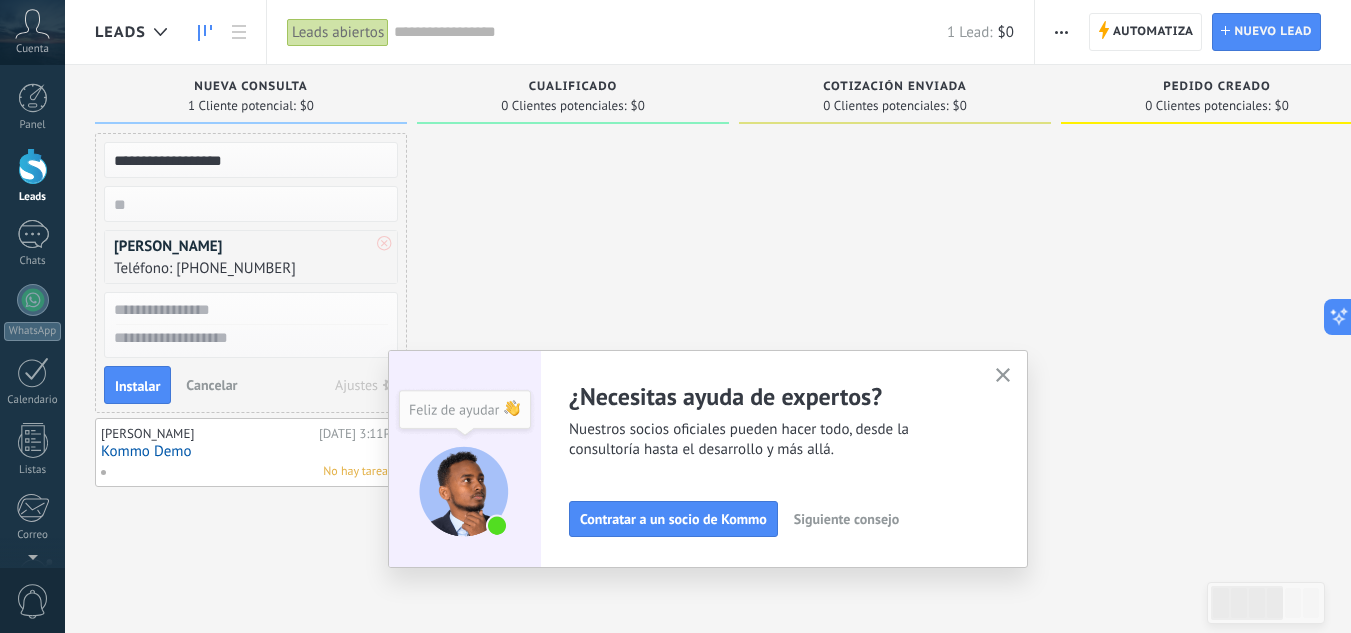 click at bounding box center (249, 310) 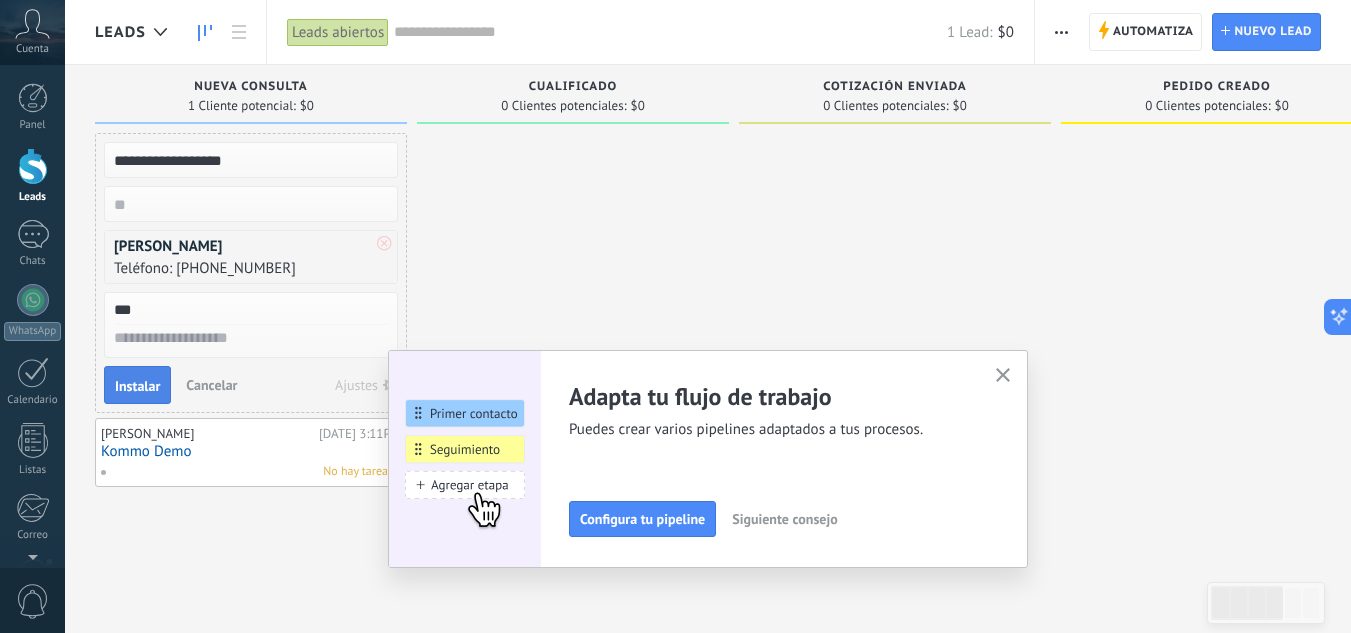type on "***" 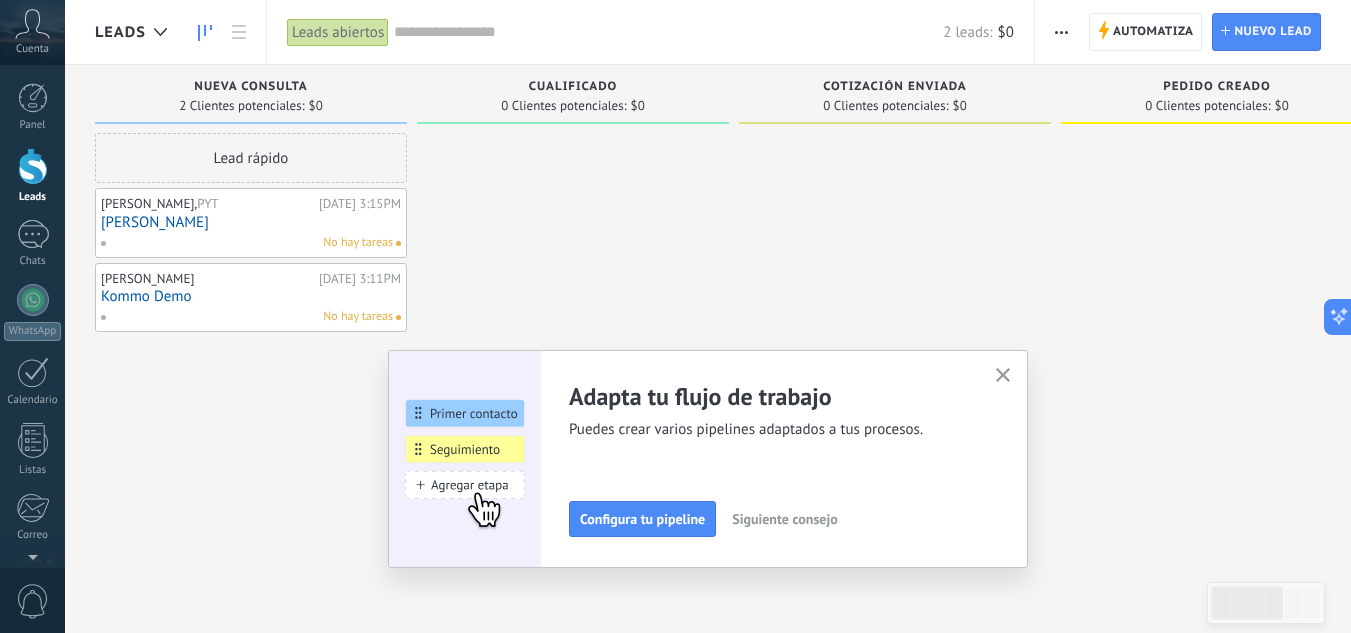 click on "No hay tareas" at bounding box center (358, 243) 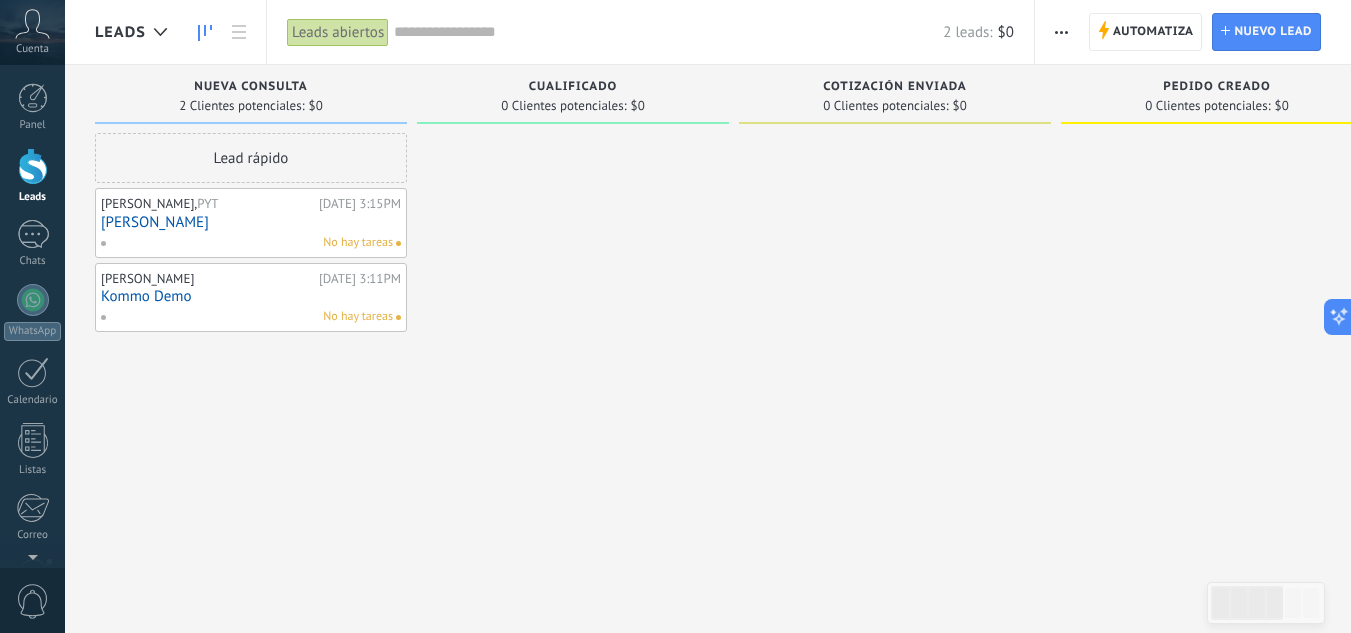 click on "No hay tareas" at bounding box center [358, 243] 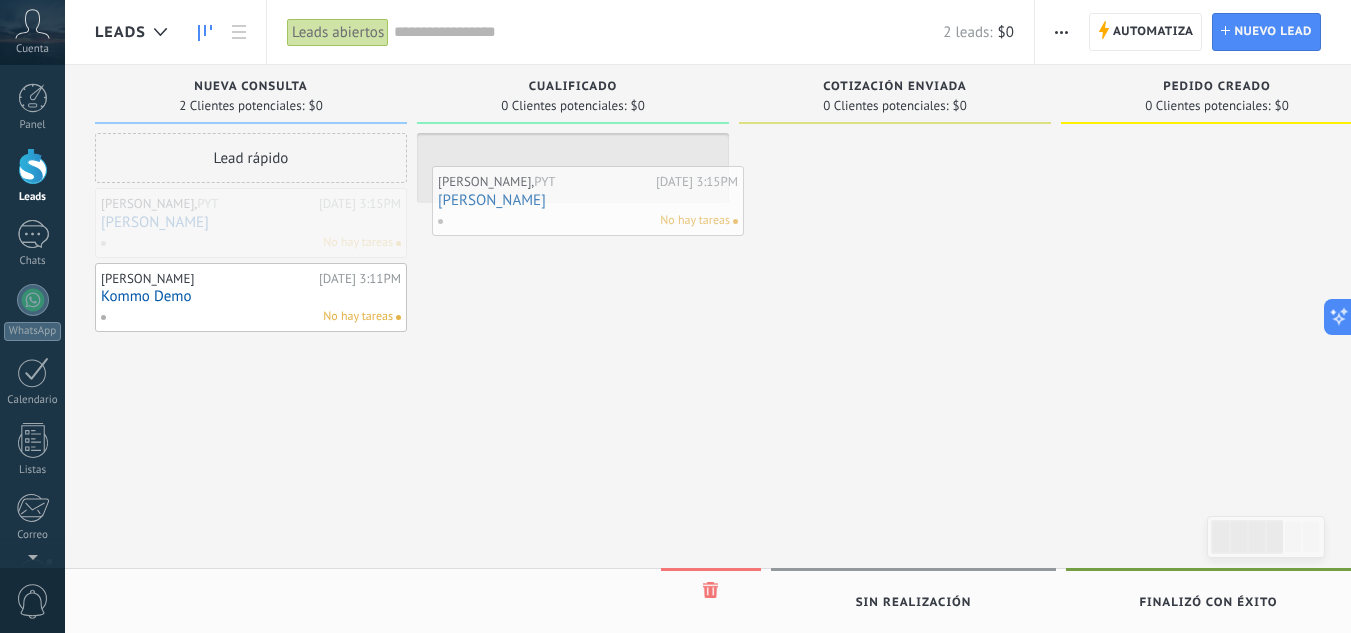 drag, startPoint x: 228, startPoint y: 206, endPoint x: 574, endPoint y: 155, distance: 349.73846 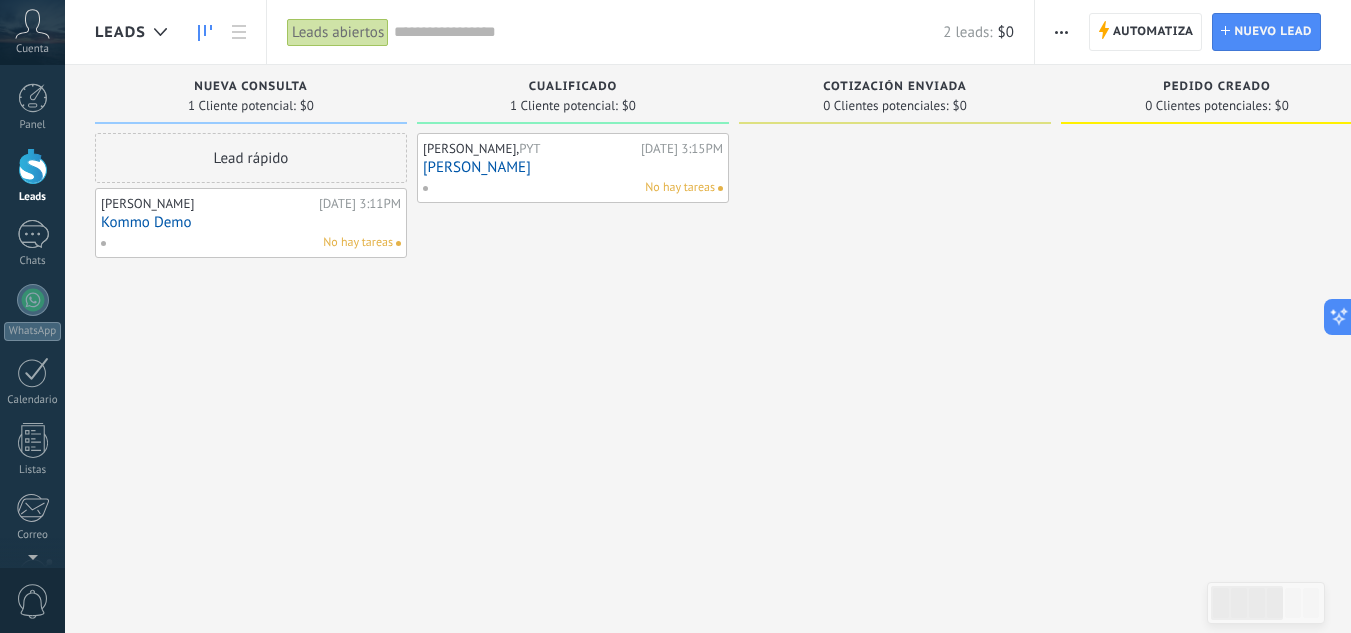 click on "No hay tareas" at bounding box center [680, 188] 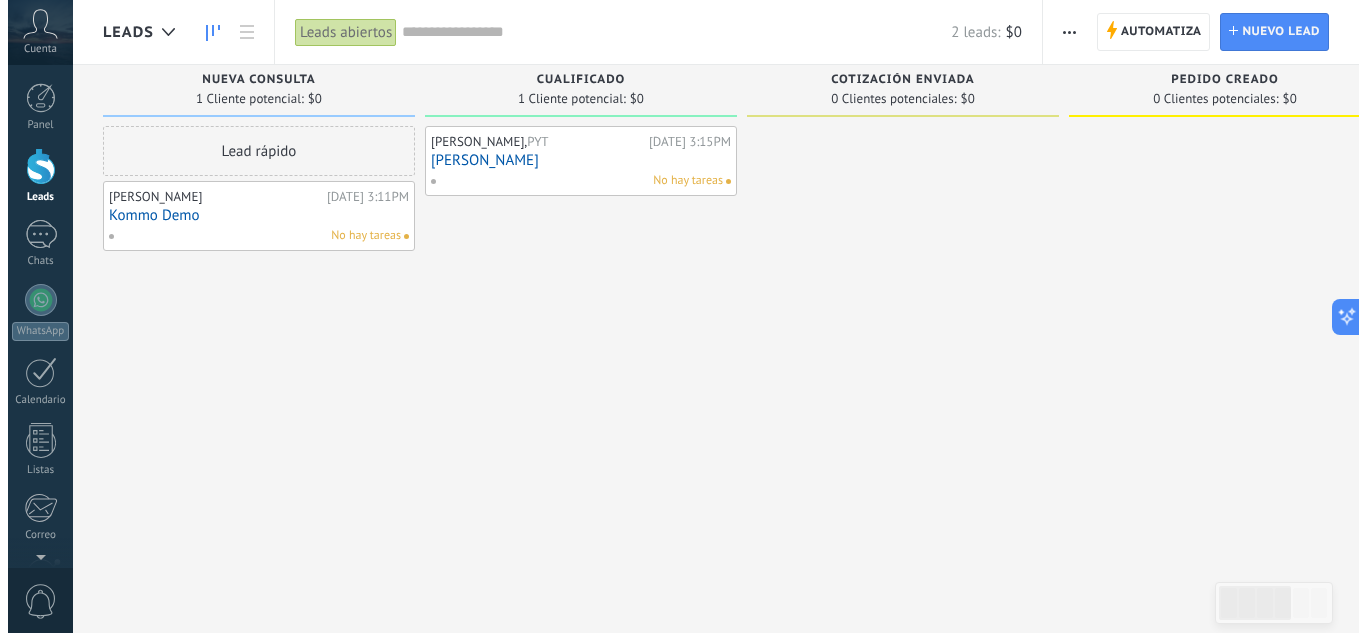 scroll, scrollTop: 0, scrollLeft: 0, axis: both 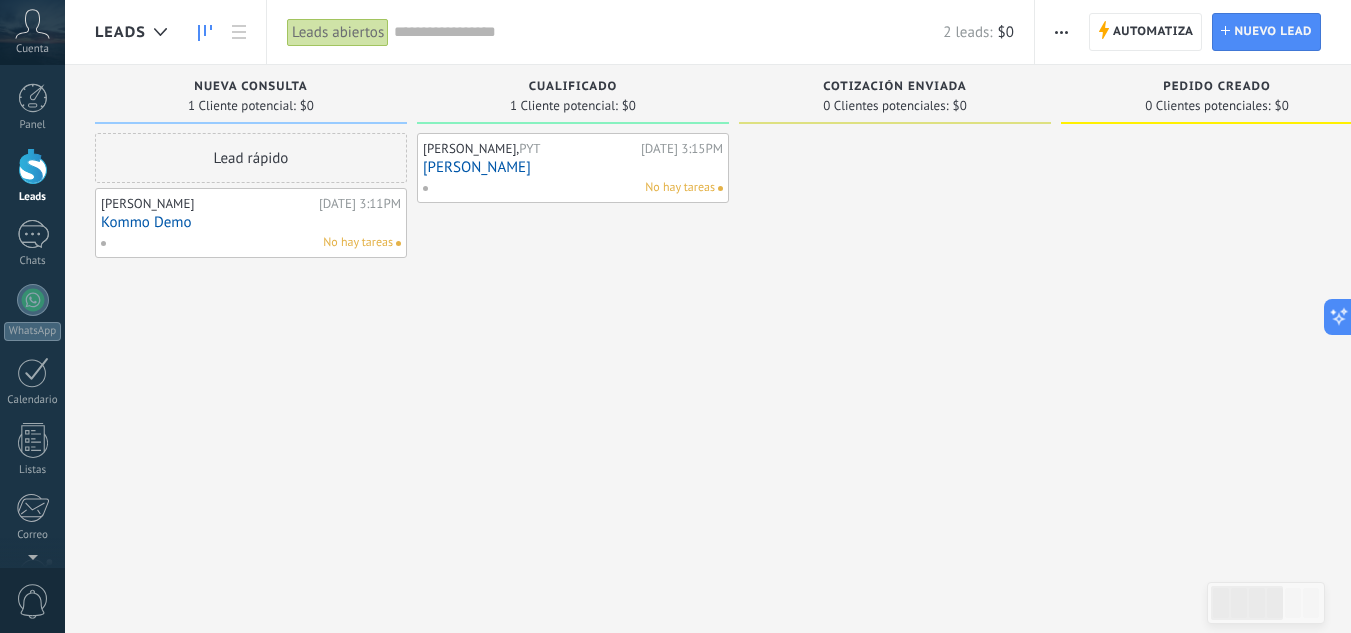 click on "No hay tareas" at bounding box center (680, 188) 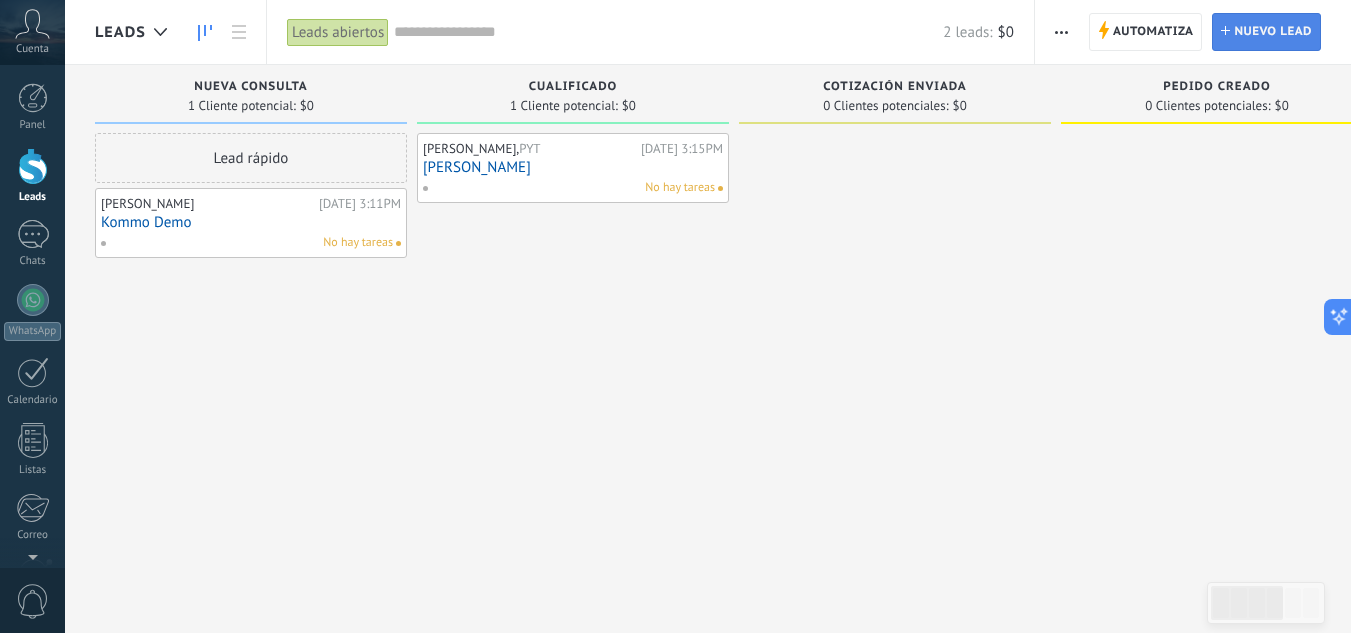 click on "Nuevo lead" at bounding box center (1273, 32) 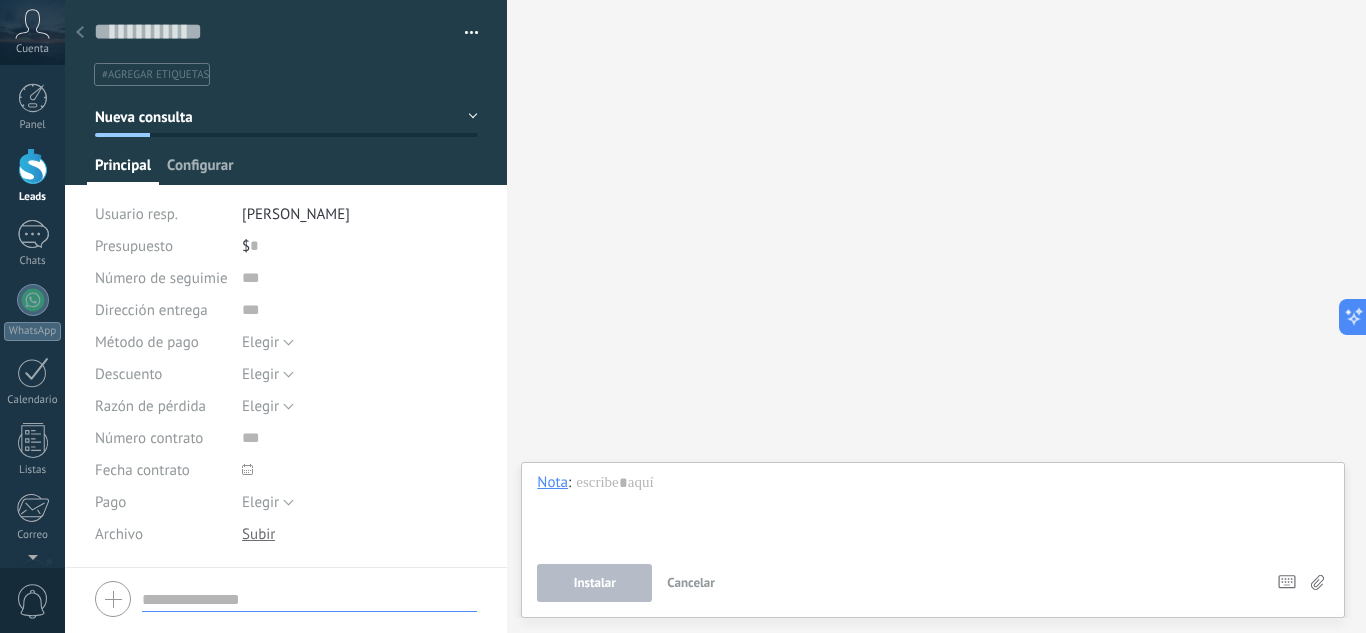 click on "Configurar" at bounding box center [200, 170] 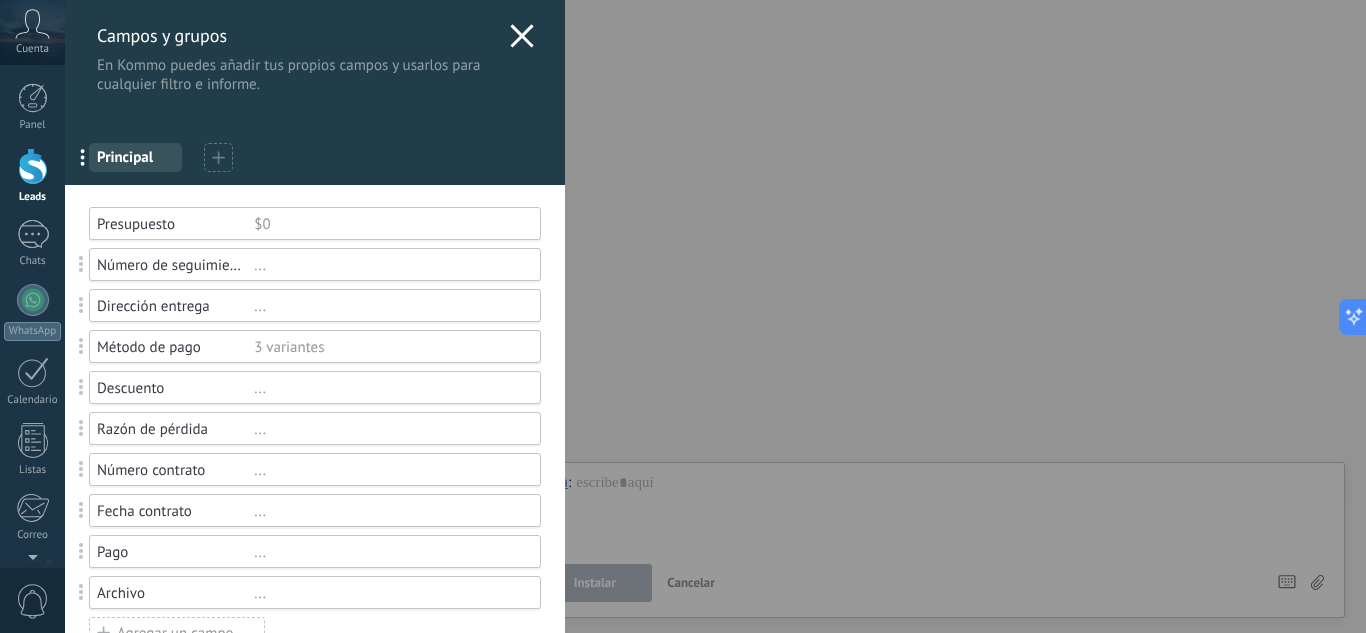 click on "$0" at bounding box center (388, 224) 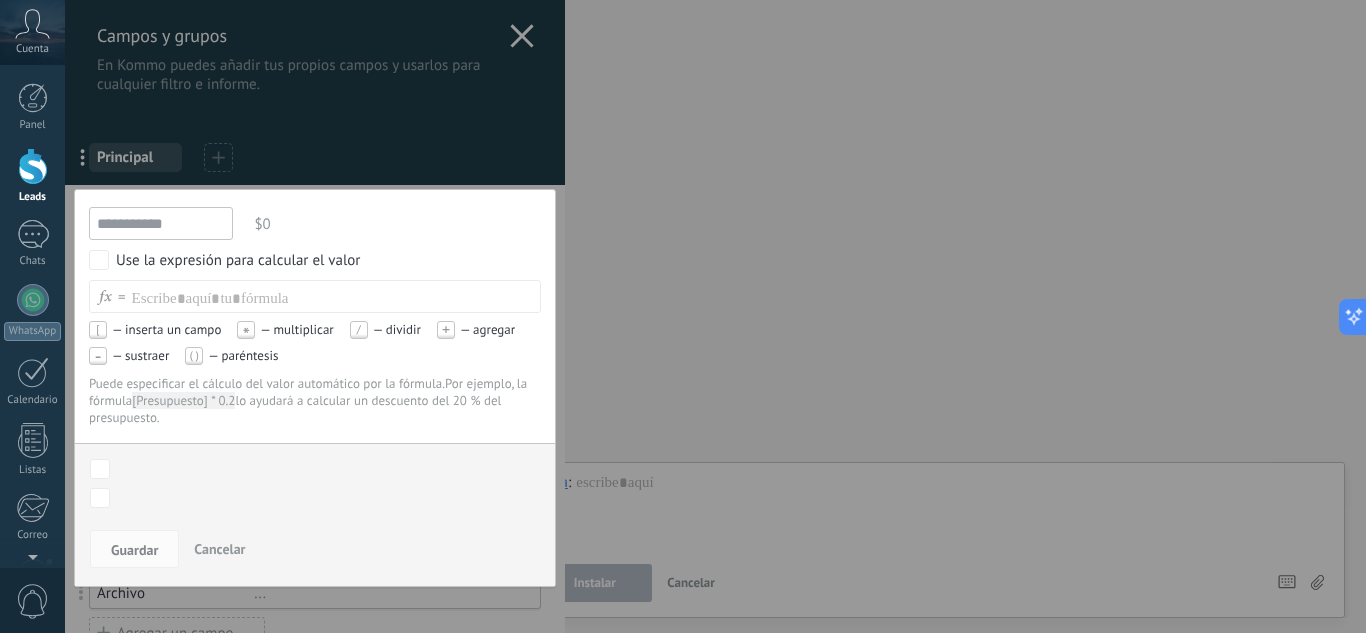 click on "**********" at bounding box center (315, 388) 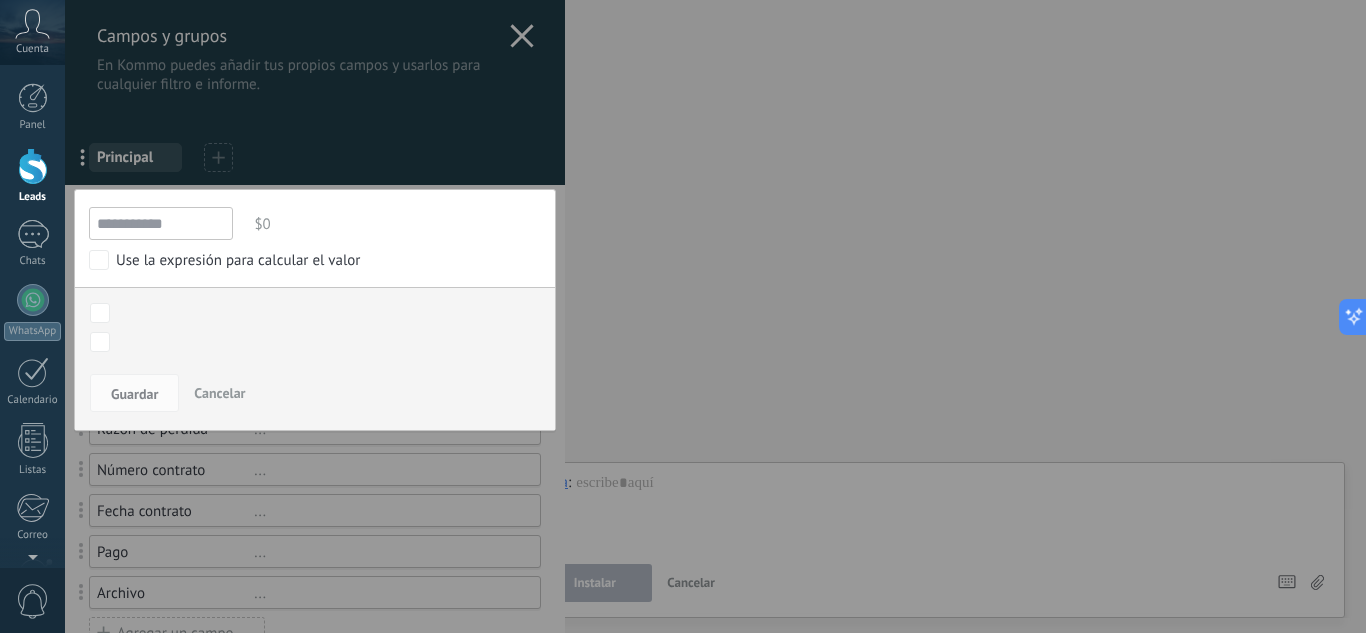 click on "**********" at bounding box center (161, 223) 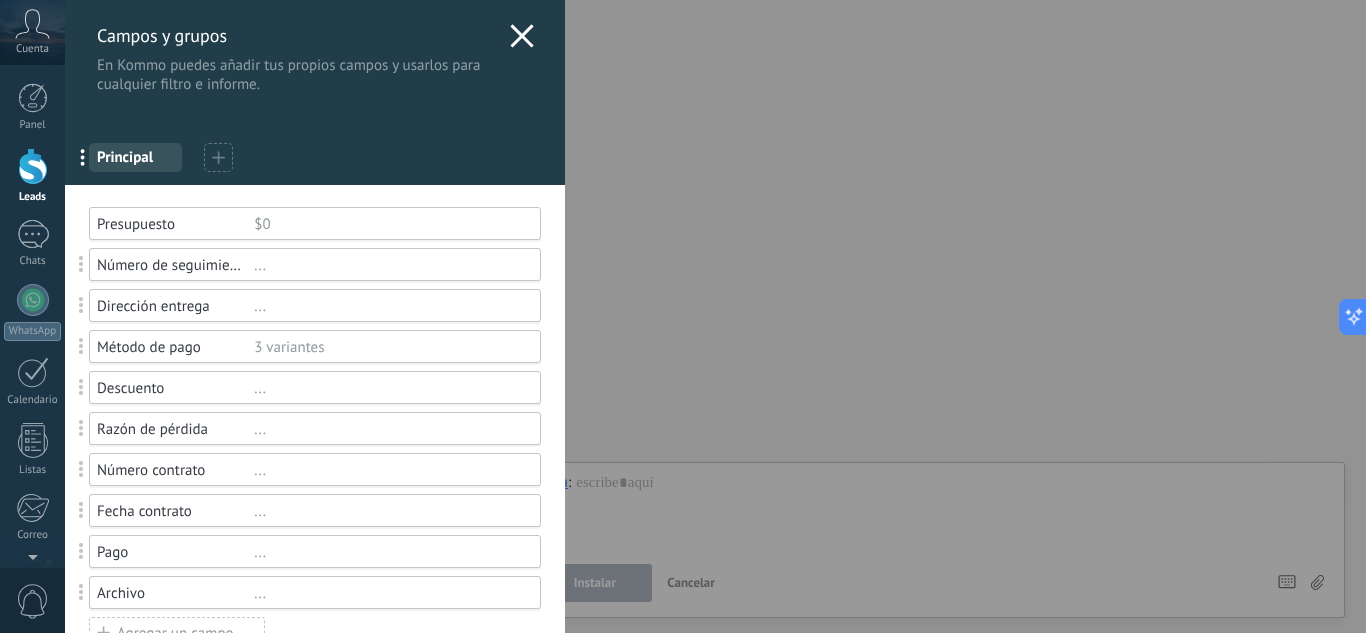 click on "Campos y grupos En Kommo puedes añadir tus propios campos y usarlos para cualquier filtro e informe." at bounding box center [315, 47] 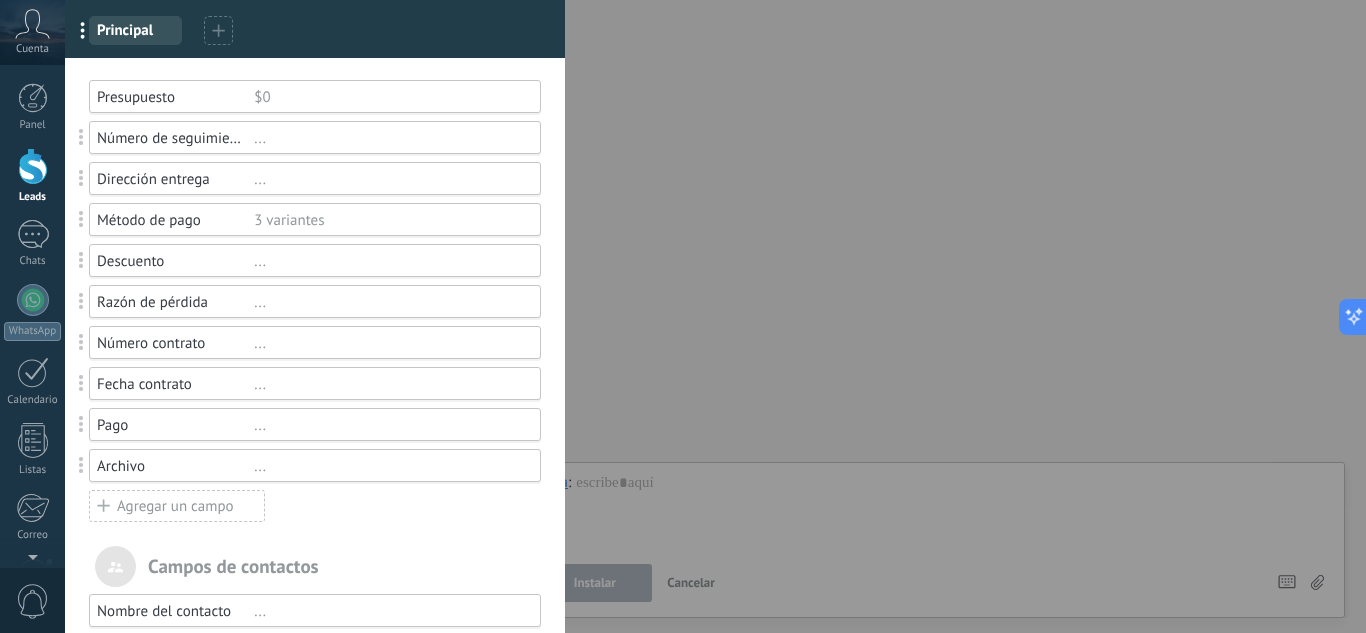 scroll, scrollTop: 0, scrollLeft: 0, axis: both 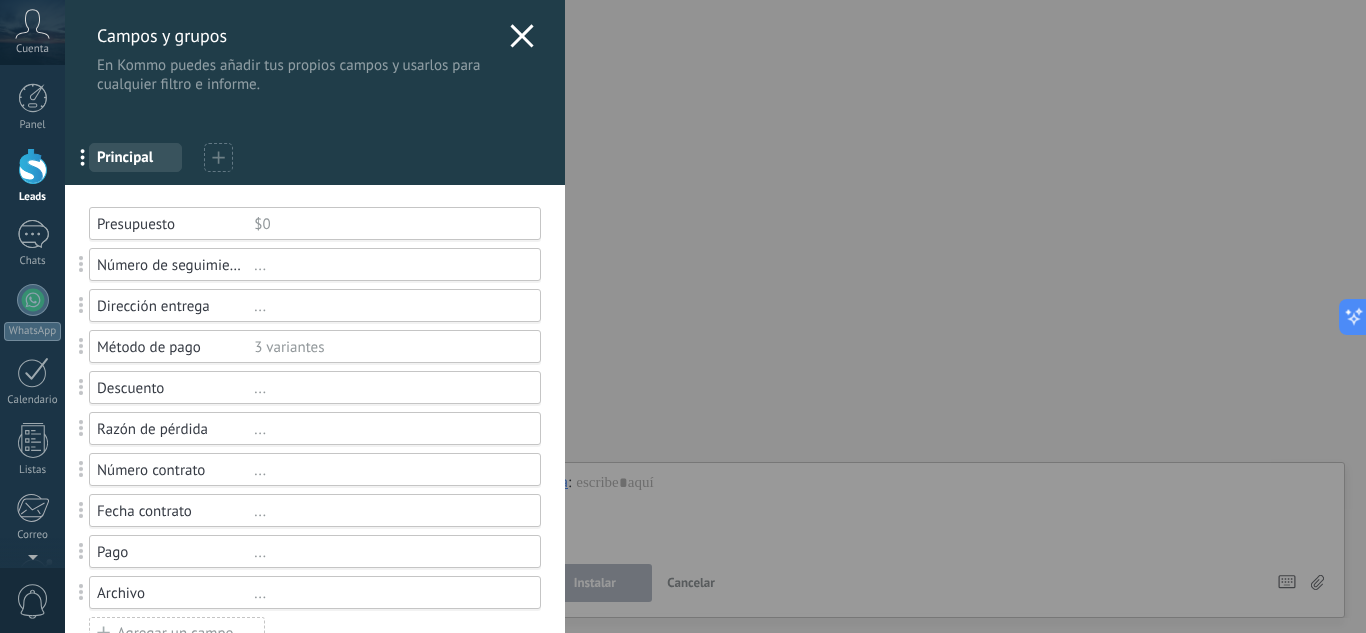 click on "Número de seguimiento" at bounding box center [175, 265] 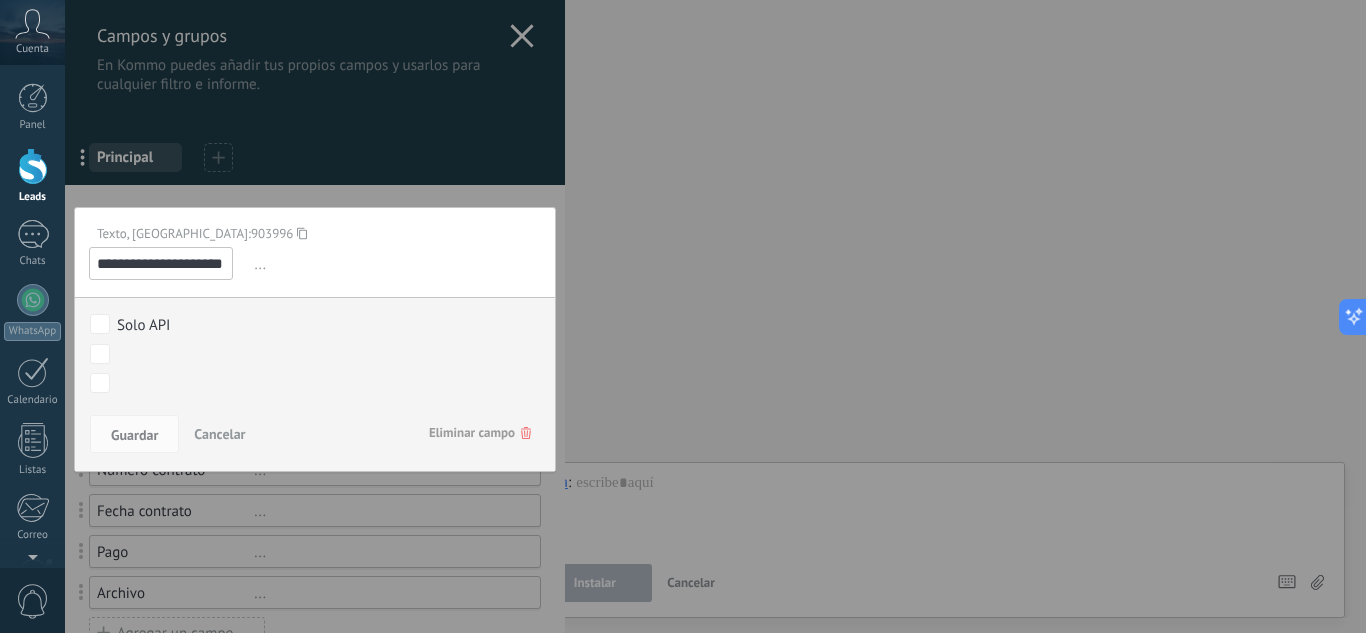 click at bounding box center (315, 631) 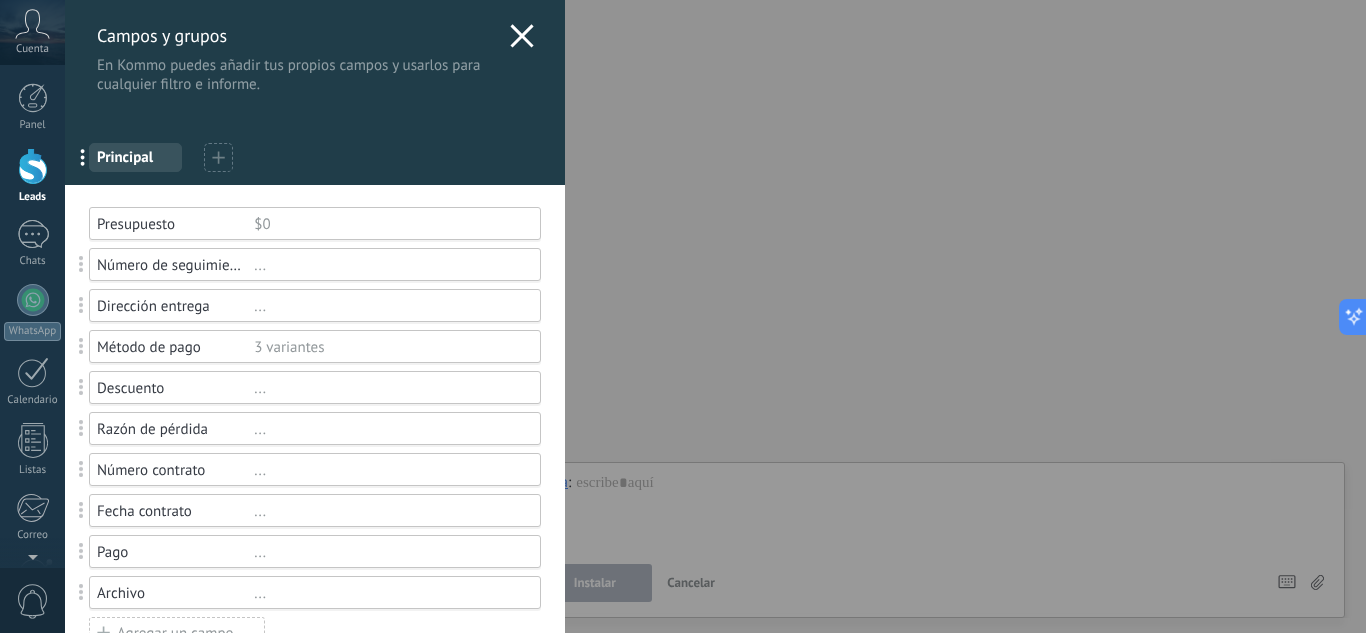 click on "... Principal" at bounding box center (315, 154) 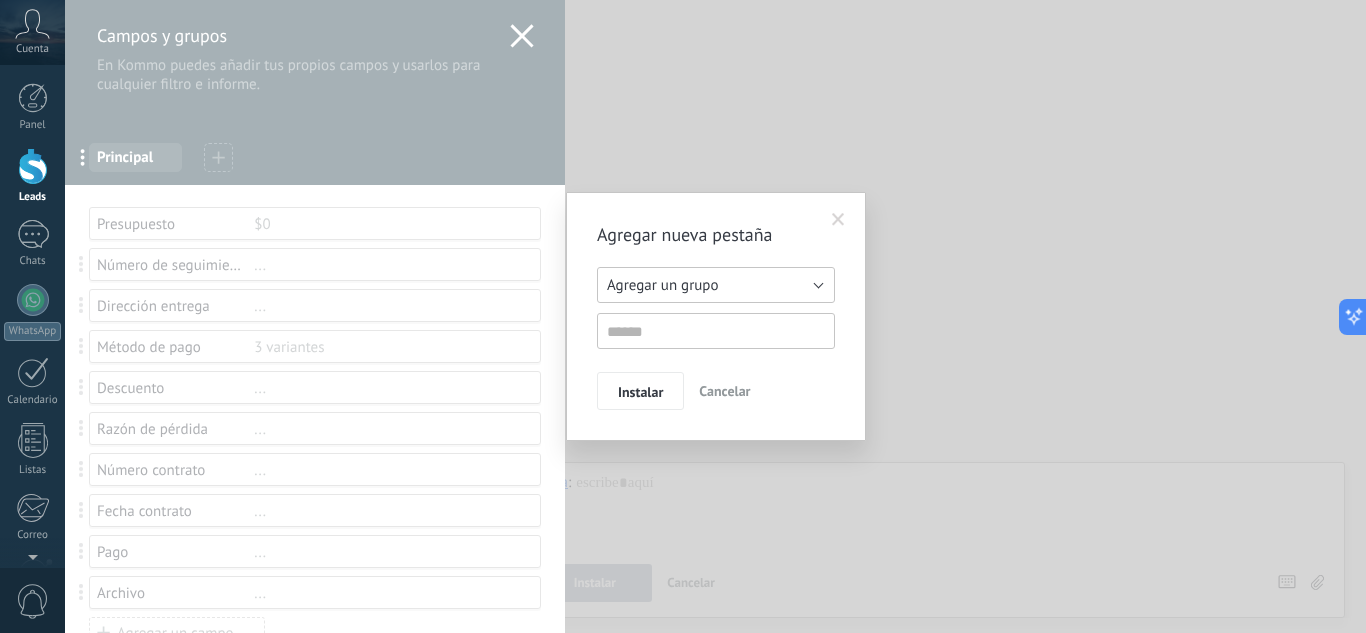 click on "Agregar un grupo" at bounding box center [716, 285] 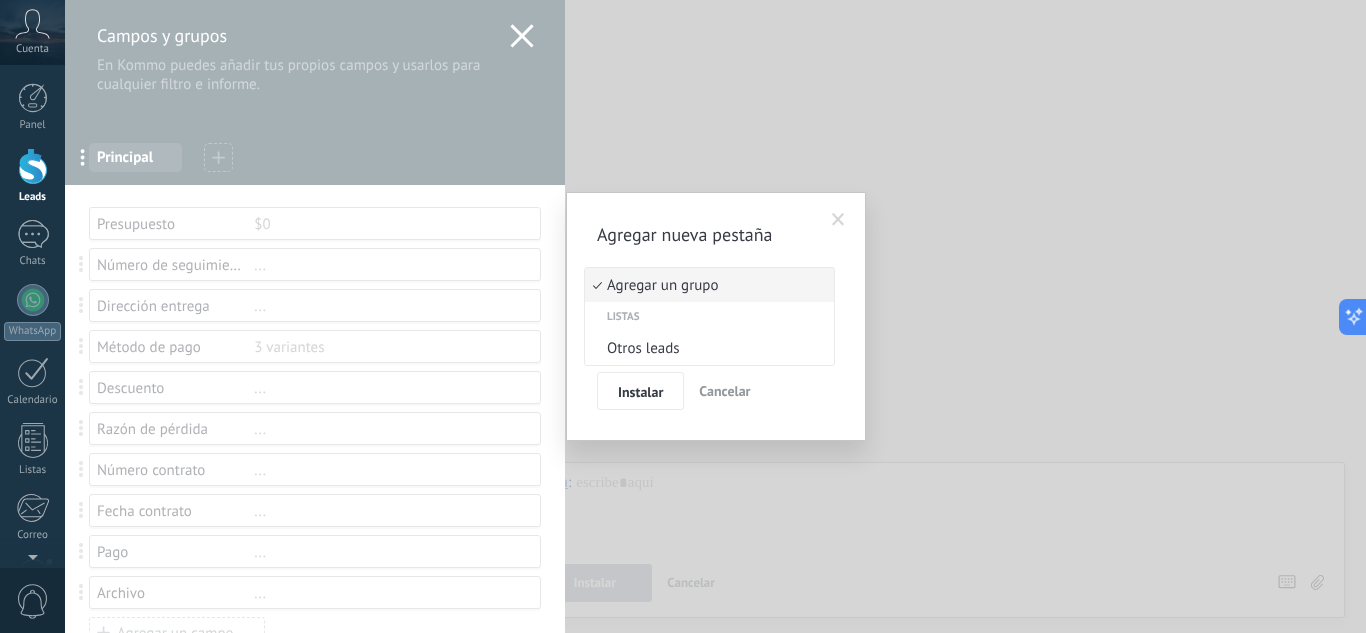 click on "Agregar un grupo" at bounding box center [706, 285] 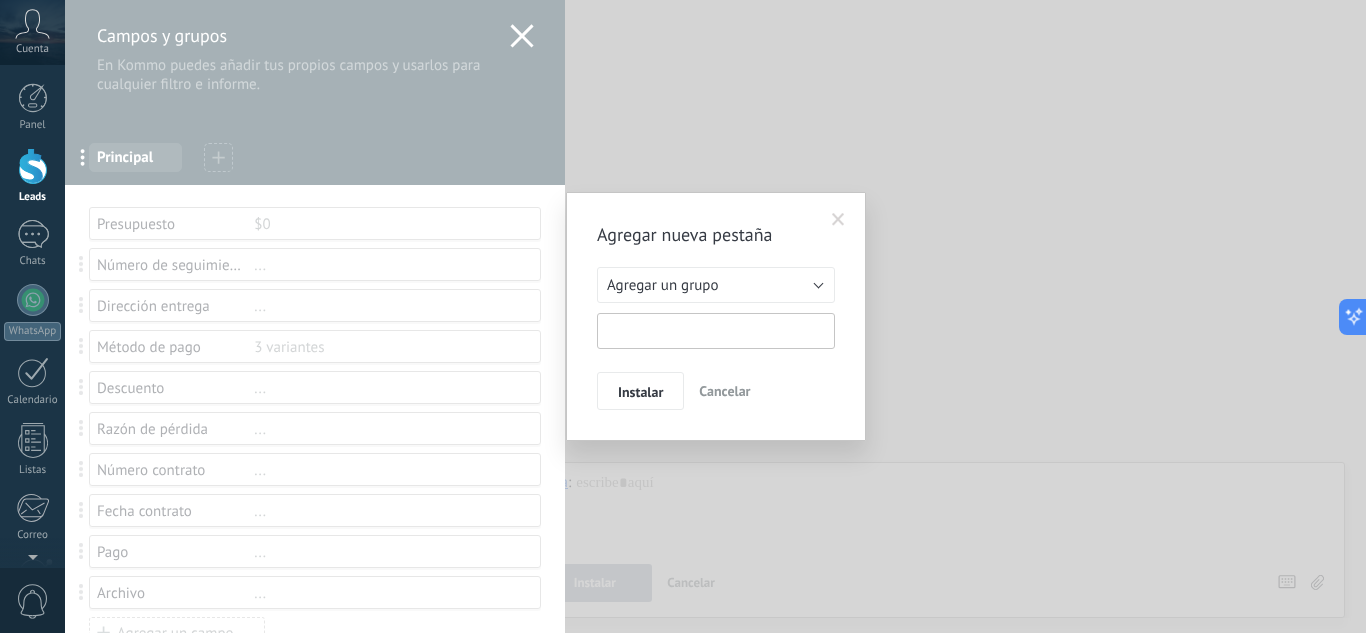 click at bounding box center [716, 331] 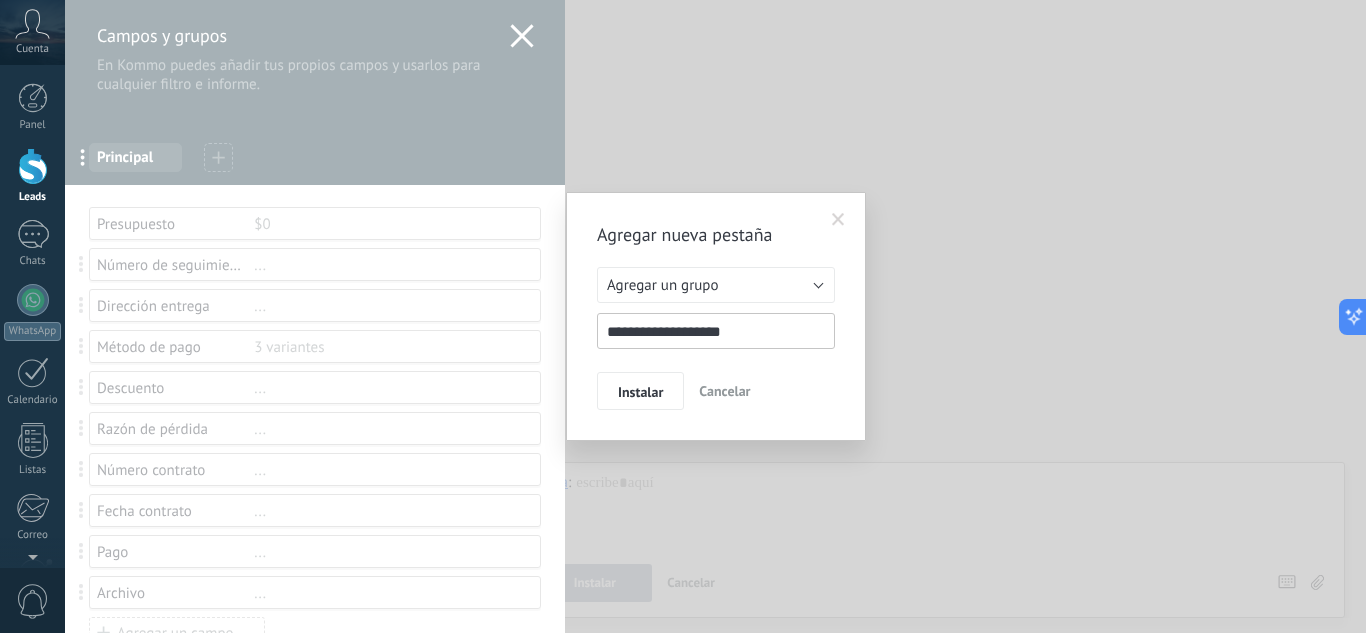 type on "**********" 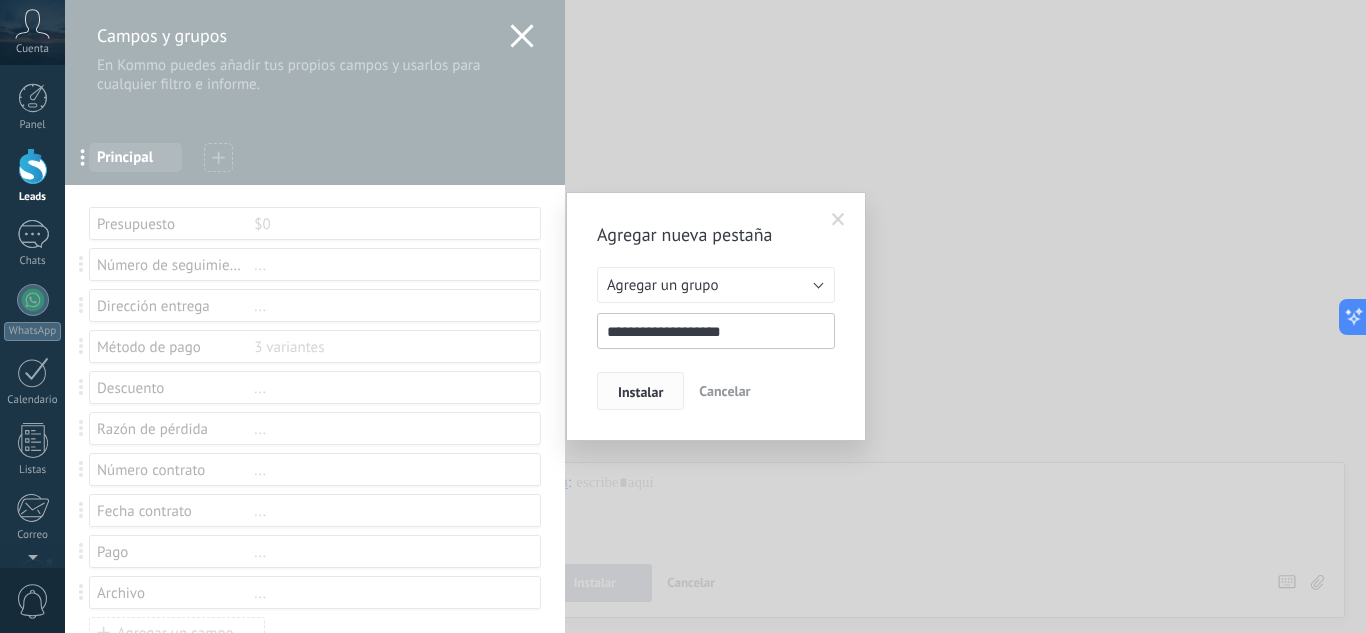 click on "Instalar" at bounding box center [640, 391] 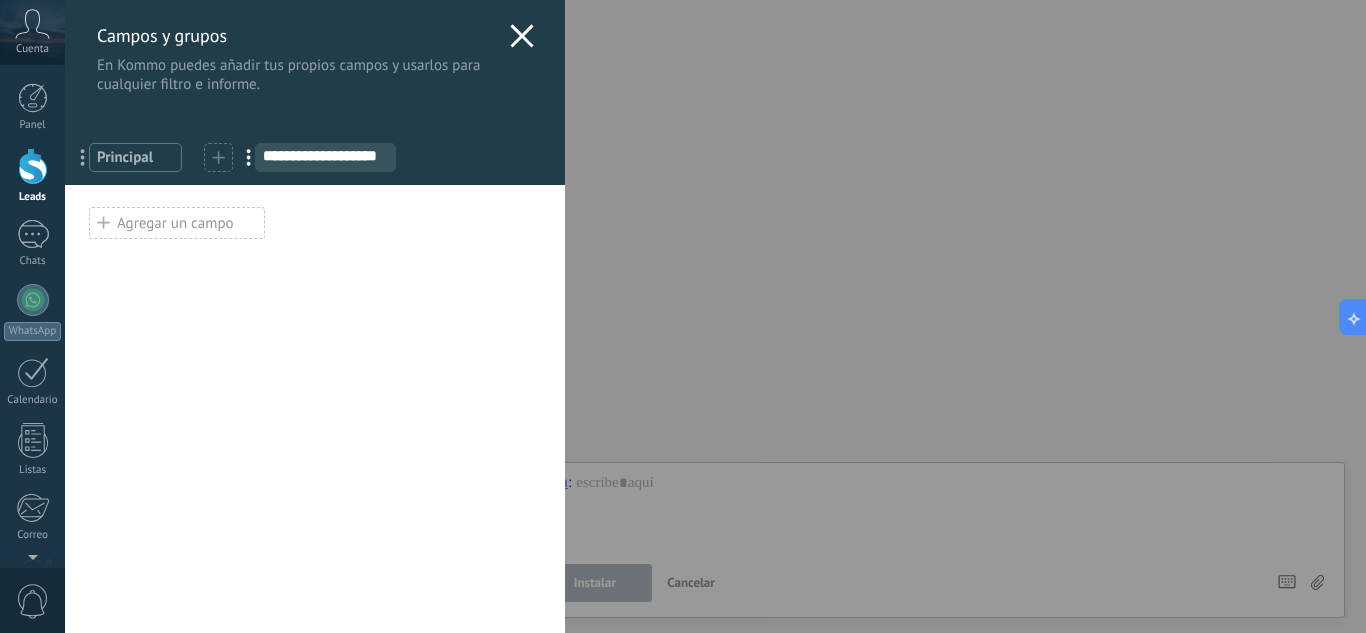 click on "**********" at bounding box center [325, 156] 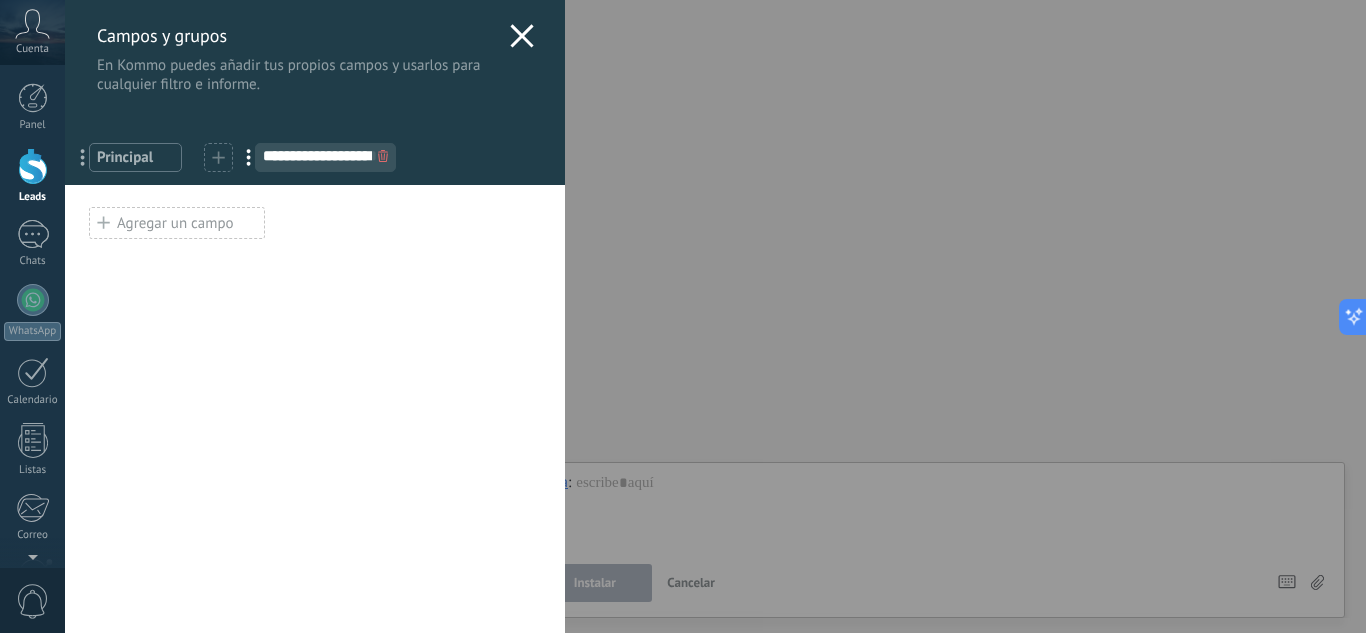 click on "Agregar un campo" at bounding box center (177, 223) 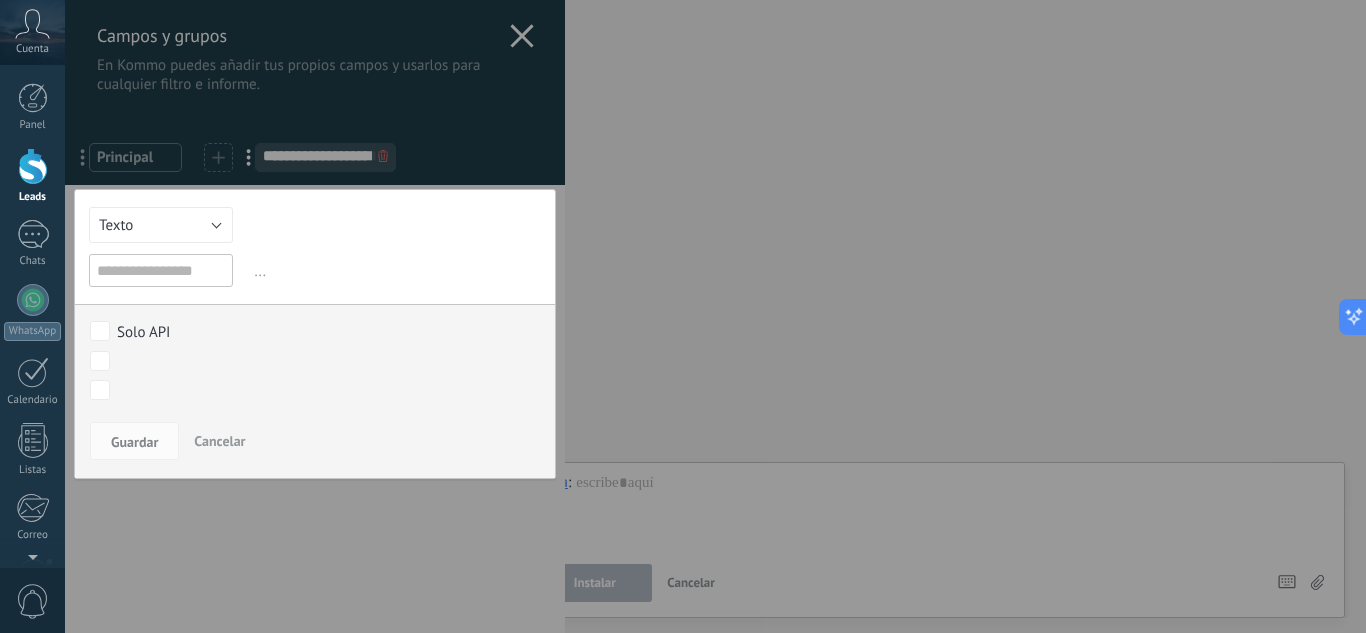 click at bounding box center [161, 270] 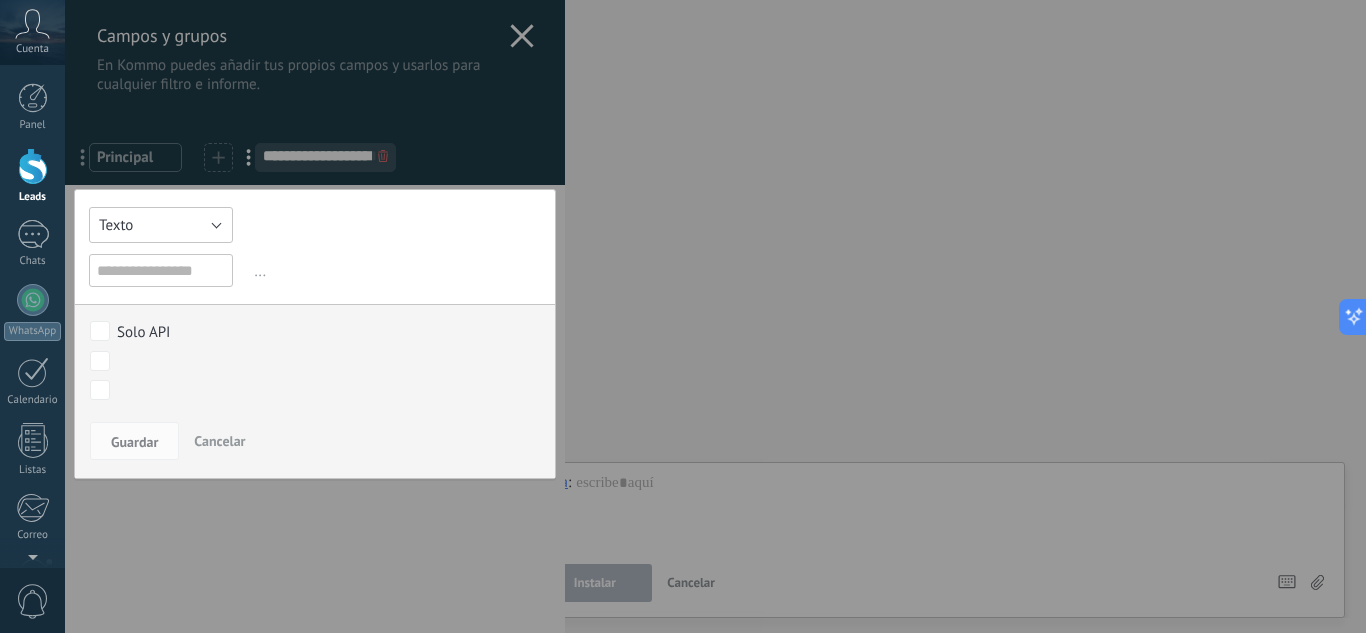 click on "Texto" at bounding box center (161, 225) 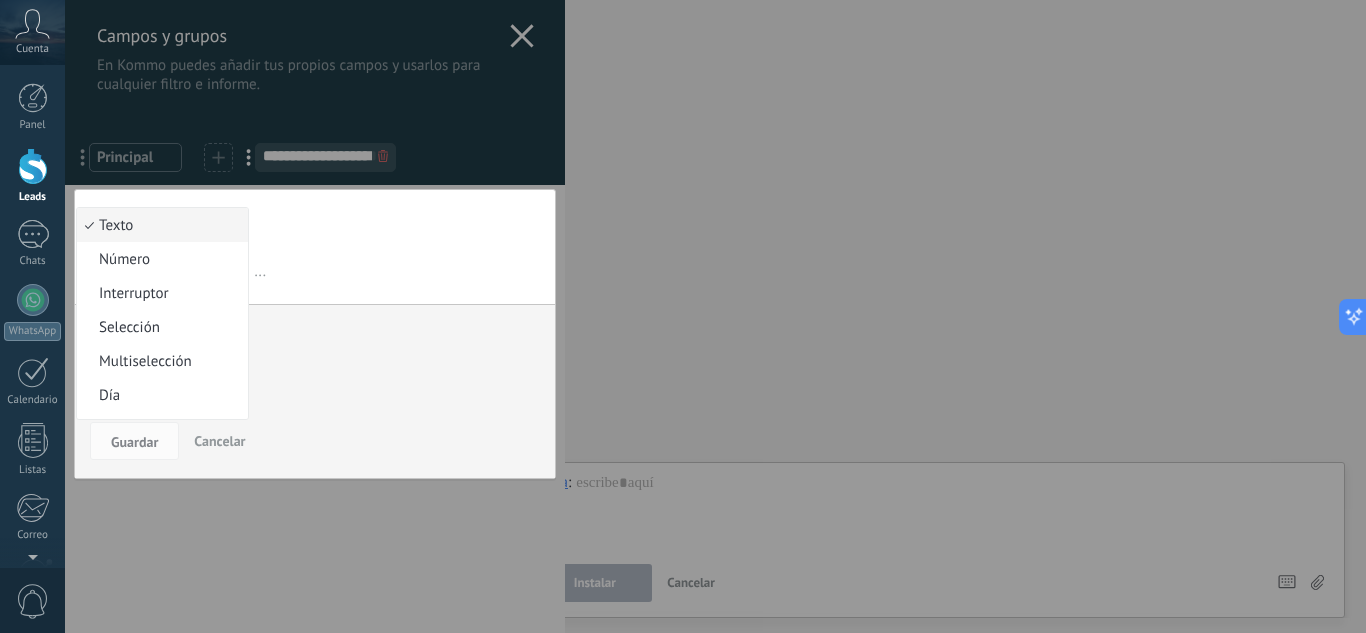 click on "Texto" at bounding box center [159, 225] 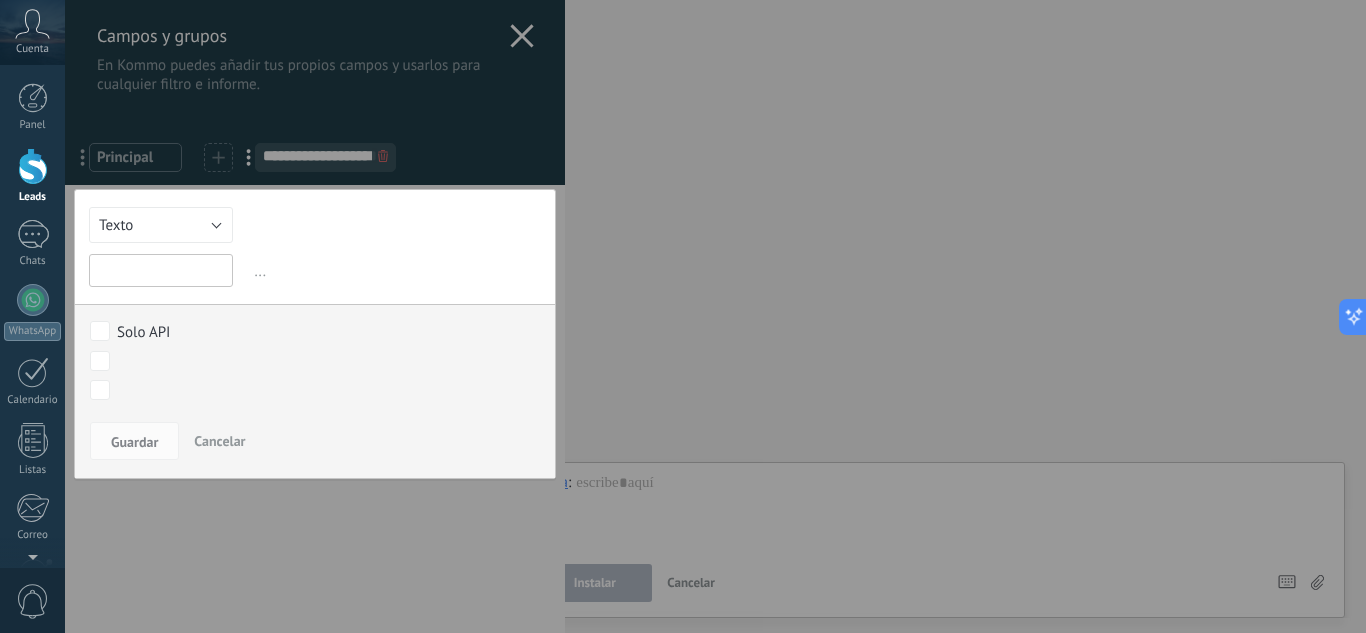 click at bounding box center (161, 270) 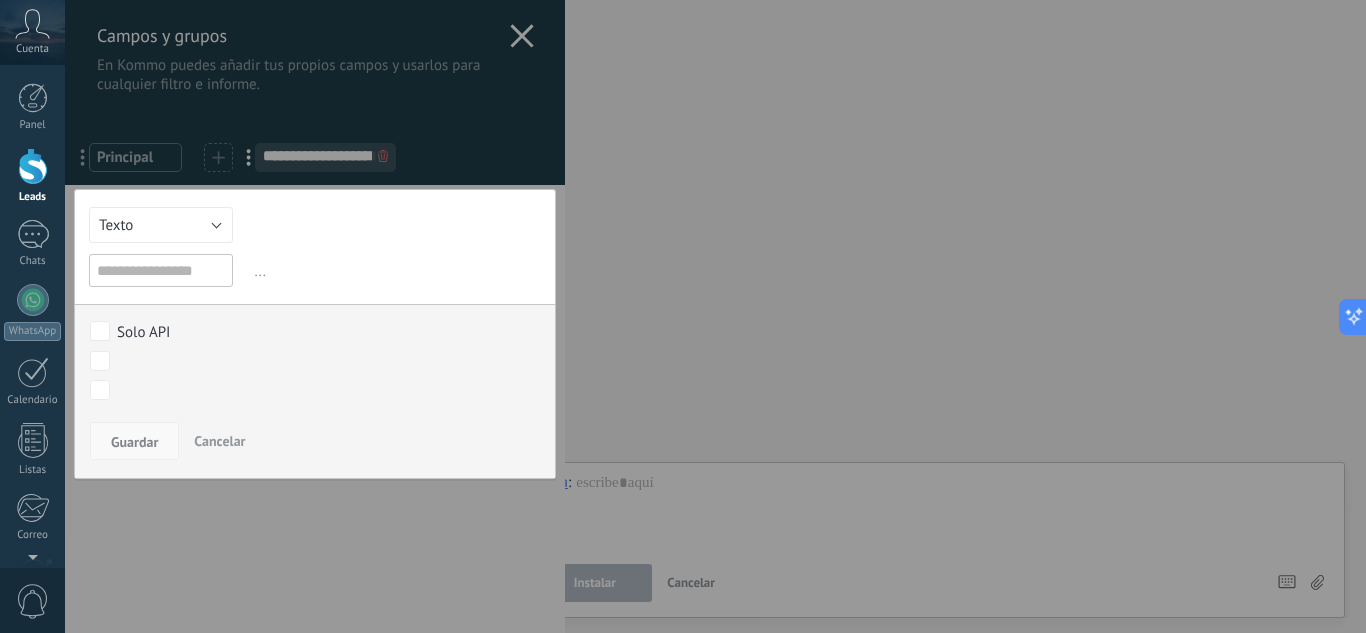 click on "Guardar" at bounding box center (134, 442) 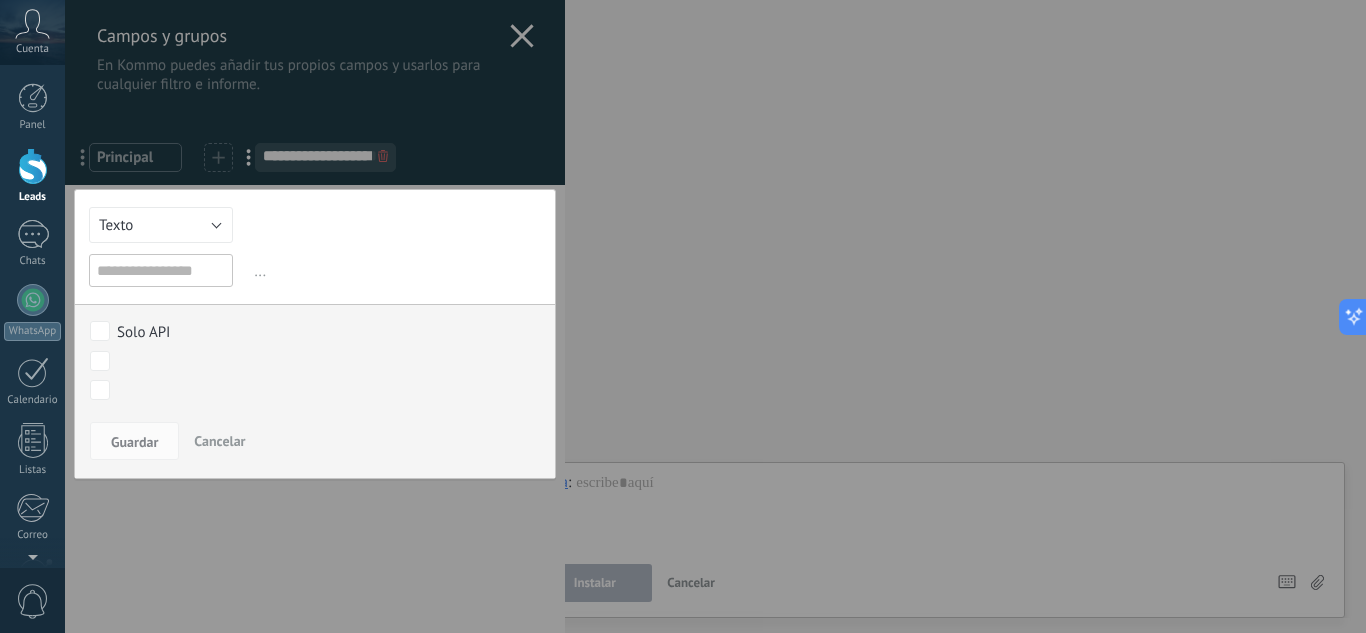 click on "Guardar Cancelar" at bounding box center (315, 446) 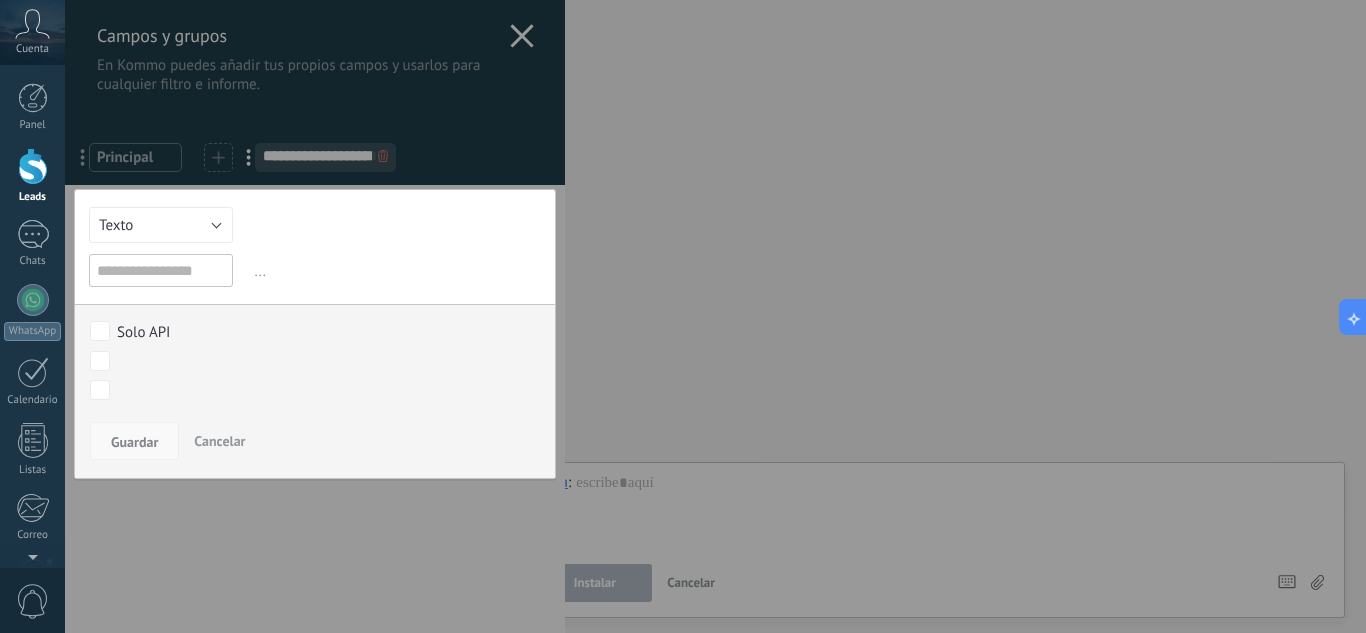click on "Guardar" at bounding box center (134, 442) 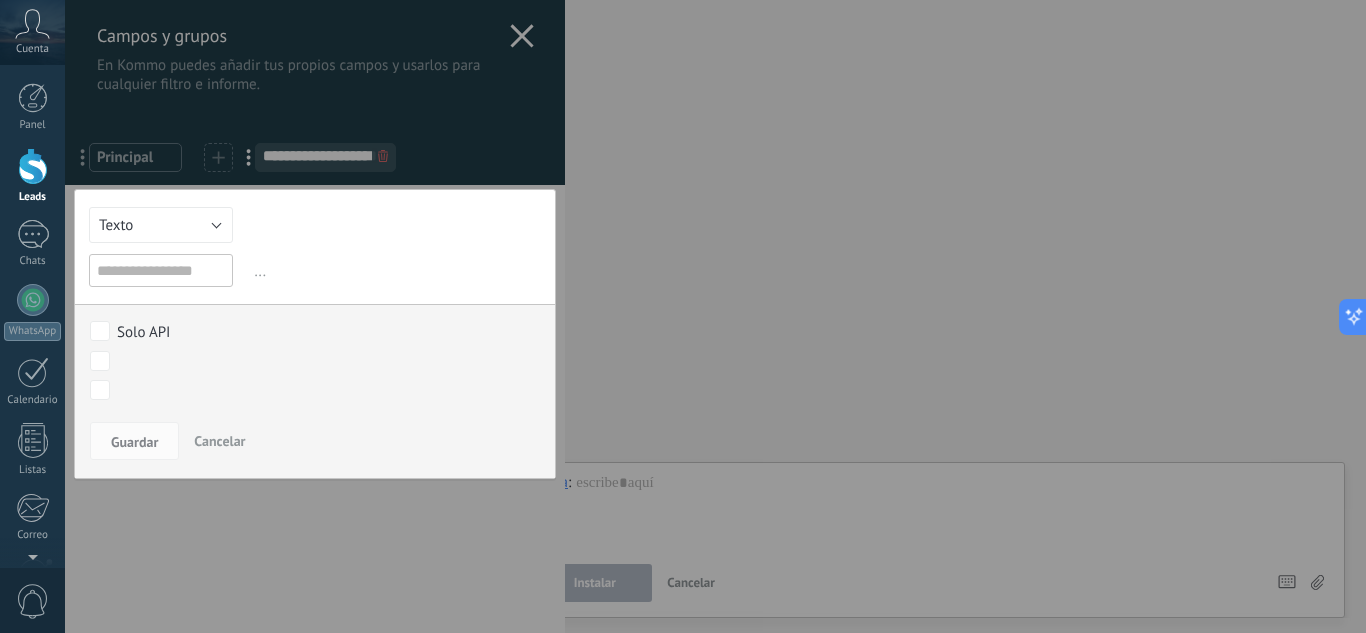click at bounding box center (315, 316) 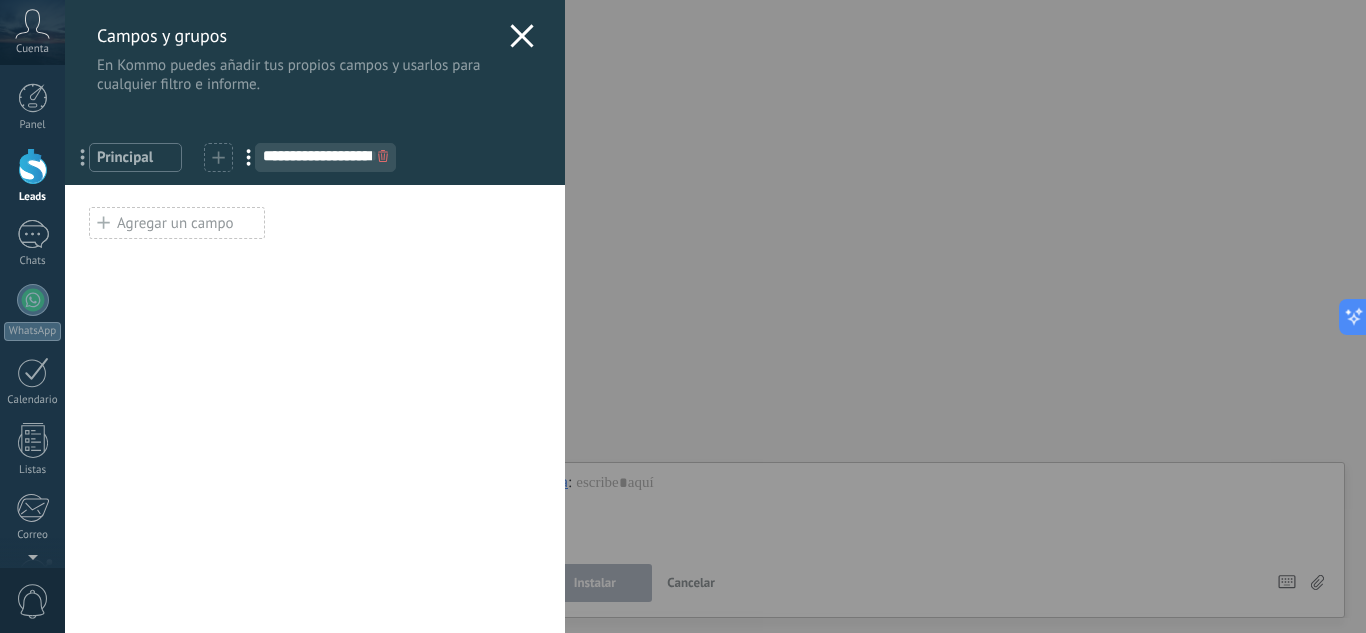 click on "Principal" at bounding box center [135, 157] 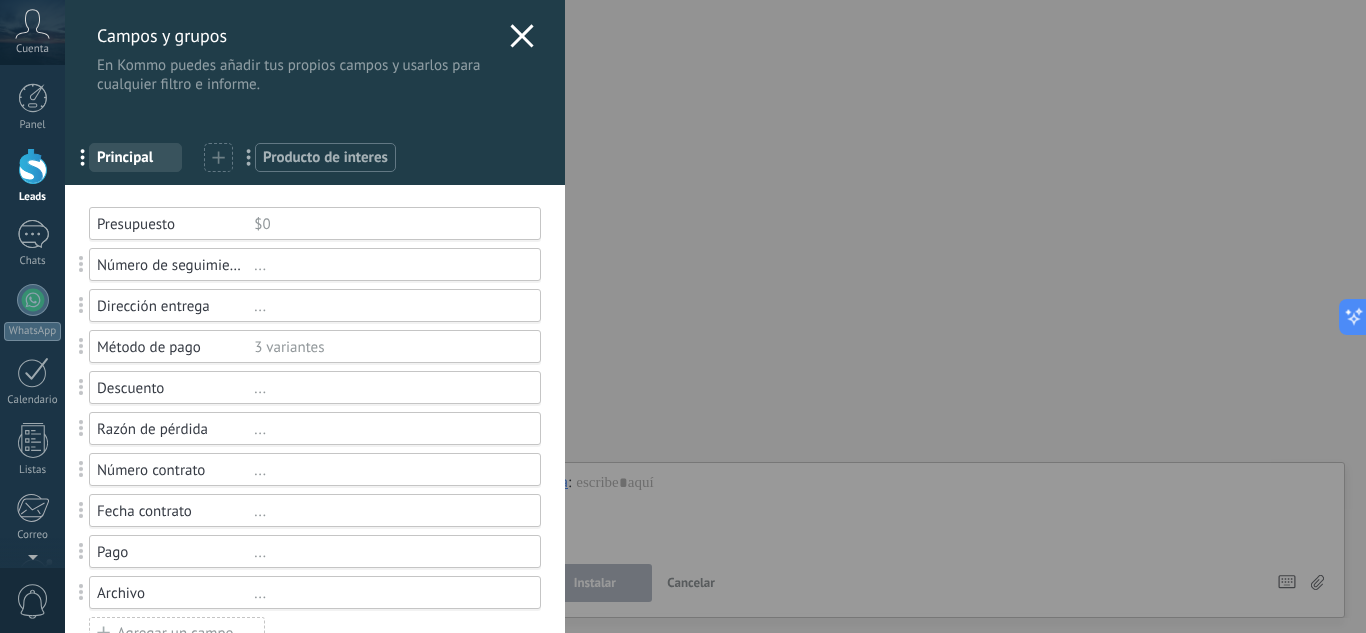 drag, startPoint x: 294, startPoint y: 159, endPoint x: 122, endPoint y: 174, distance: 172.65283 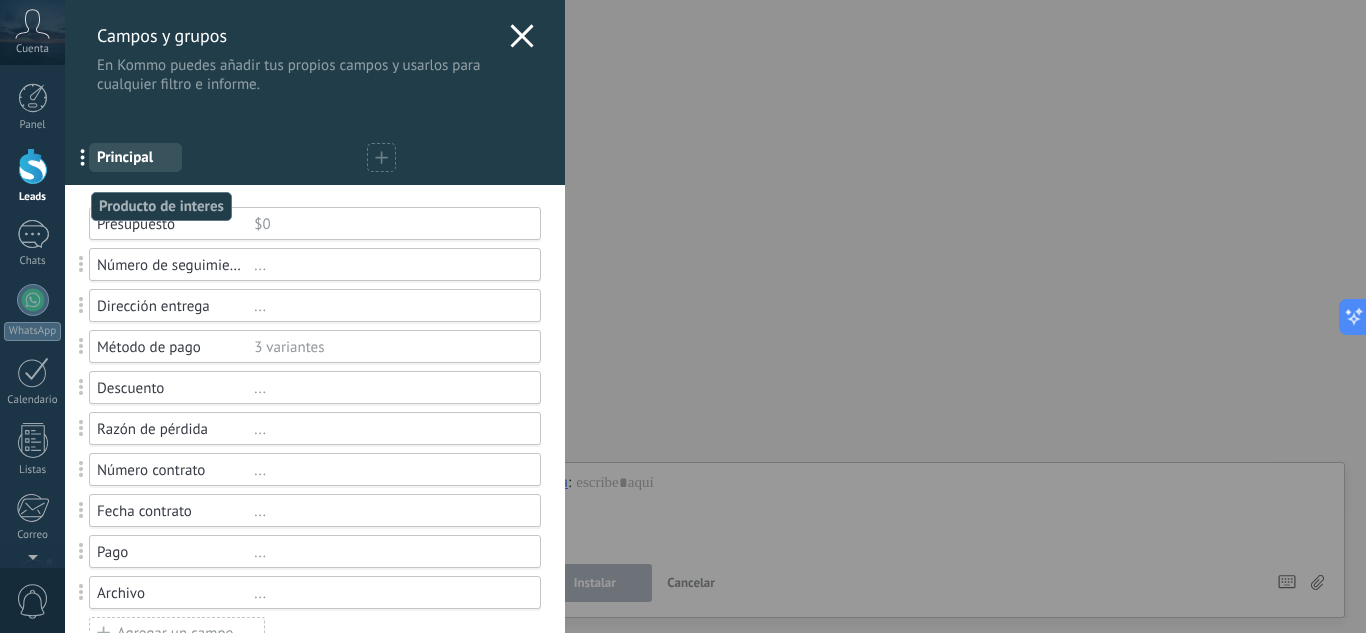 drag, startPoint x: 250, startPoint y: 152, endPoint x: 86, endPoint y: 201, distance: 171.16367 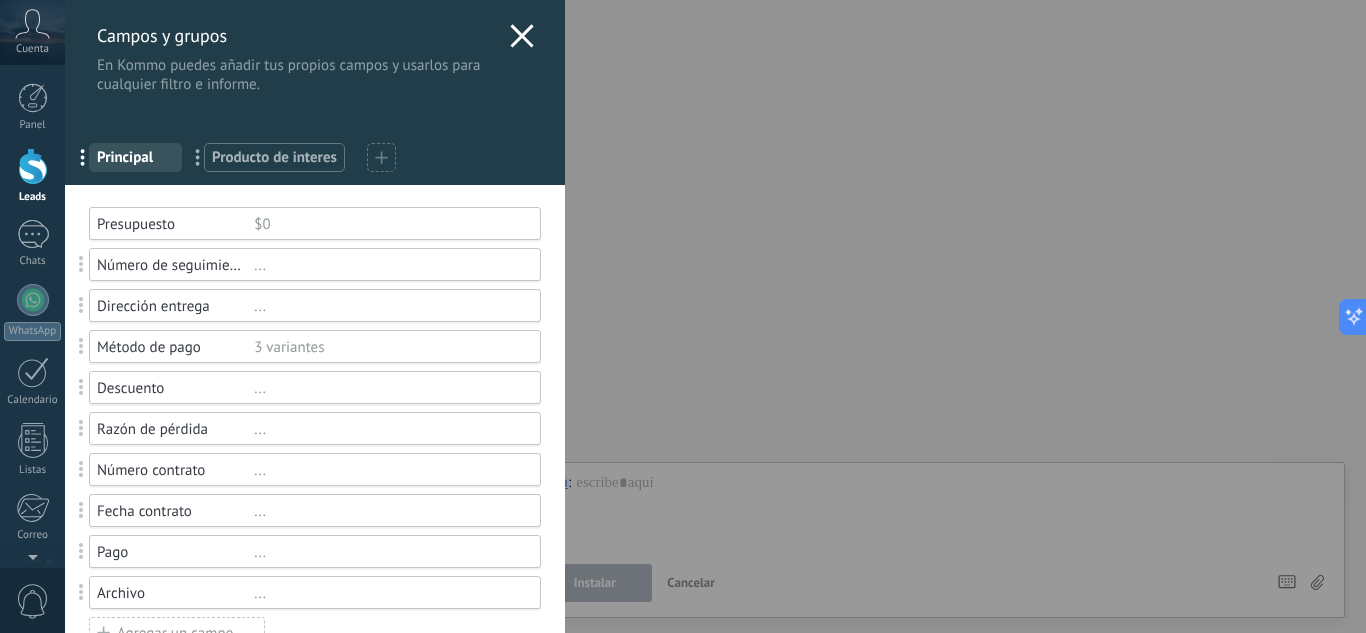 click on "Principal" at bounding box center [135, 157] 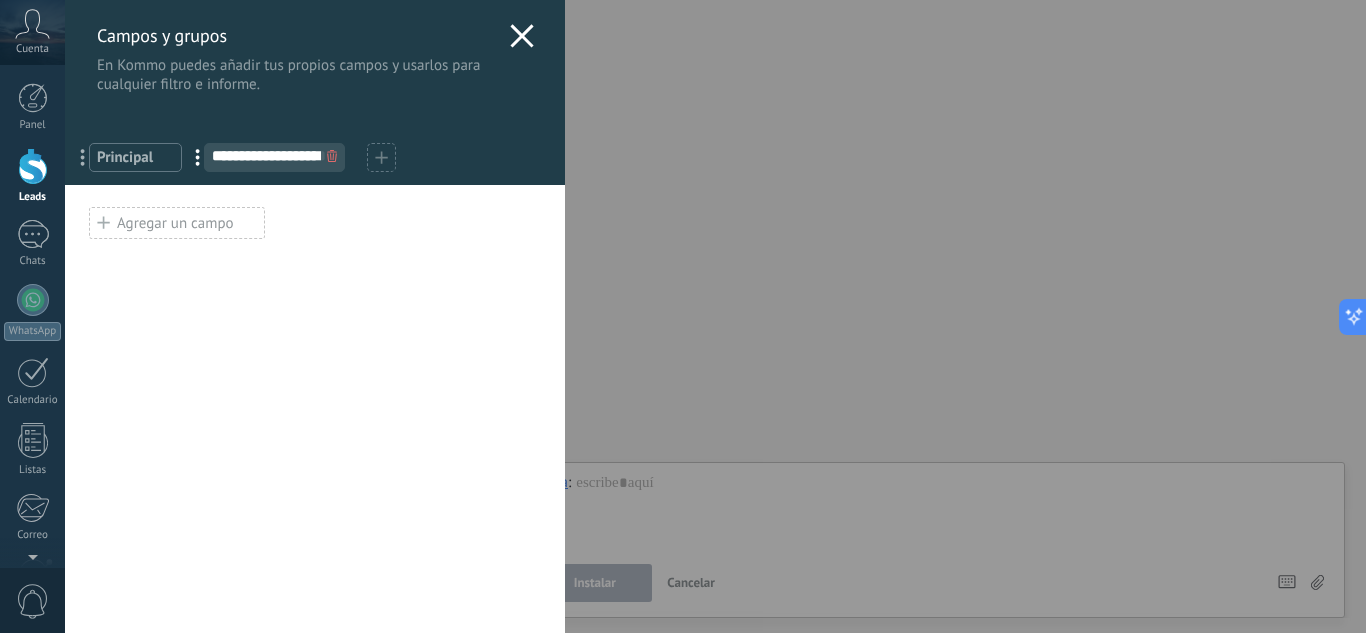 click on "Principal" at bounding box center (135, 157) 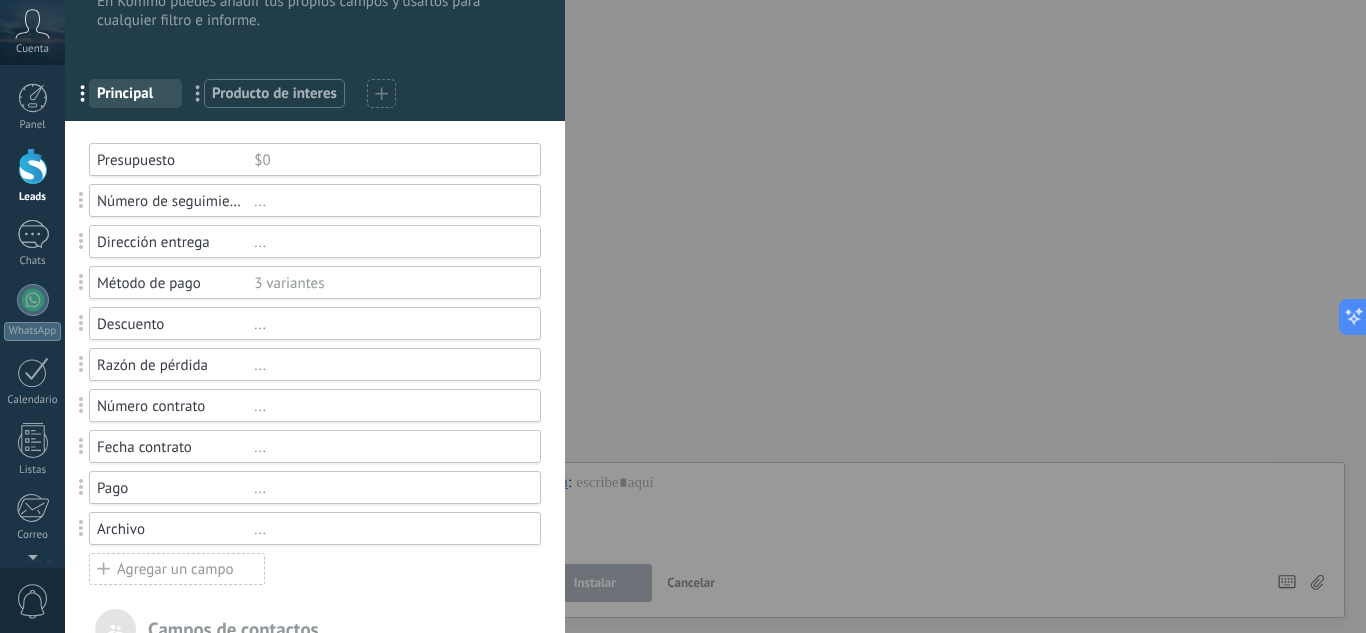 scroll, scrollTop: 0, scrollLeft: 0, axis: both 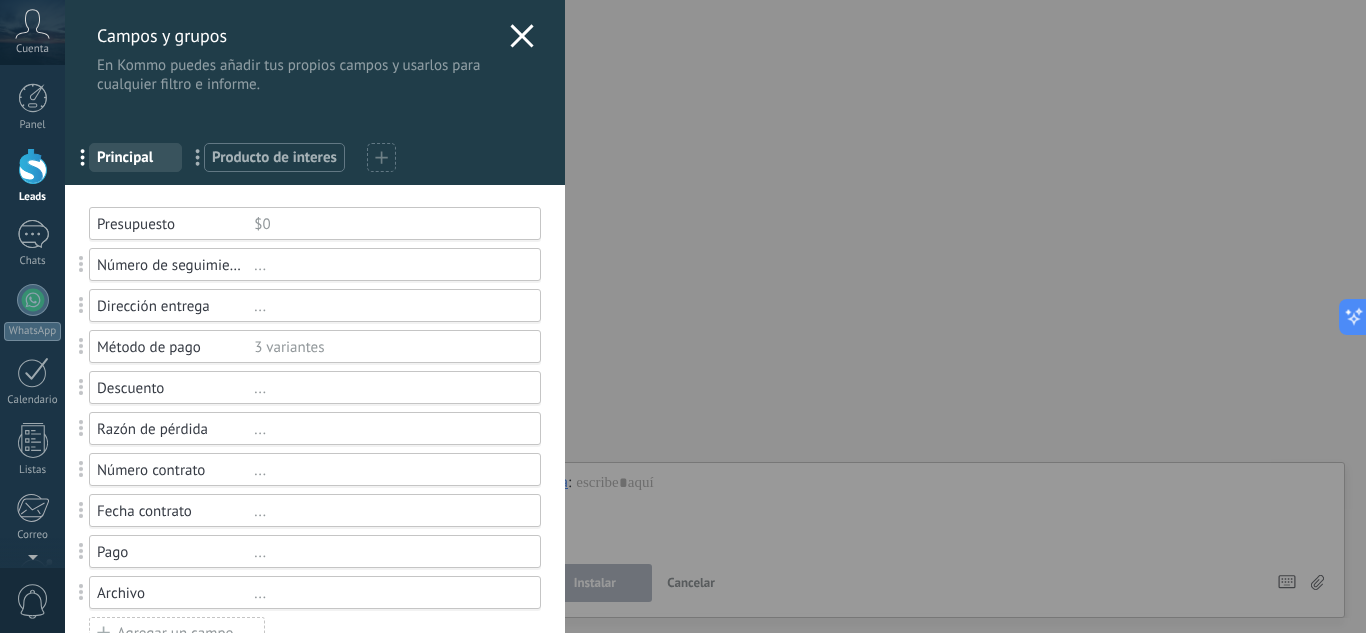 click on "Razón de pérdida" at bounding box center [175, 429] 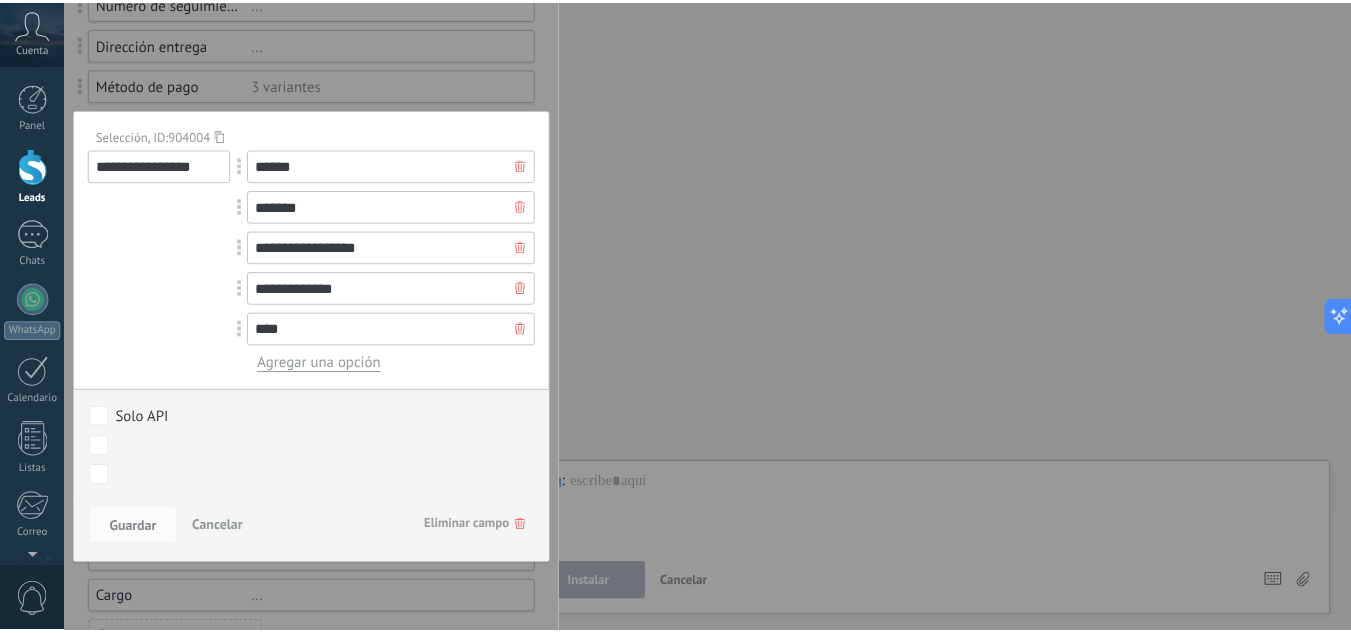 scroll, scrollTop: 200, scrollLeft: 0, axis: vertical 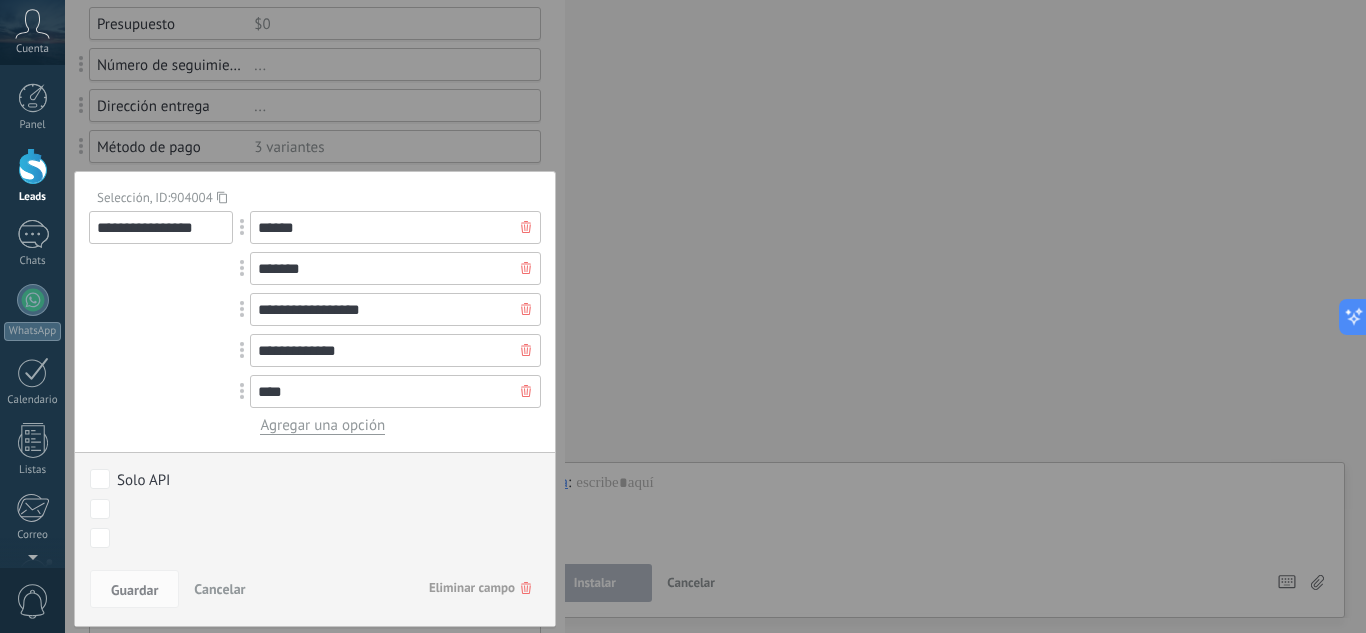 click on "**********" at bounding box center (715, 316) 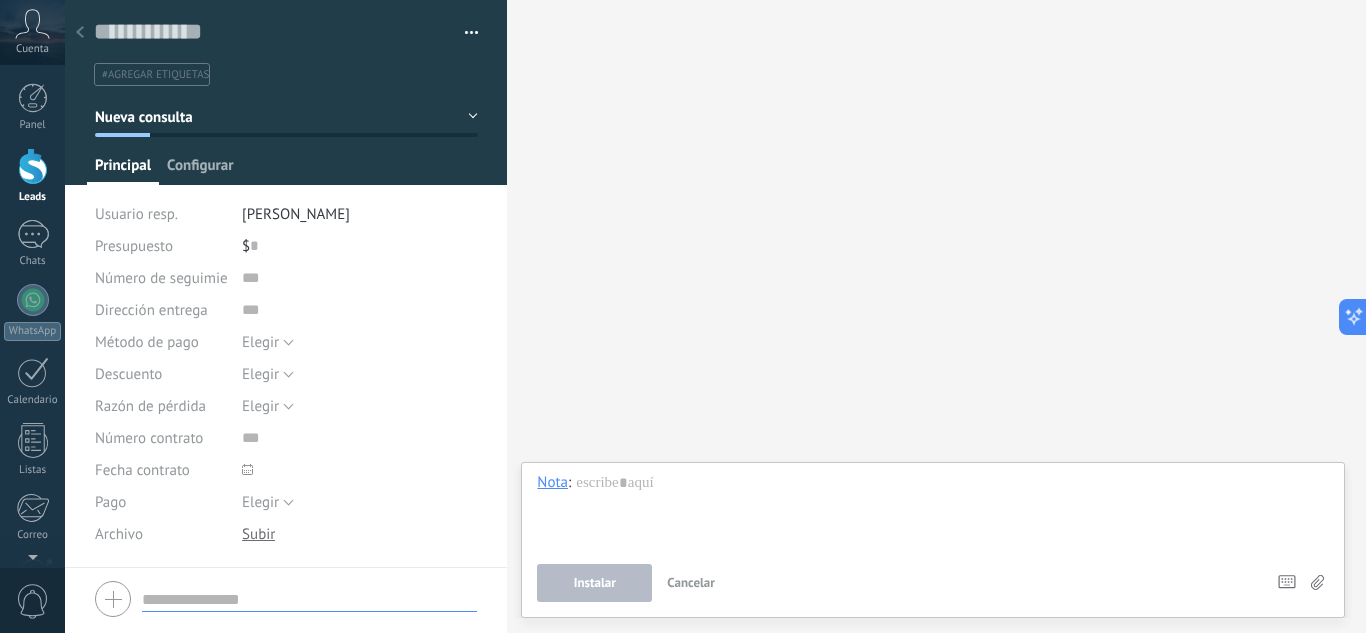 click on "Configurar" at bounding box center [200, 170] 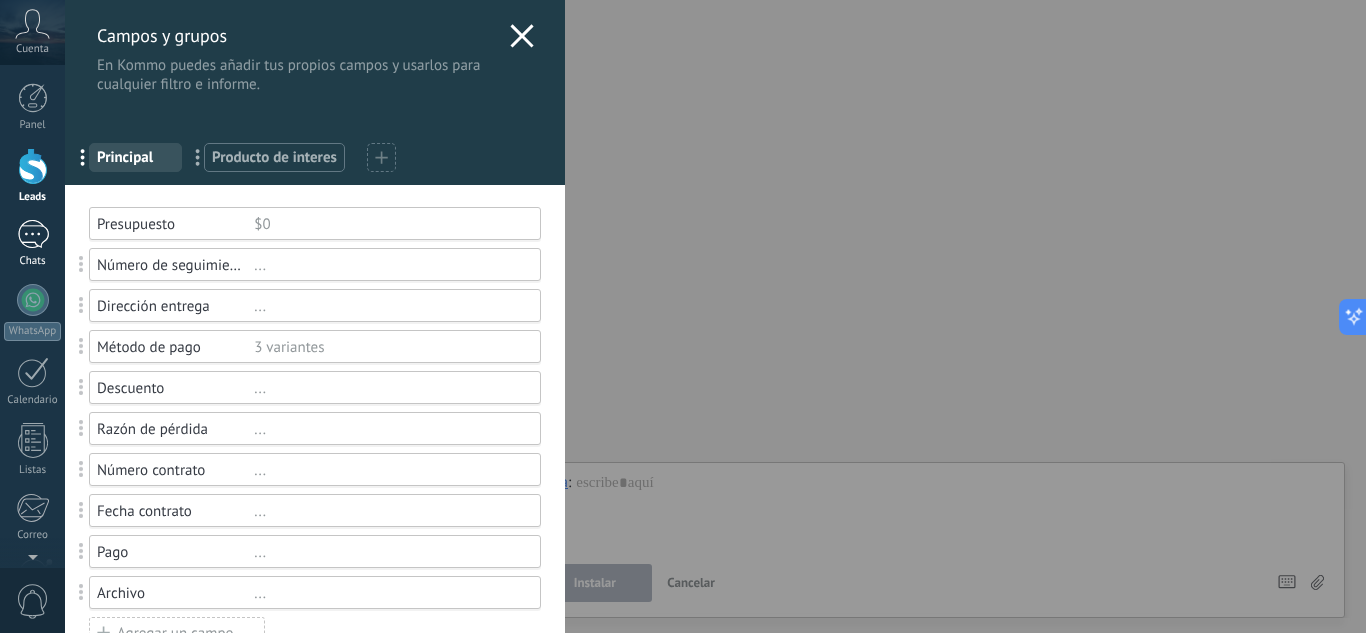click on "**********" at bounding box center [715, 316] 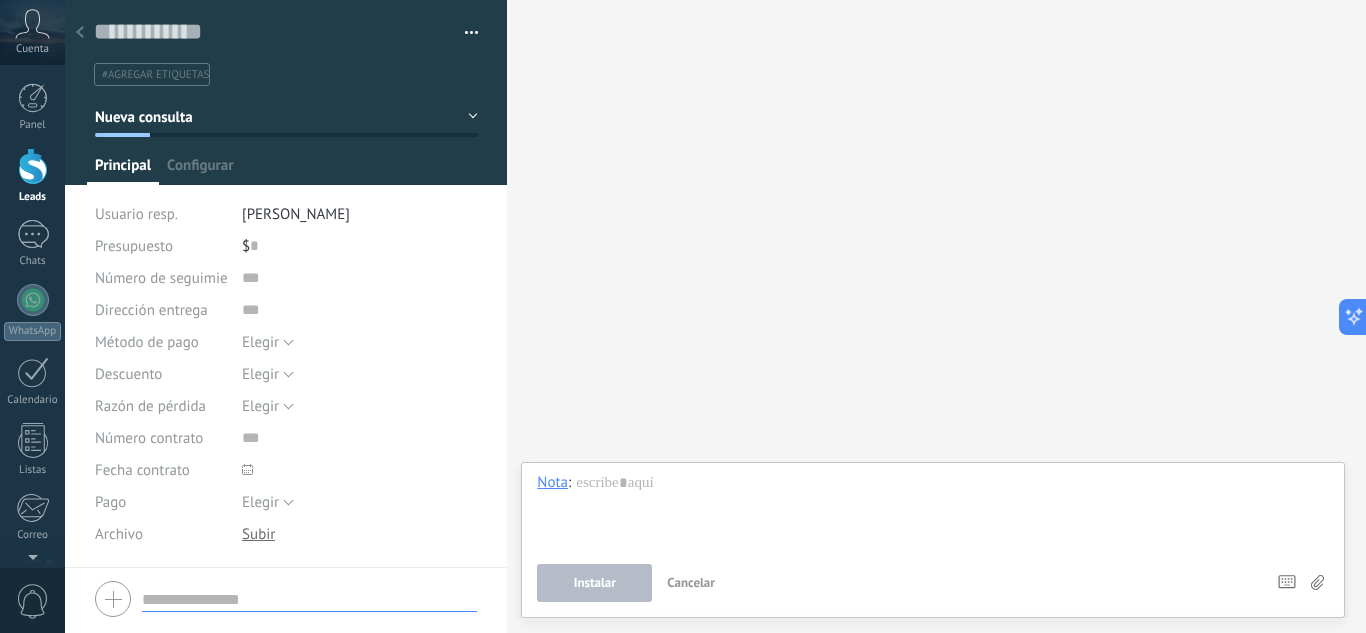 click at bounding box center (33, 166) 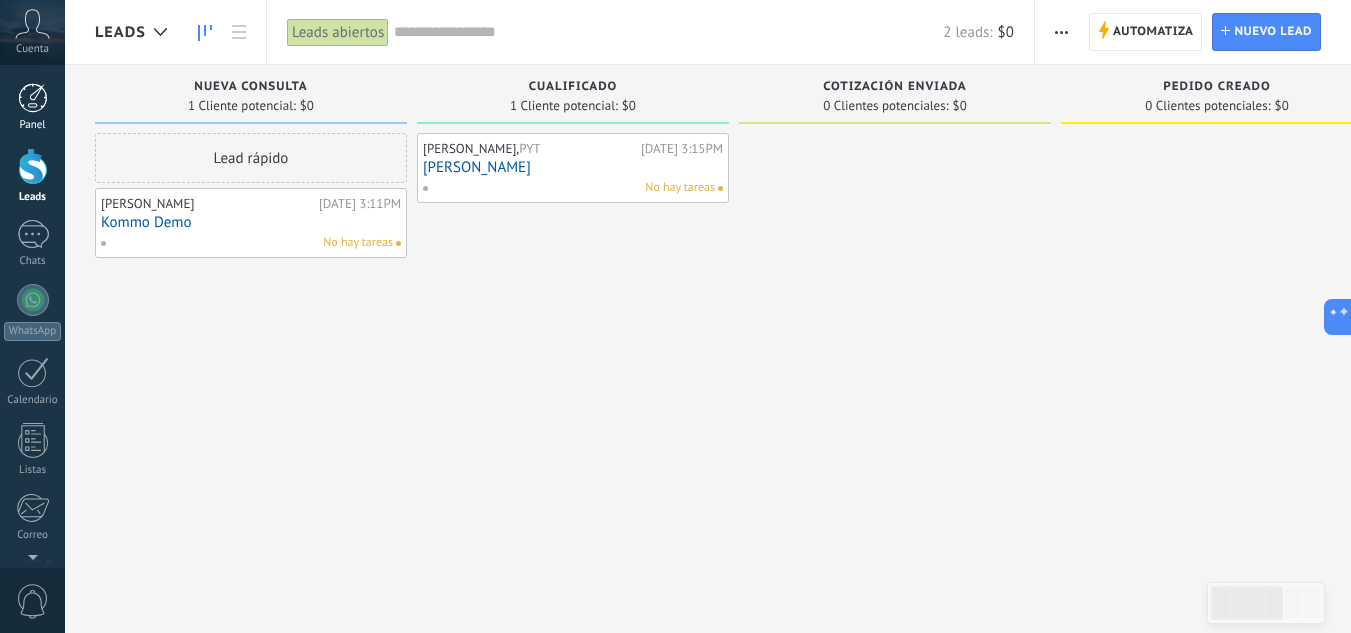 click on "Panel" at bounding box center (32, 107) 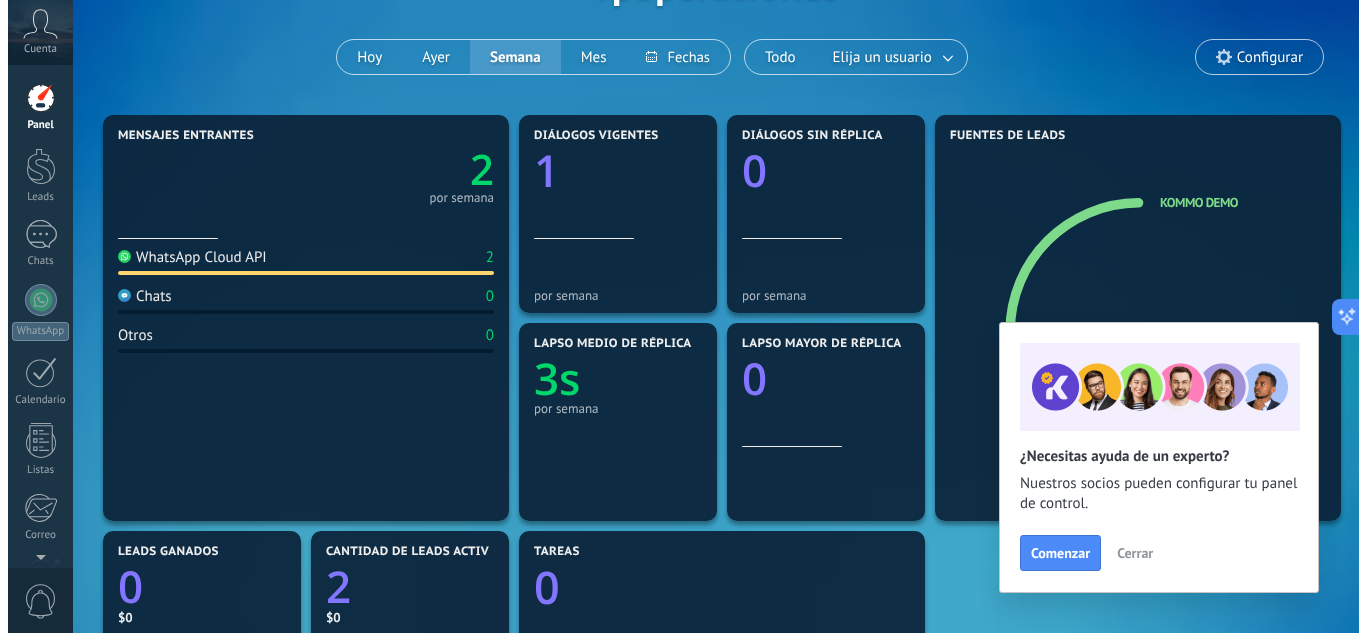 scroll, scrollTop: 0, scrollLeft: 0, axis: both 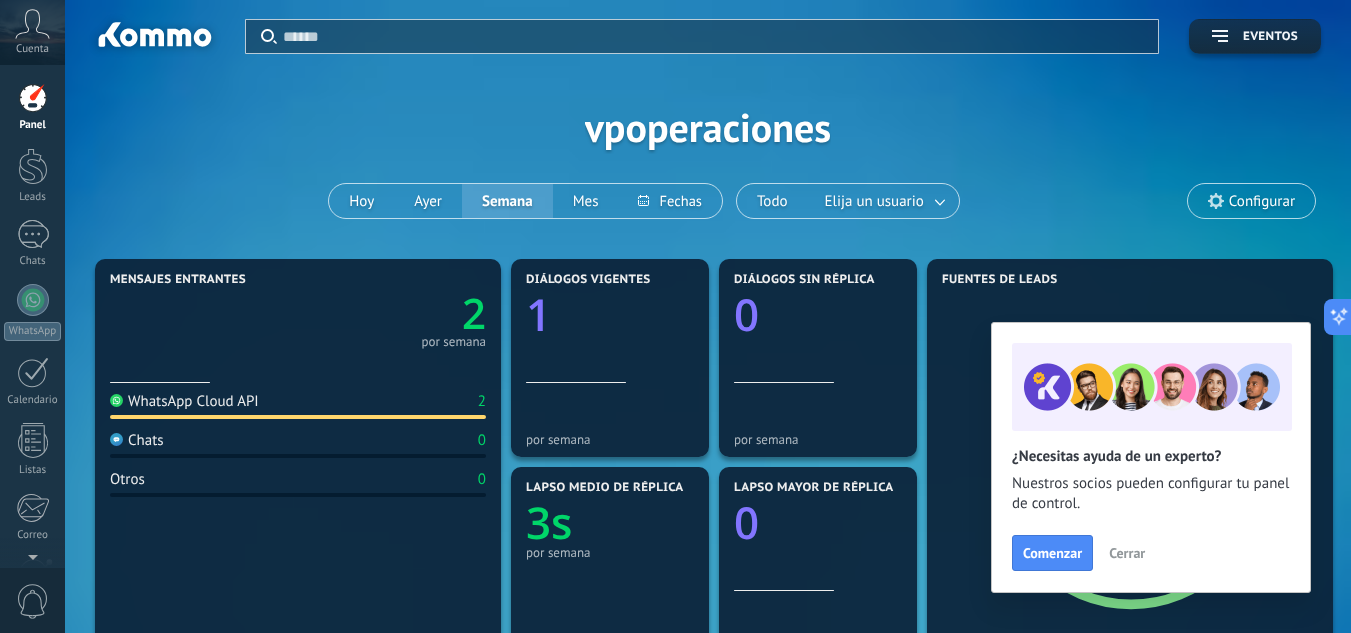 click 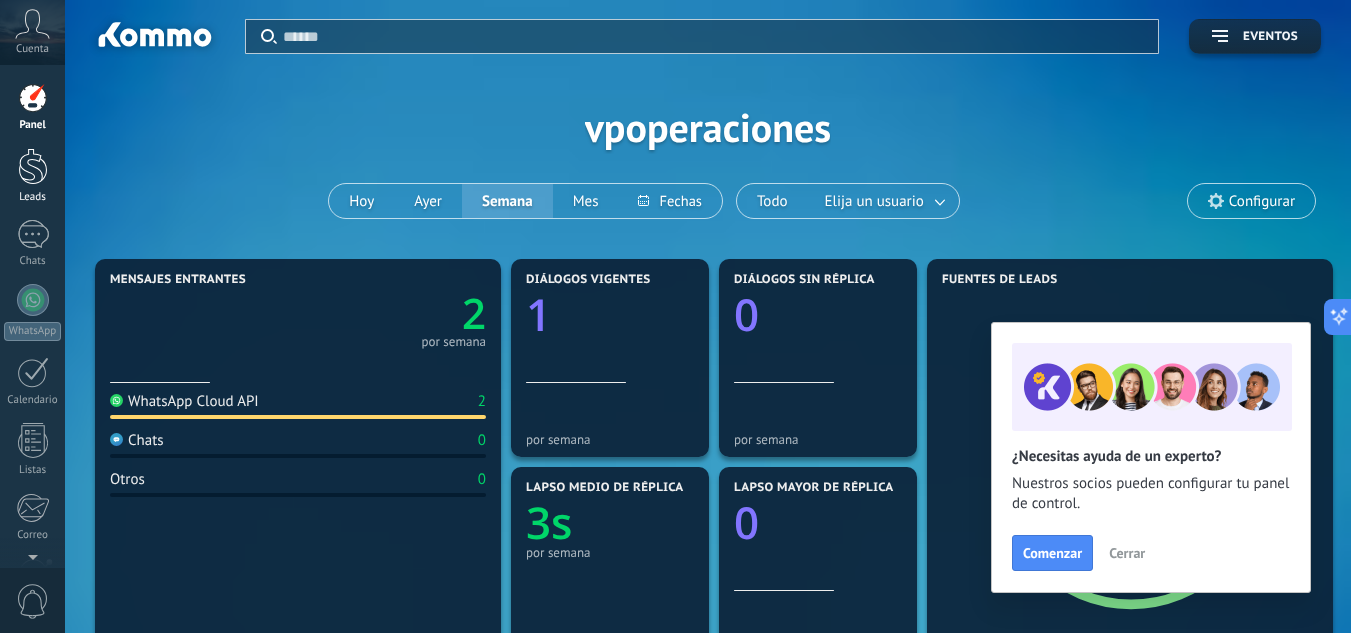 click at bounding box center [33, 166] 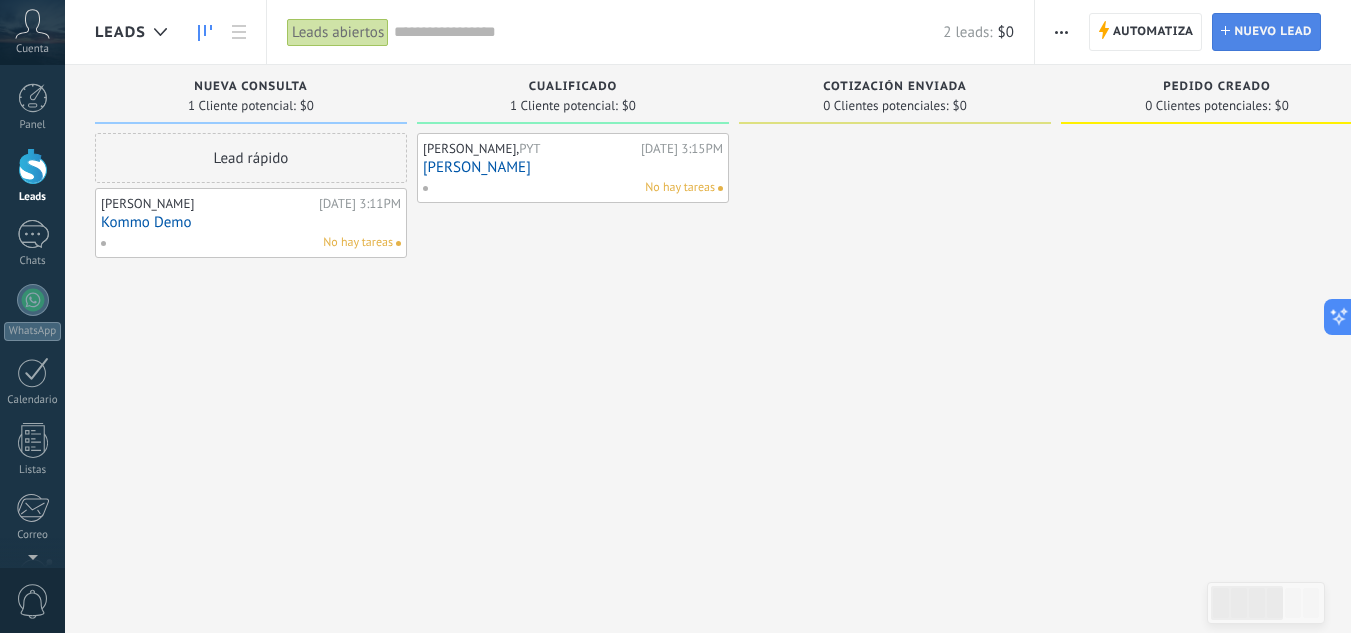 click on "Lead Nuevo lead" at bounding box center [1266, 32] 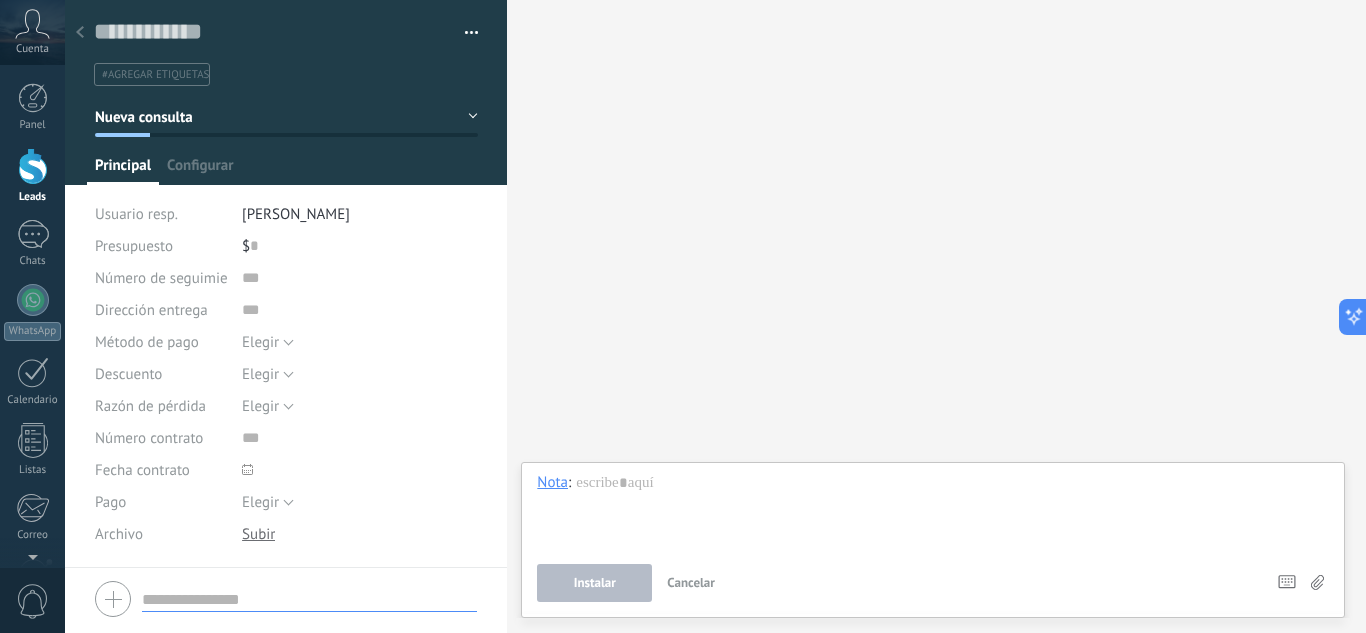 click on "[PERSON_NAME]" at bounding box center [360, 214] 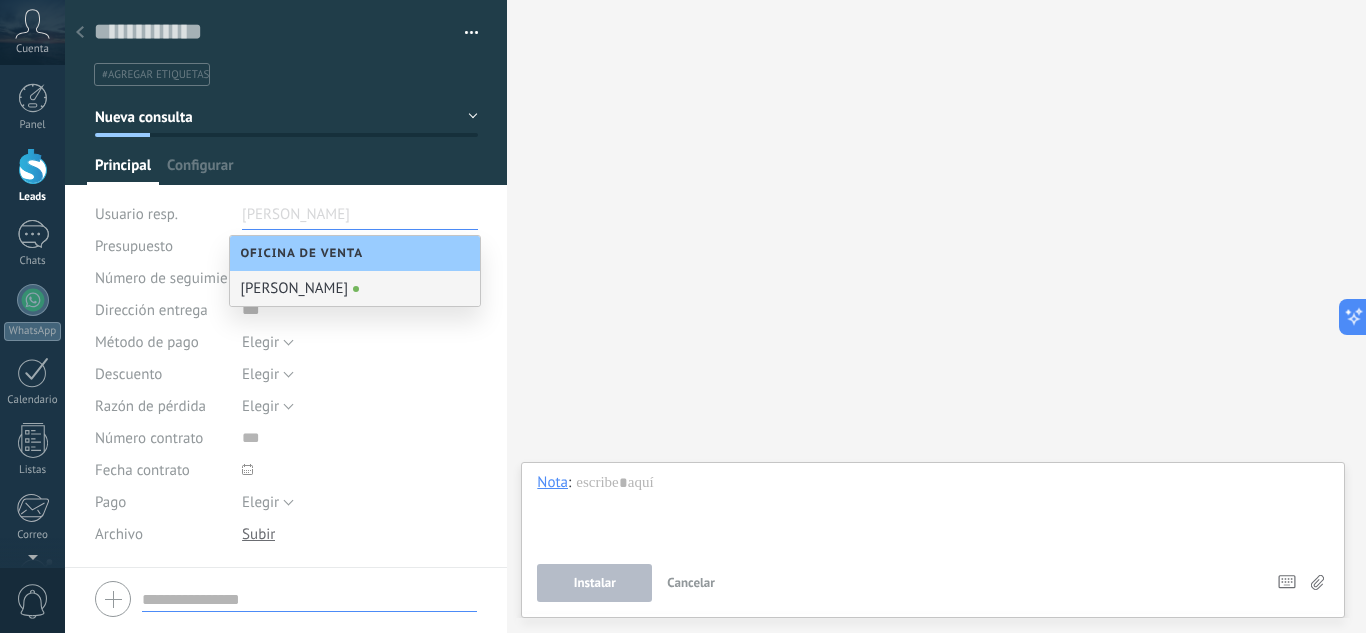 click on "[PERSON_NAME]" at bounding box center (355, 288) 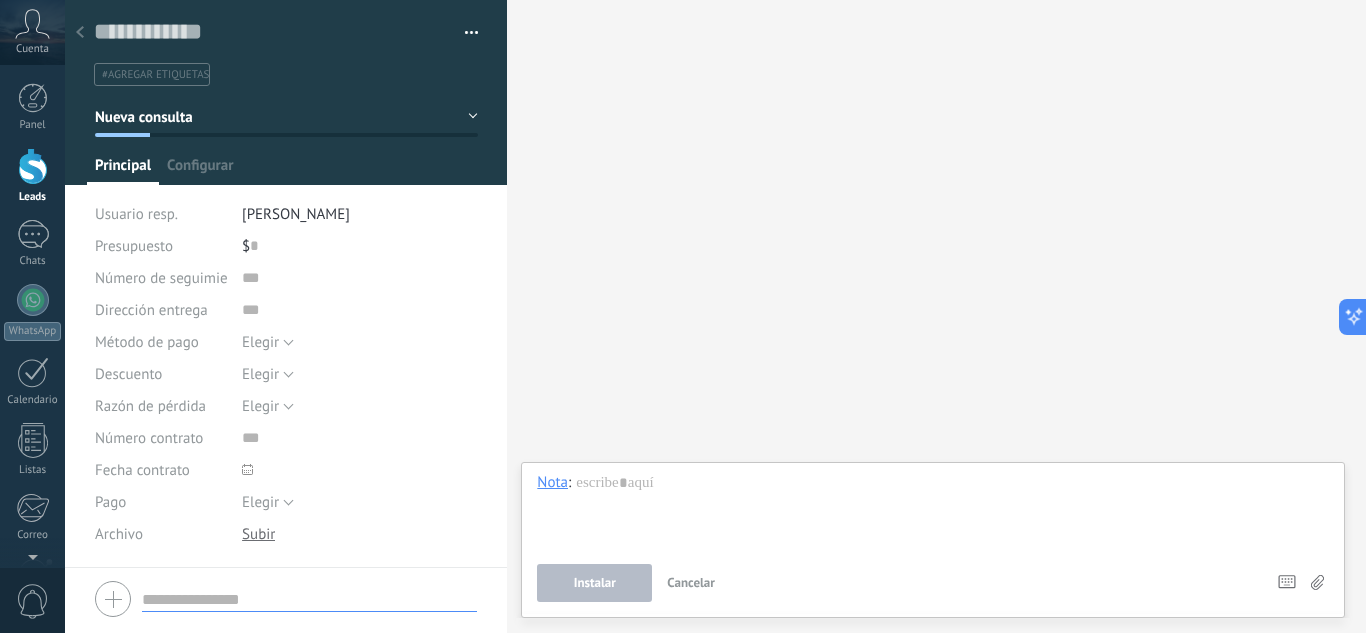 click on "Presupuesto" at bounding box center (134, 246) 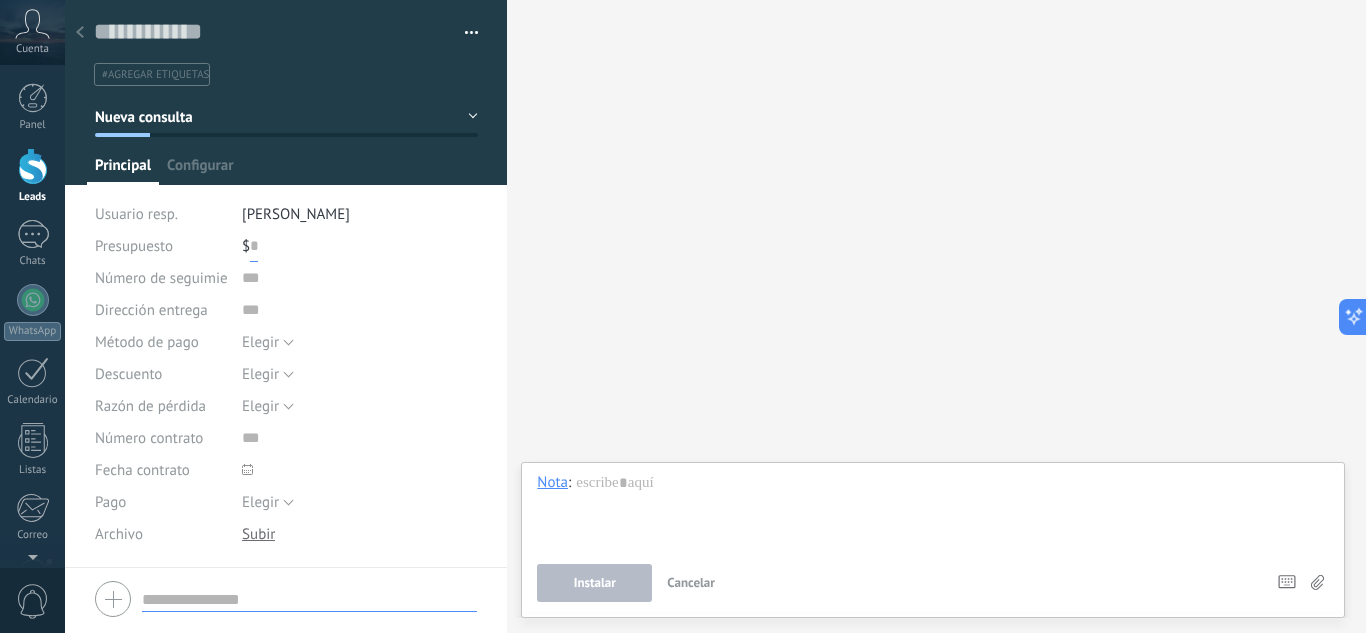 click at bounding box center [254, 246] 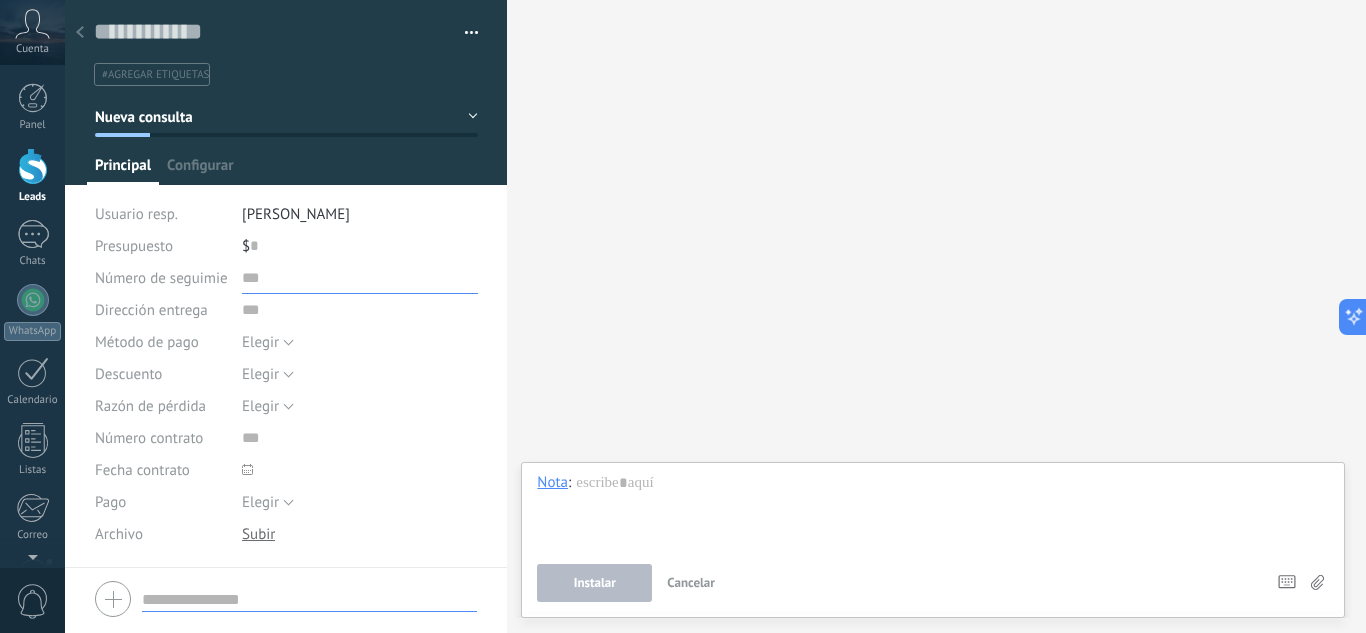 drag, startPoint x: 243, startPoint y: 275, endPoint x: 230, endPoint y: 276, distance: 13.038404 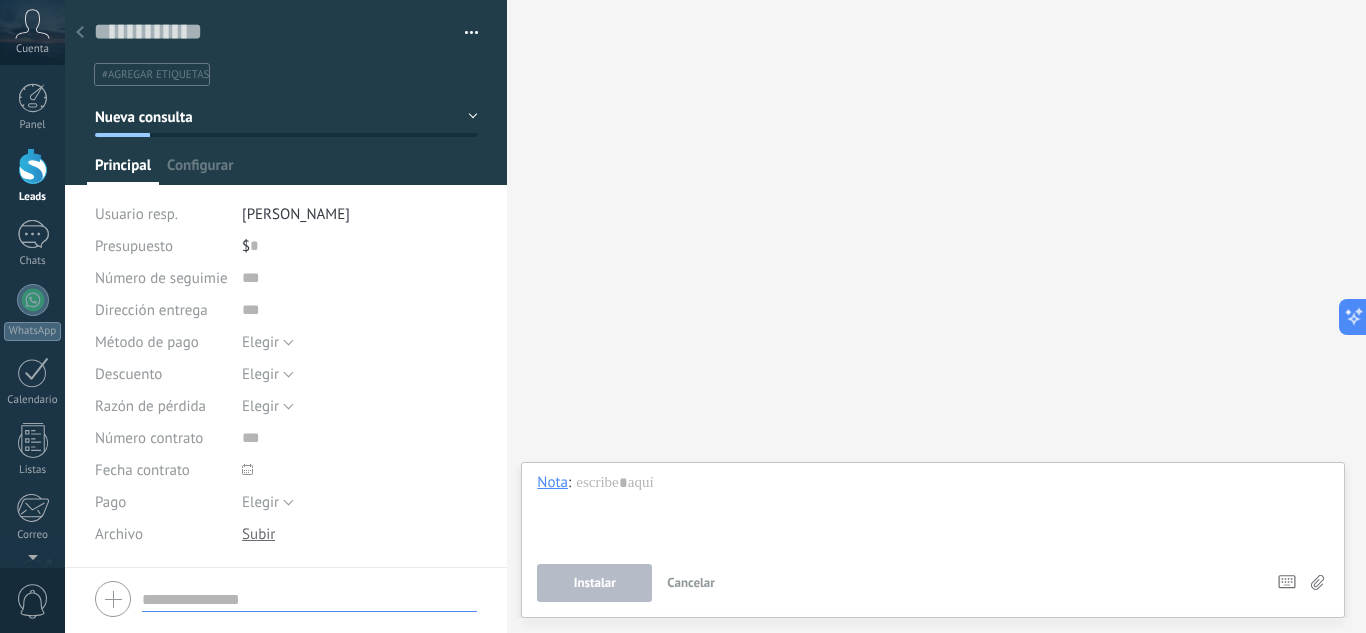 click on "Número de seguimiento" at bounding box center (172, 278) 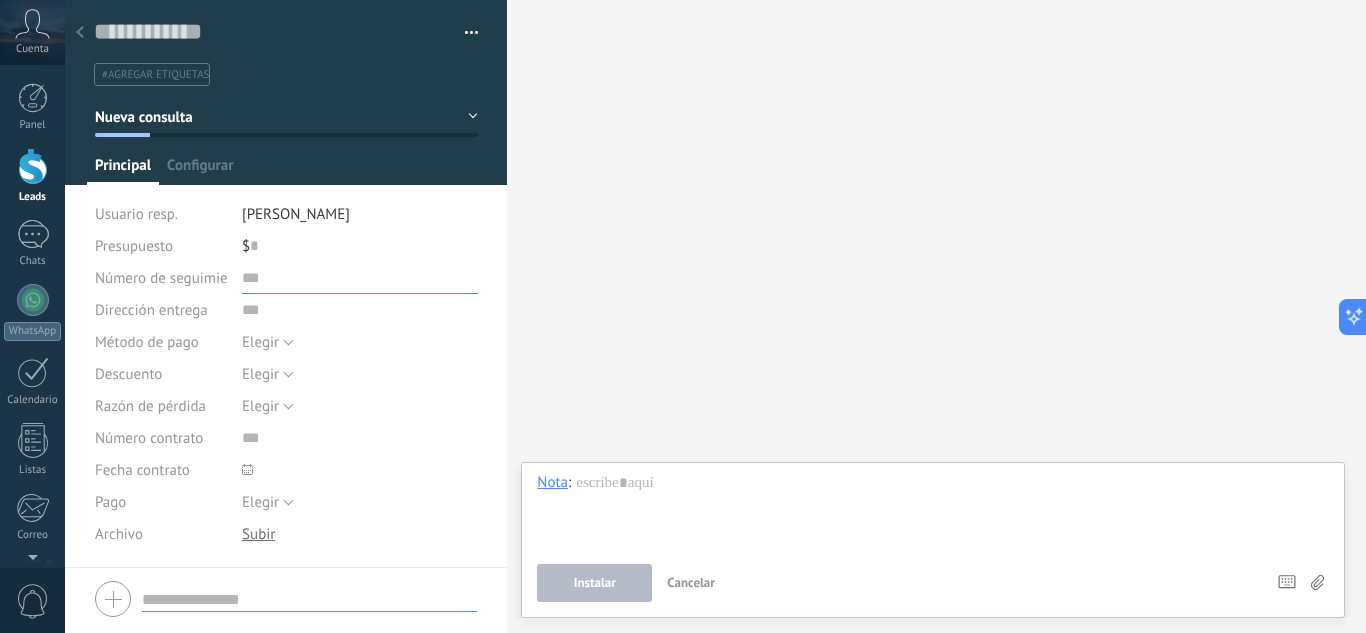 click at bounding box center (360, 278) 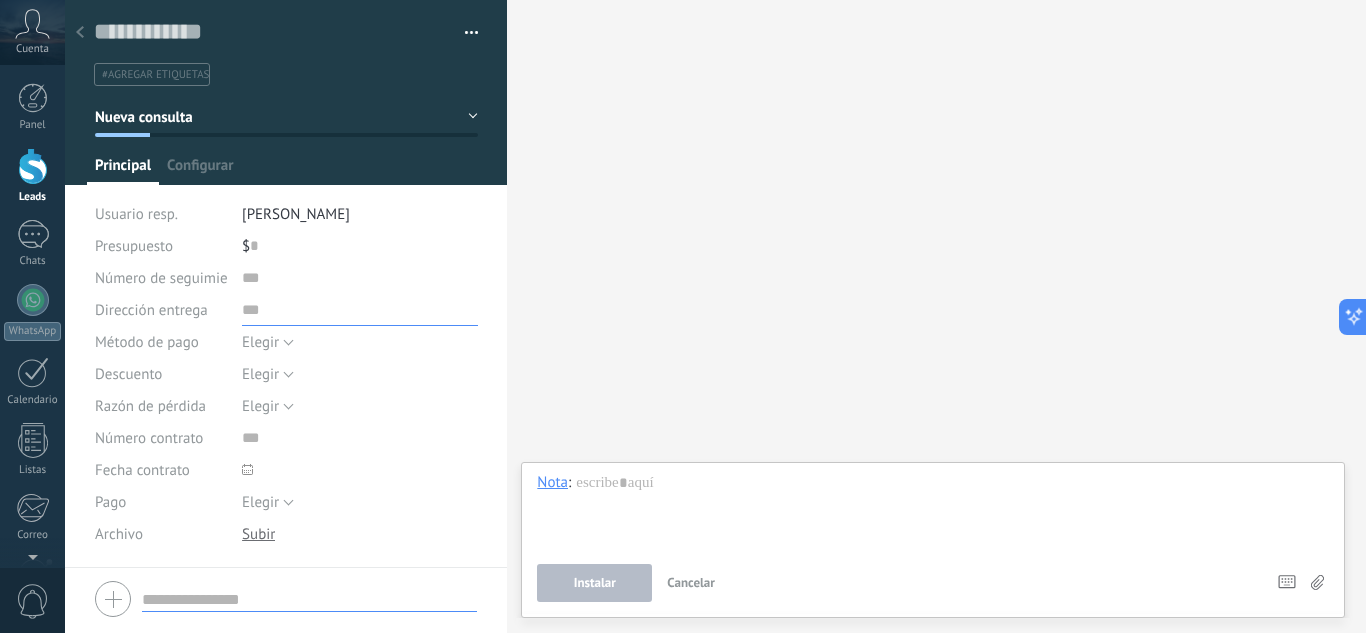 click at bounding box center (360, 310) 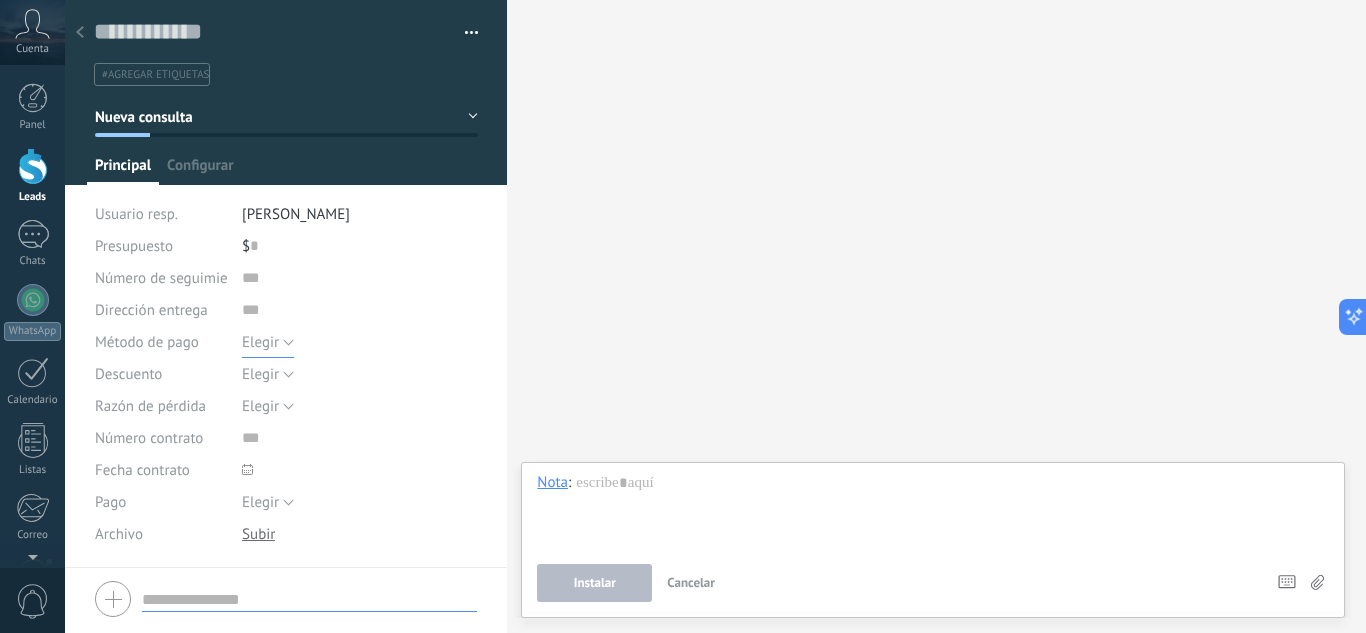 click on "Elegir" at bounding box center [260, 342] 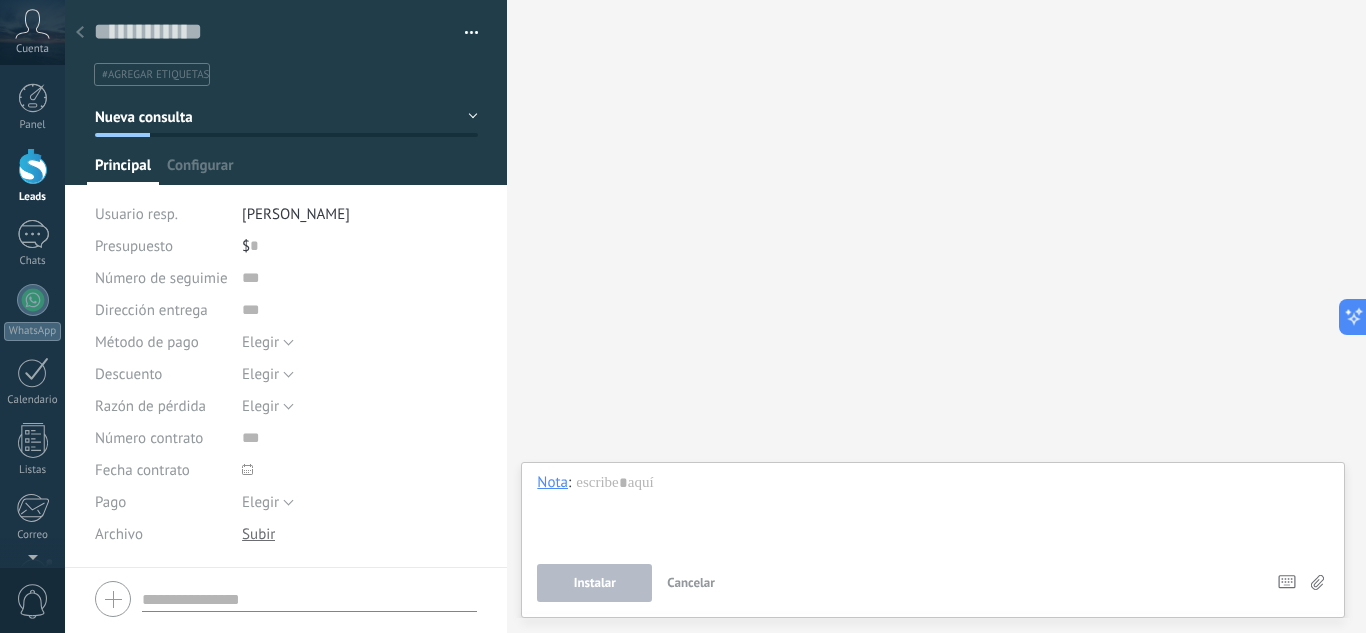 click on "Razón de pérdida" at bounding box center [150, 406] 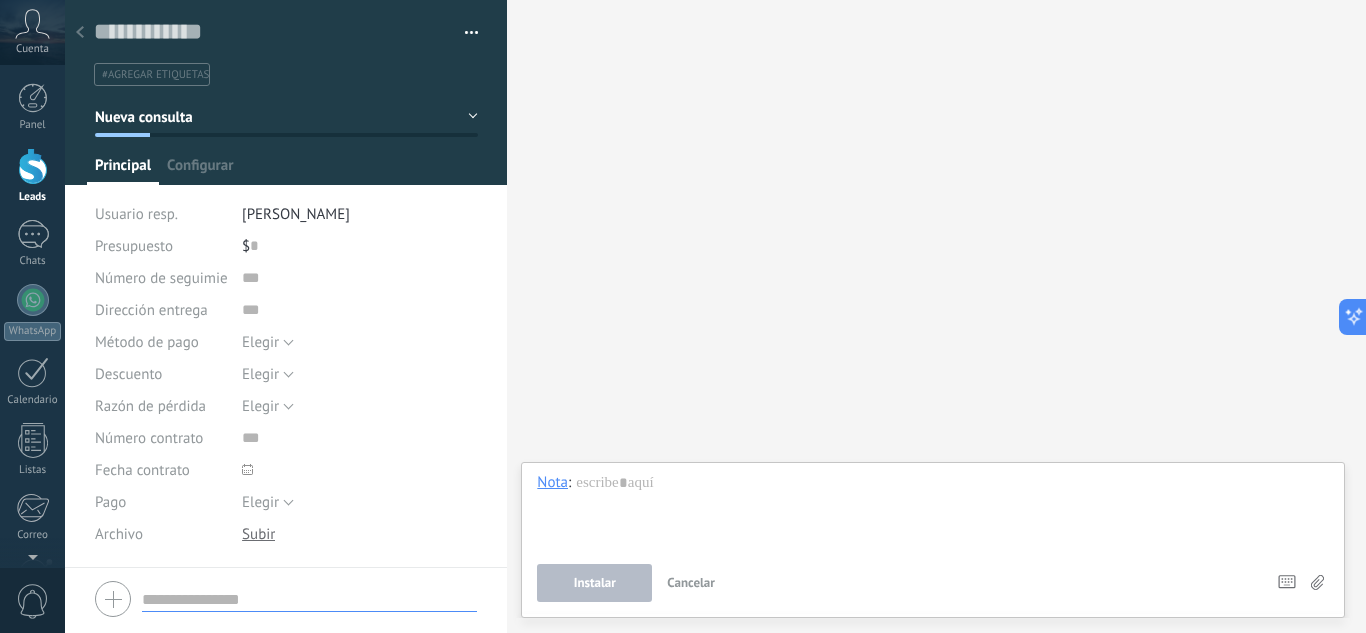 click on "Número contrato" at bounding box center (161, 438) 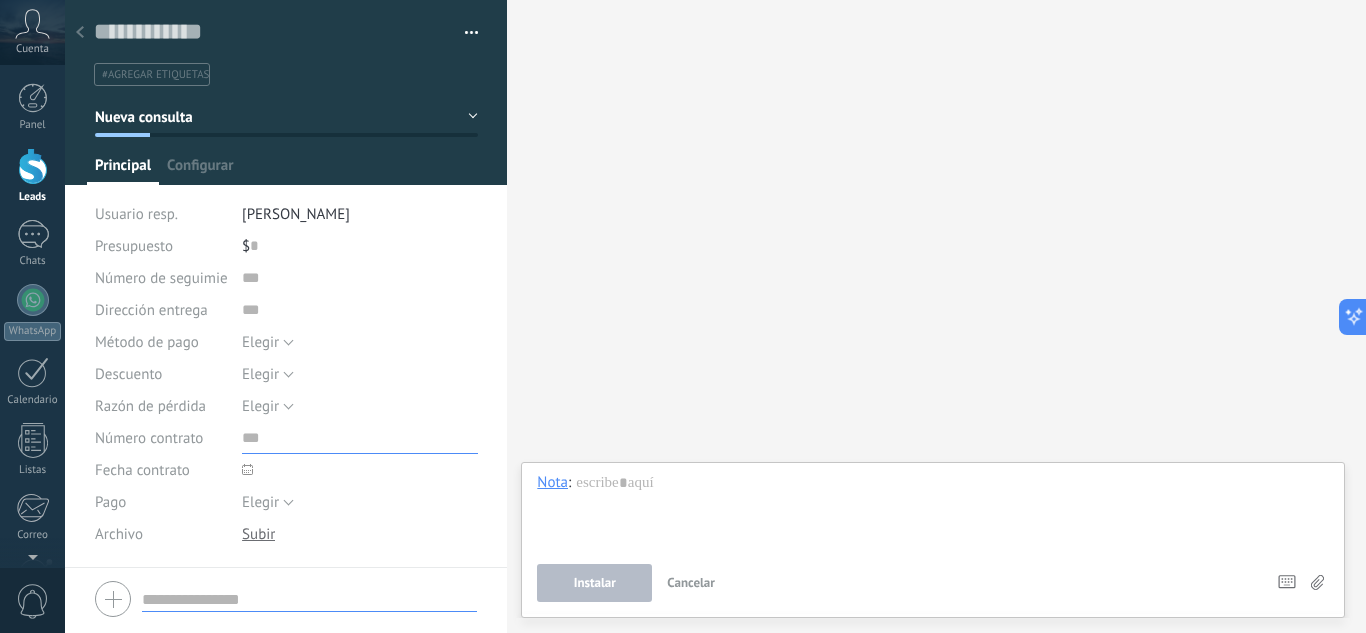 click at bounding box center [360, 438] 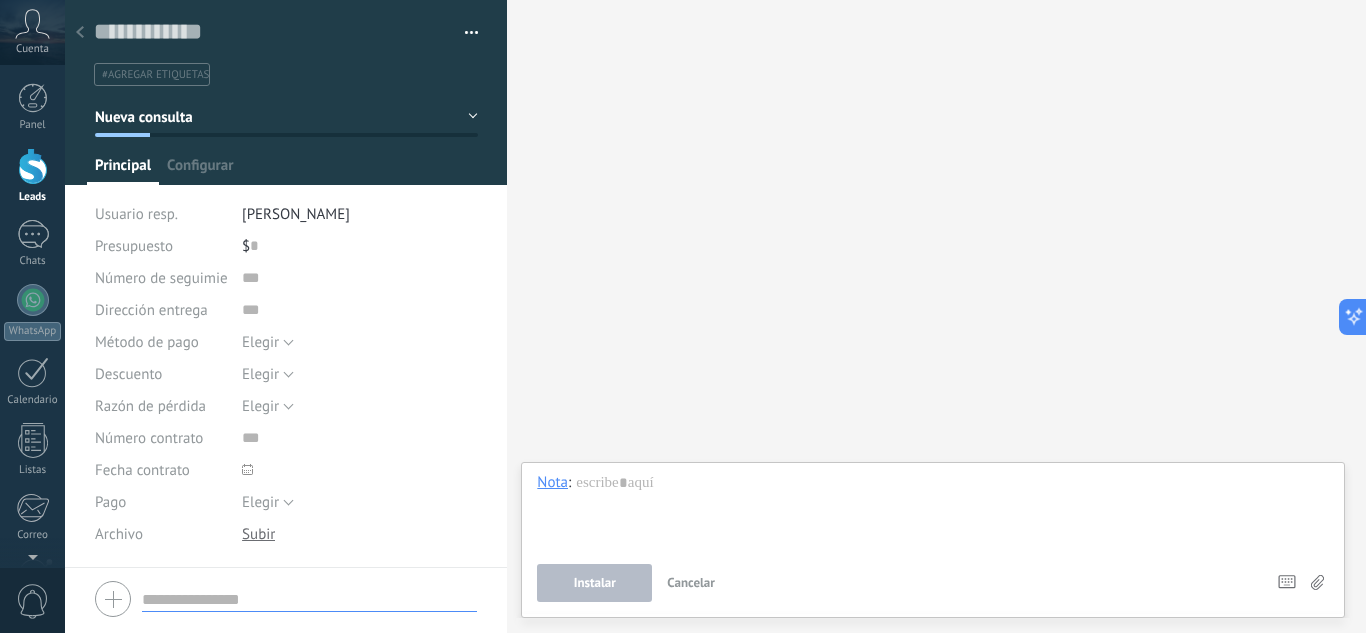 click on "Fecha contrato" at bounding box center [161, 470] 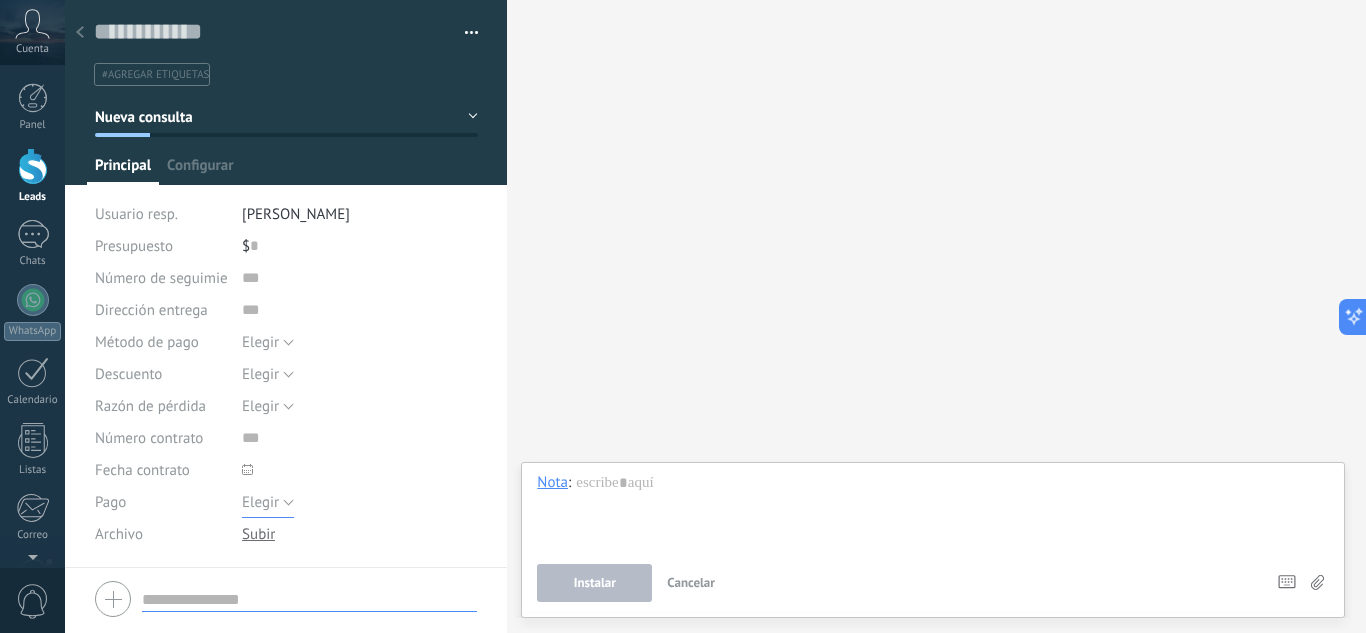click on "Elegir" at bounding box center (260, 502) 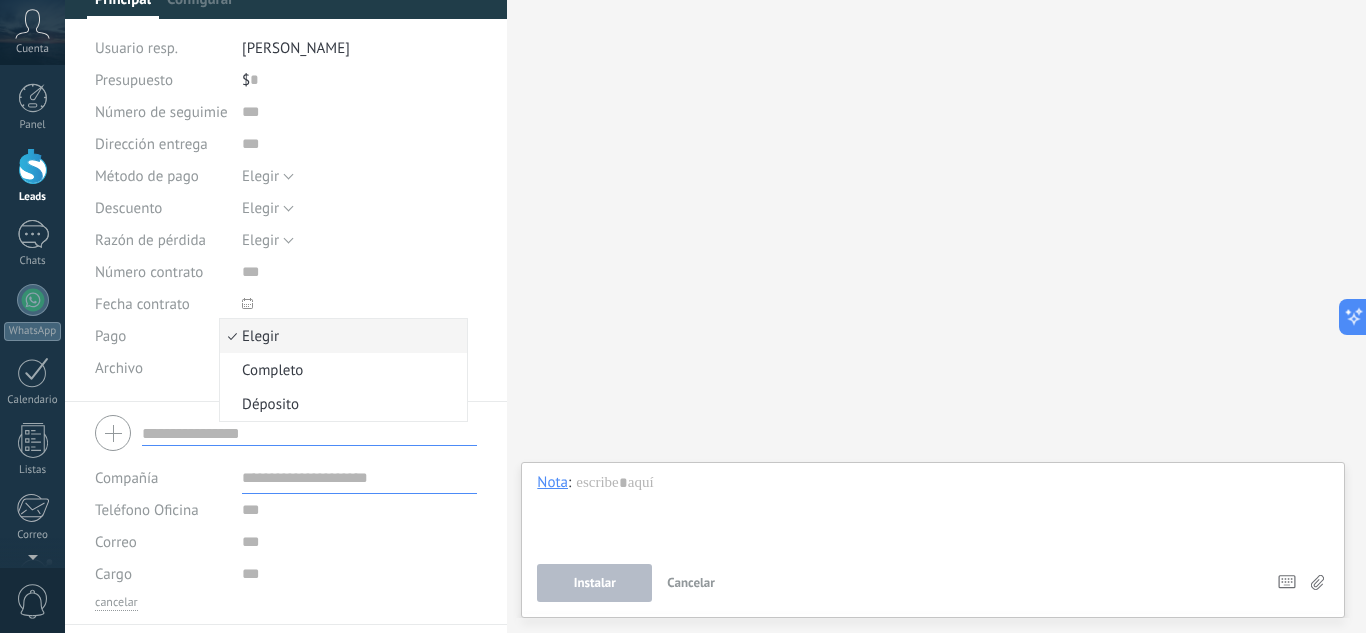 scroll, scrollTop: 200, scrollLeft: 0, axis: vertical 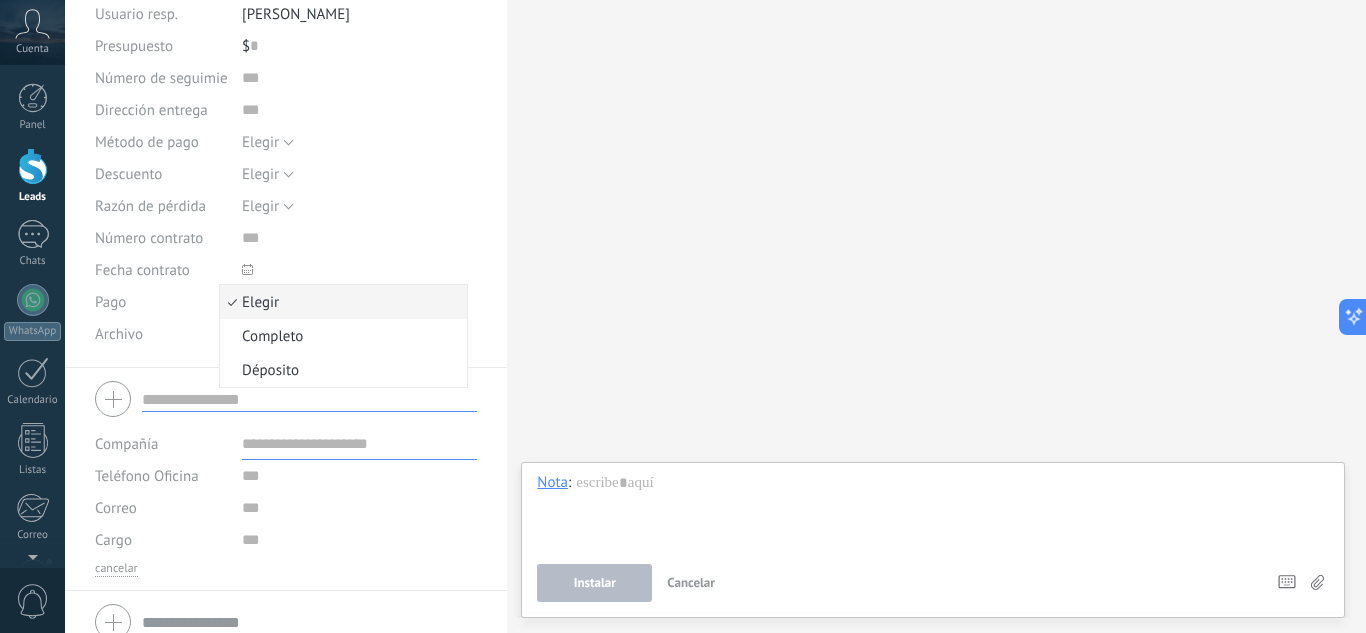 click on "Archivo" at bounding box center (161, 334) 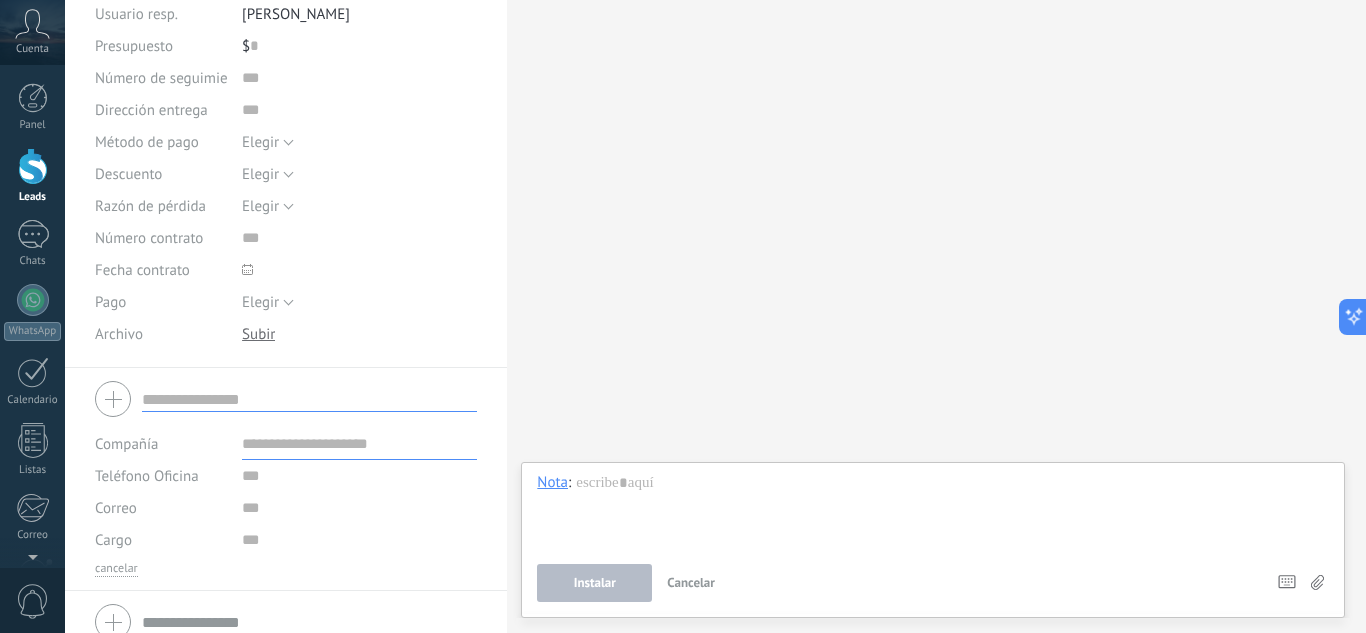 click on "Archivo" at bounding box center [119, 334] 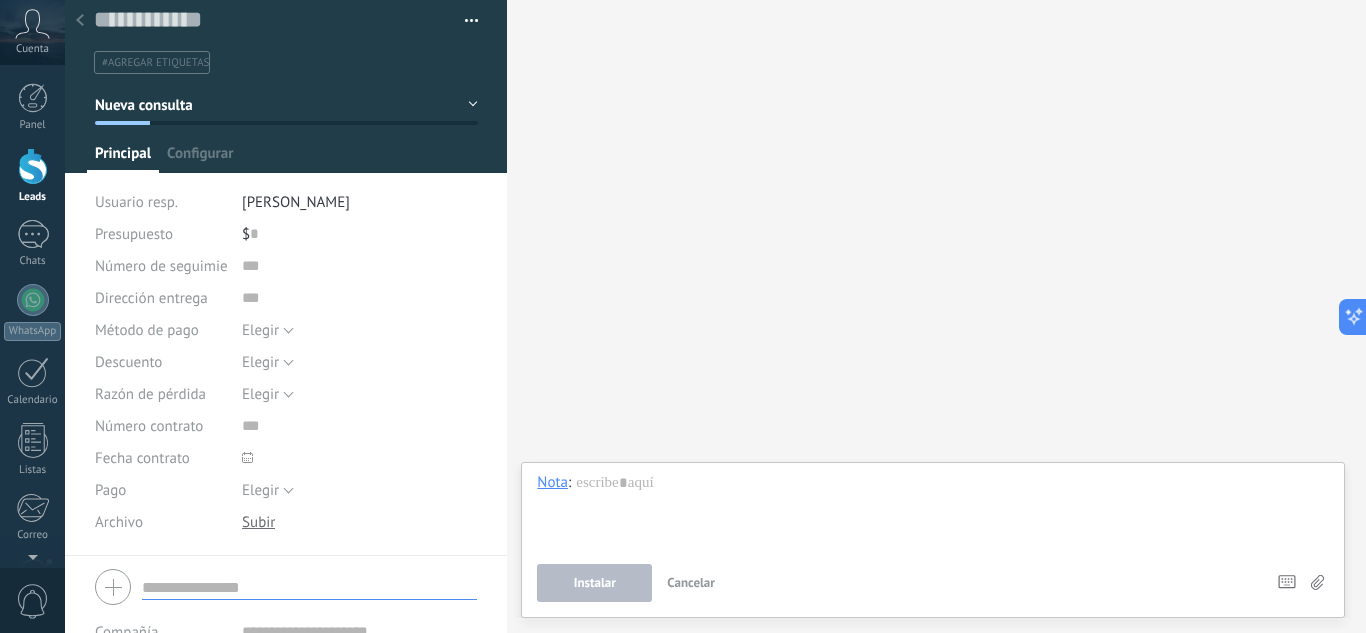 scroll, scrollTop: 0, scrollLeft: 0, axis: both 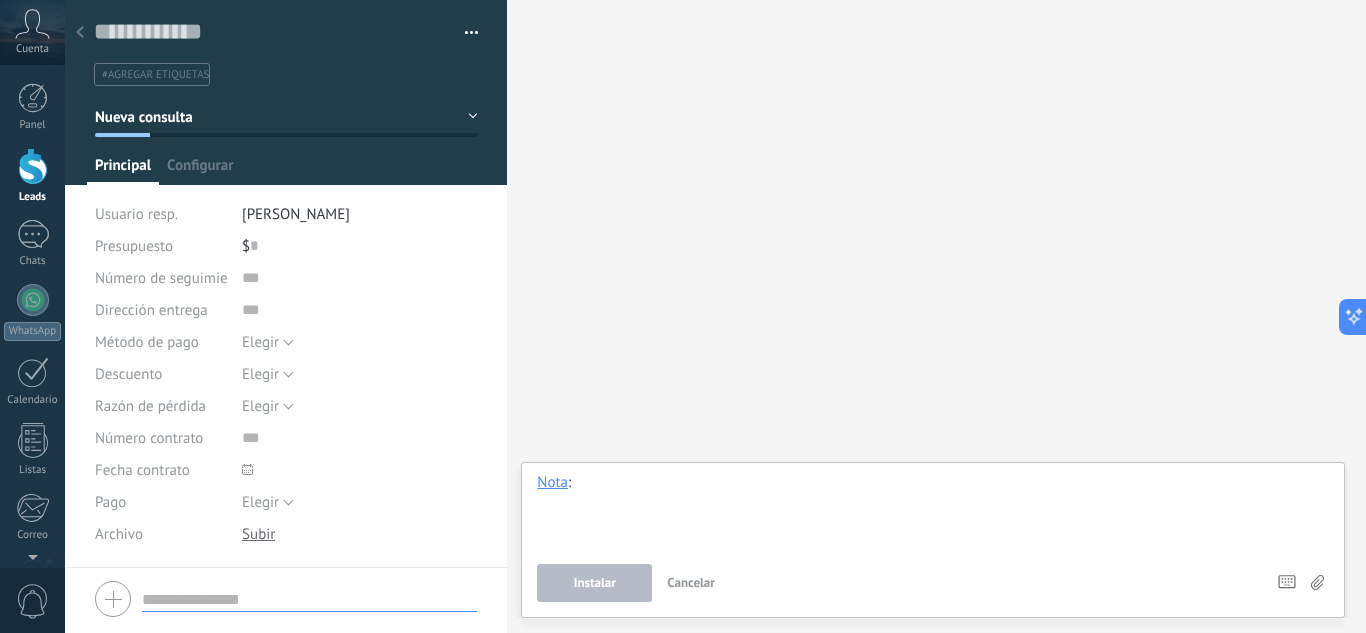 click at bounding box center [933, 511] 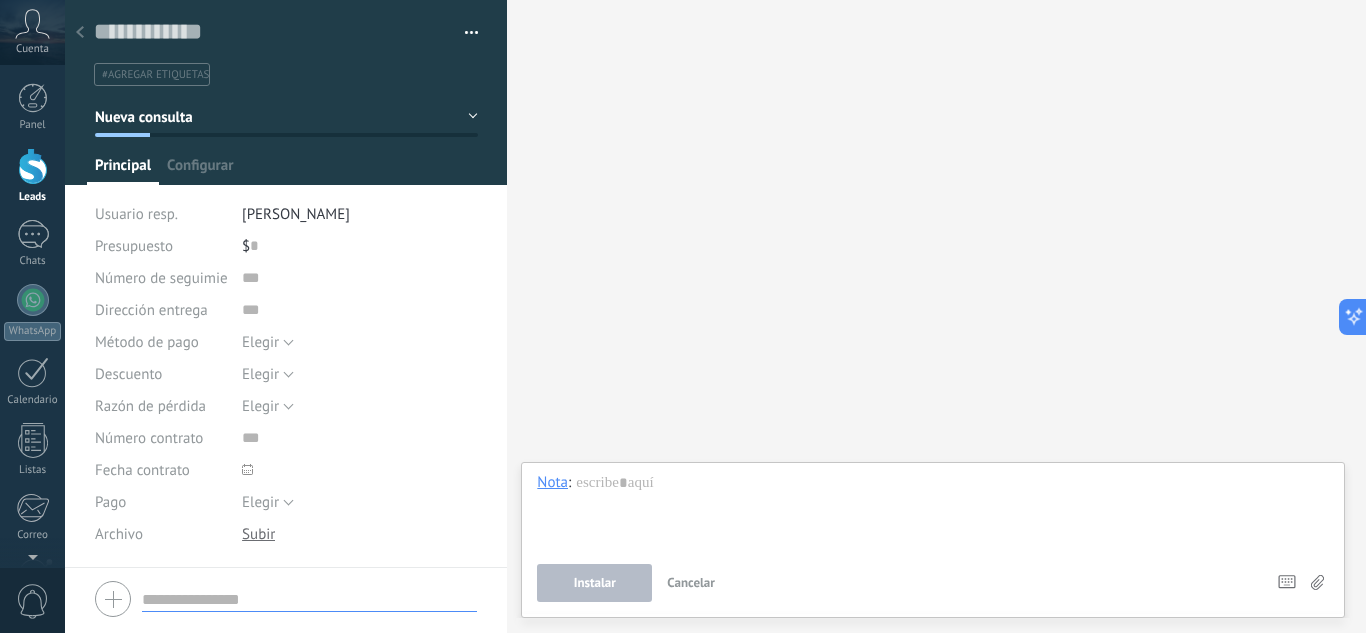 click on "Instalar" at bounding box center [594, 583] 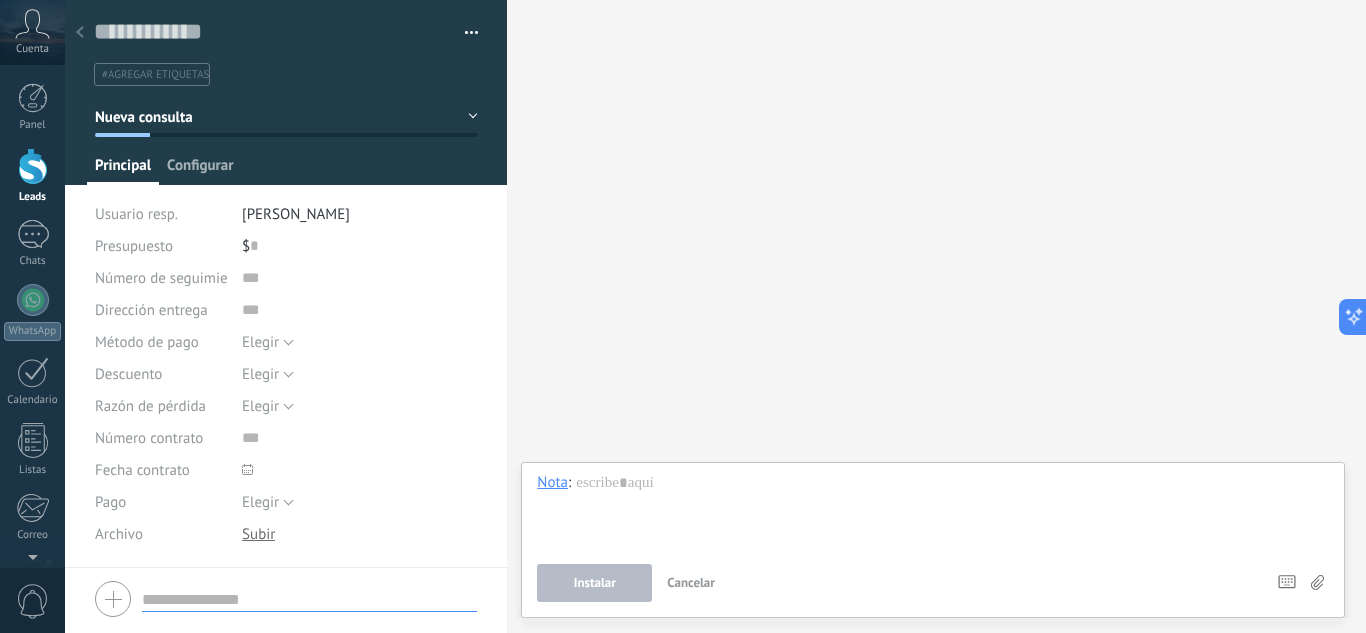 click on "Configurar" at bounding box center [200, 170] 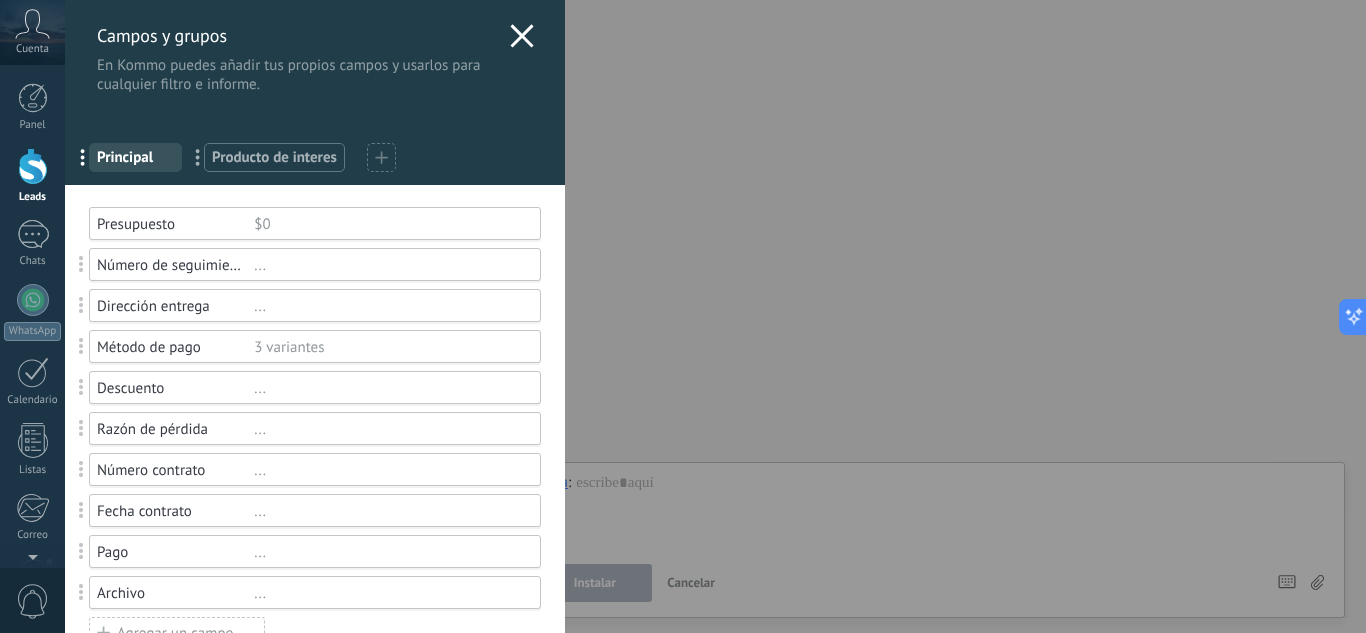 click on "Producto de interes" at bounding box center (274, 157) 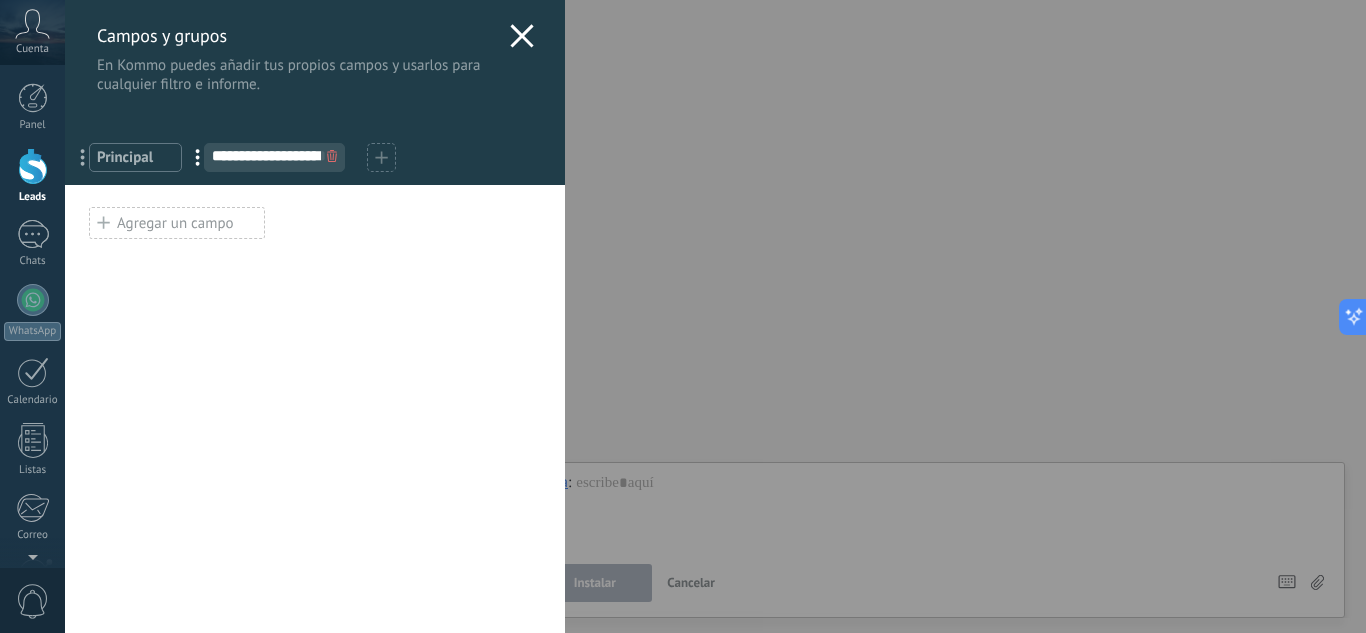 click on "Agregar un campo" at bounding box center [177, 223] 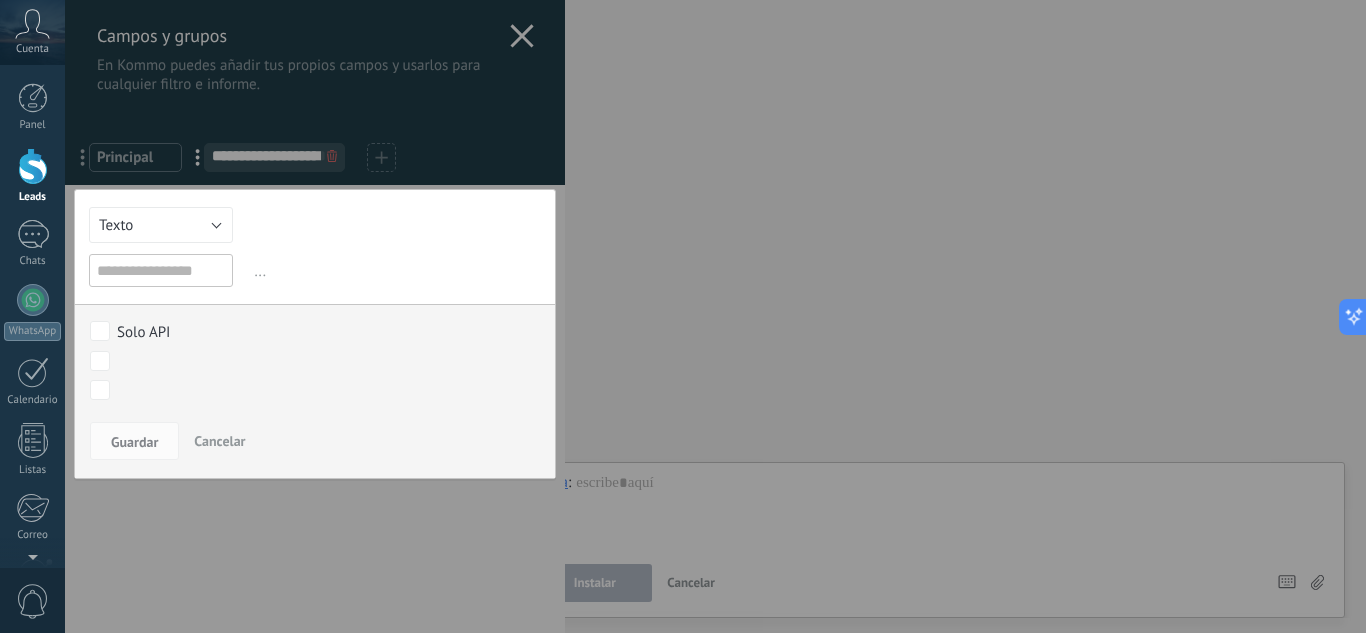 click at bounding box center (315, 316) 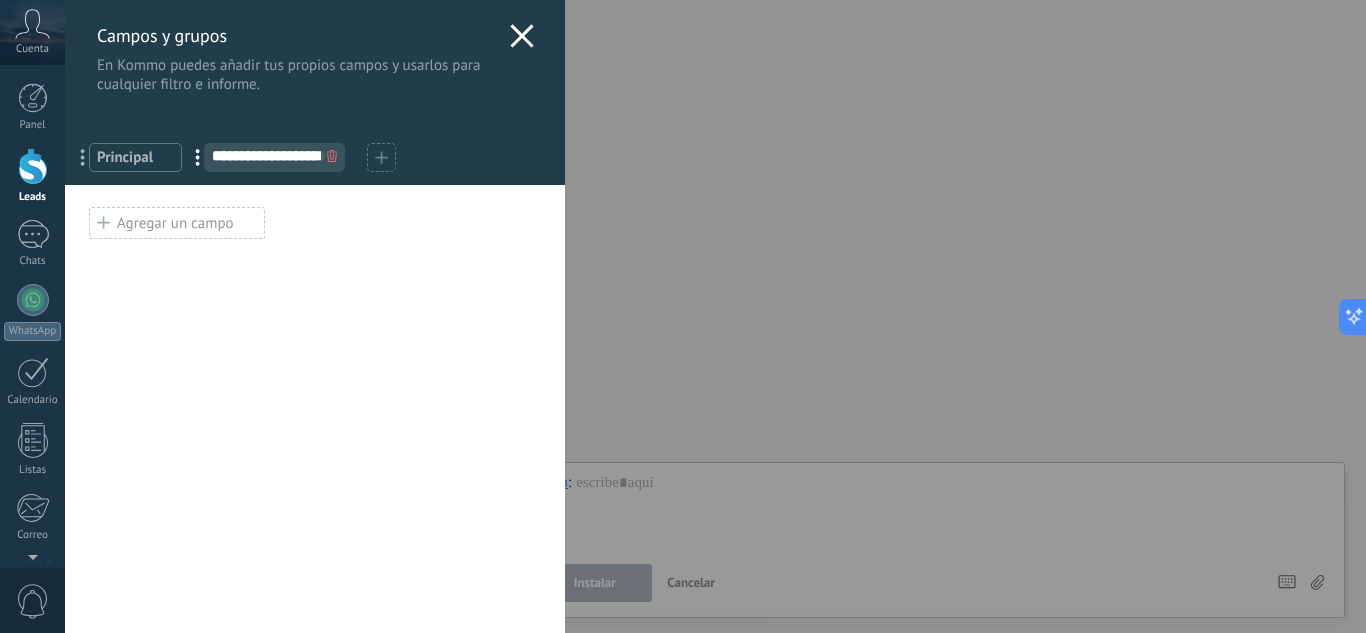 click on "Principal" at bounding box center (135, 157) 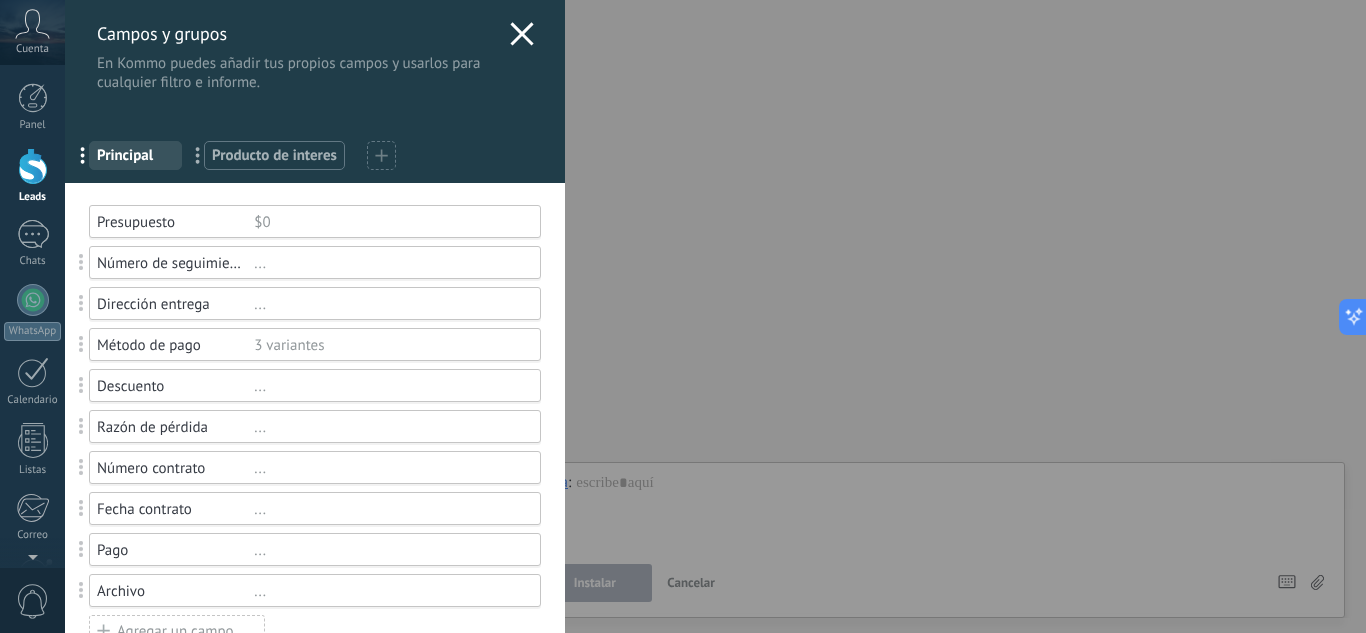 scroll, scrollTop: 0, scrollLeft: 0, axis: both 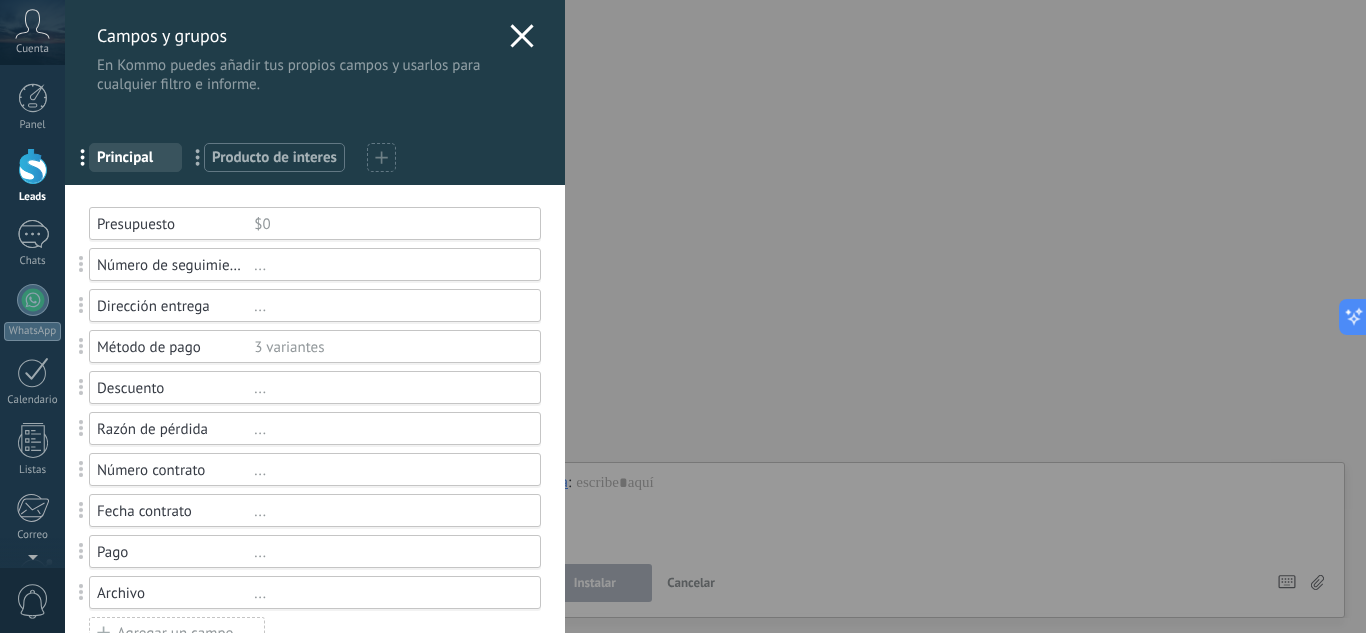 click on "Campos y grupos En Kommo puedes añadir tus propios campos y usarlos para cualquier filtro e informe." at bounding box center [315, 47] 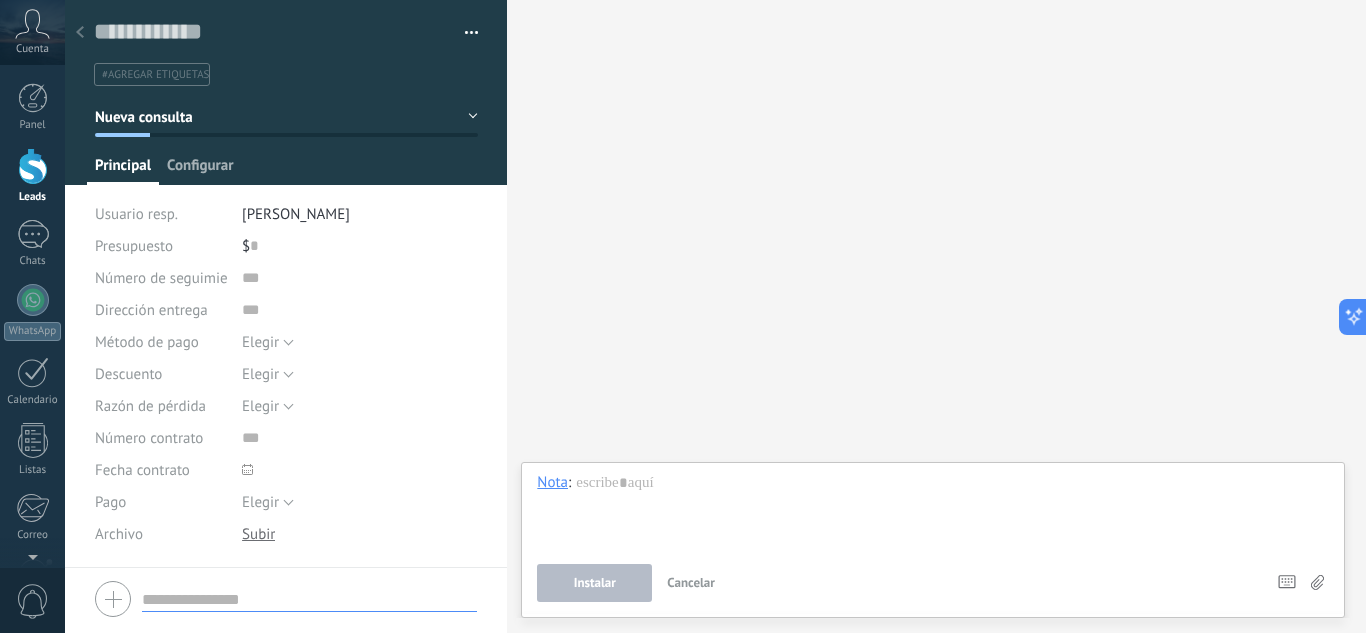click on "Configurar" at bounding box center (200, 170) 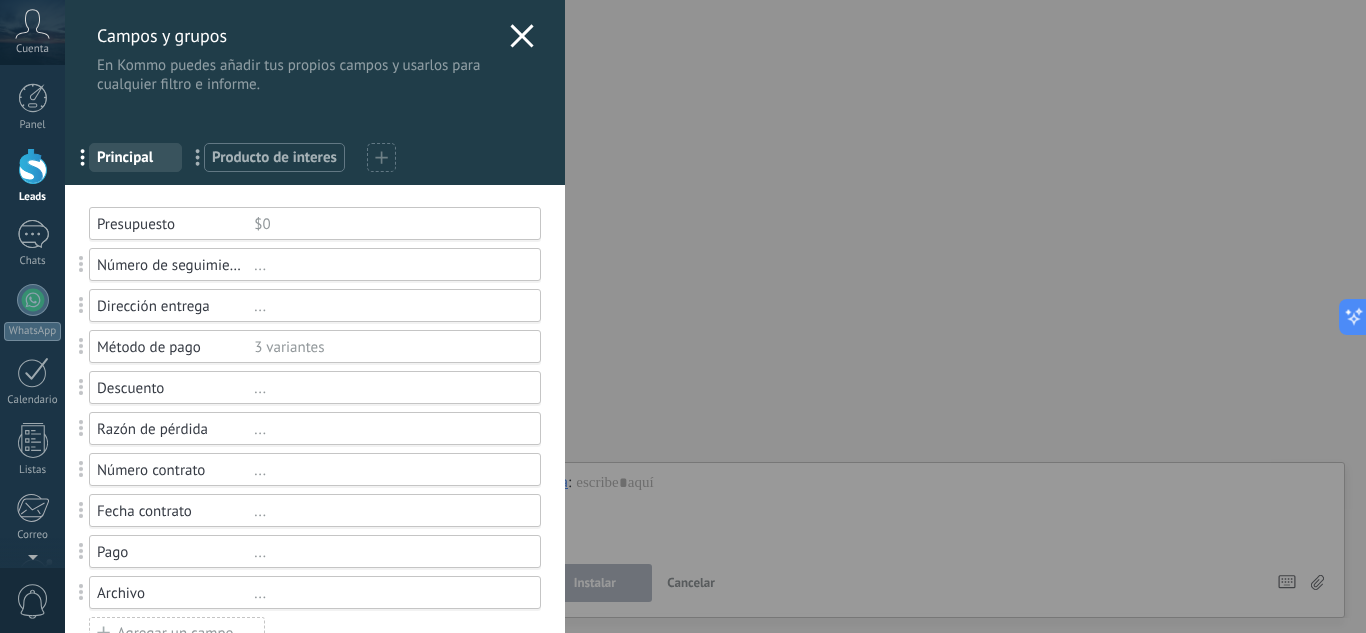 click on "Campos y grupos En Kommo puedes añadir tus propios campos y usarlos para cualquier filtro e informe." at bounding box center [315, 47] 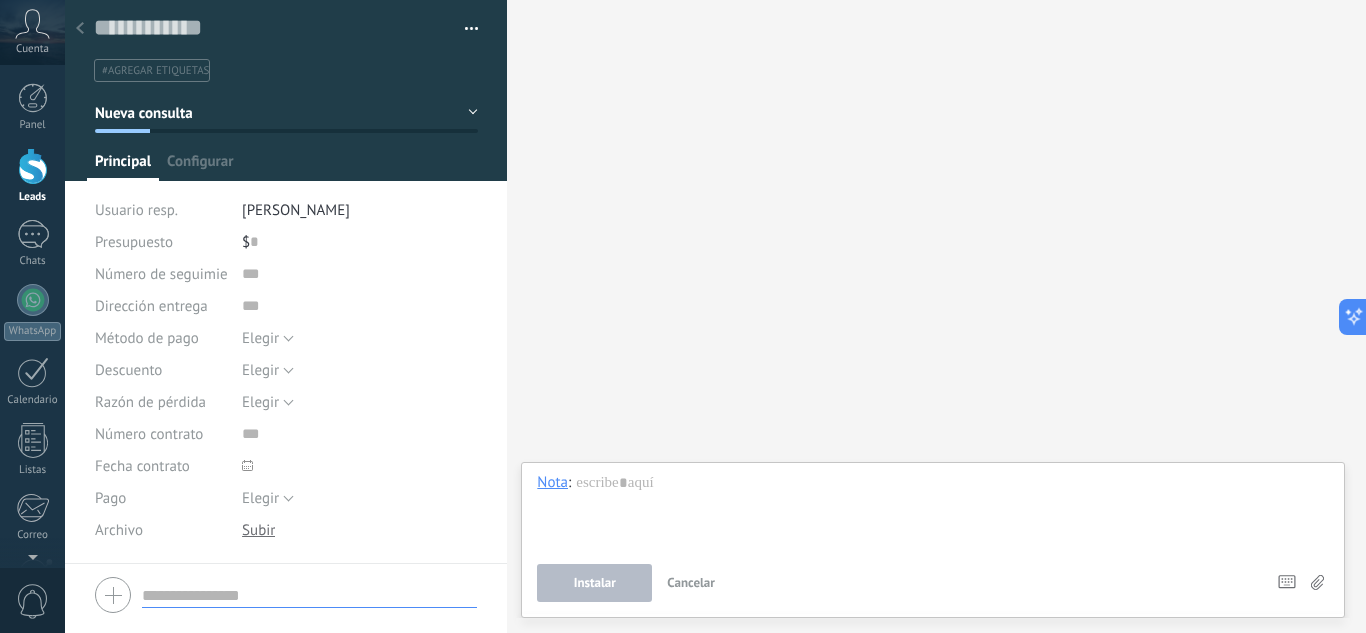 scroll, scrollTop: 0, scrollLeft: 0, axis: both 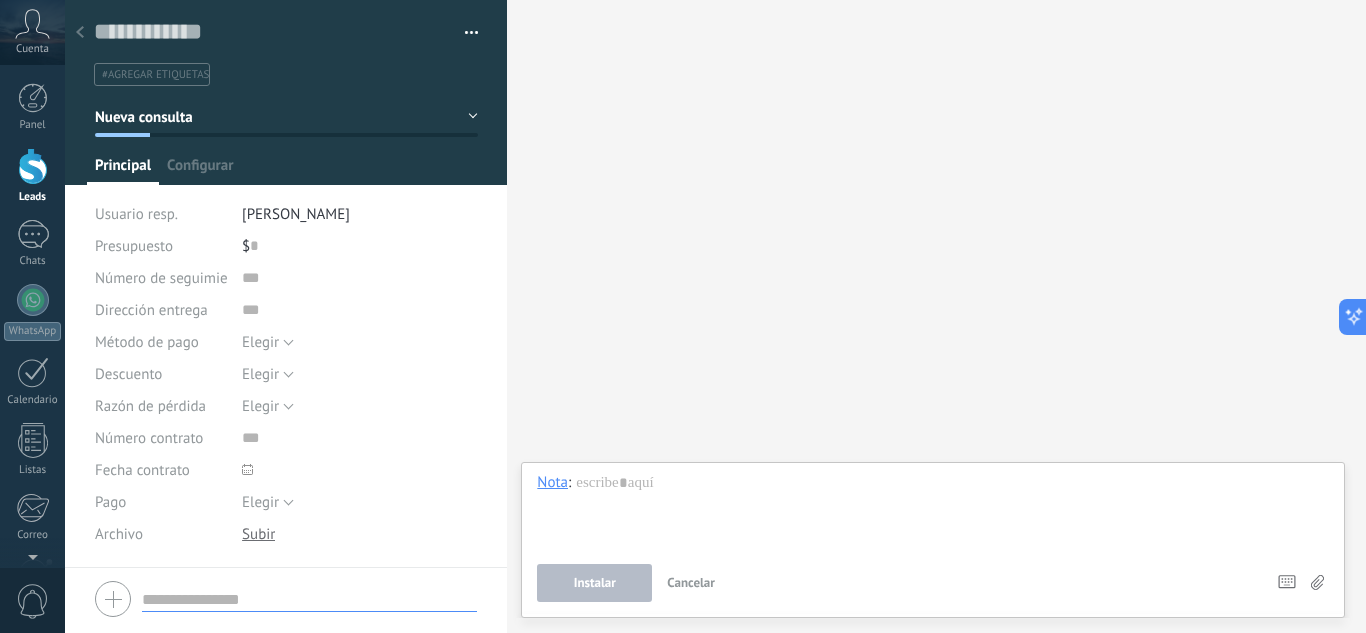 click on "Nueva consulta" at bounding box center (286, 117) 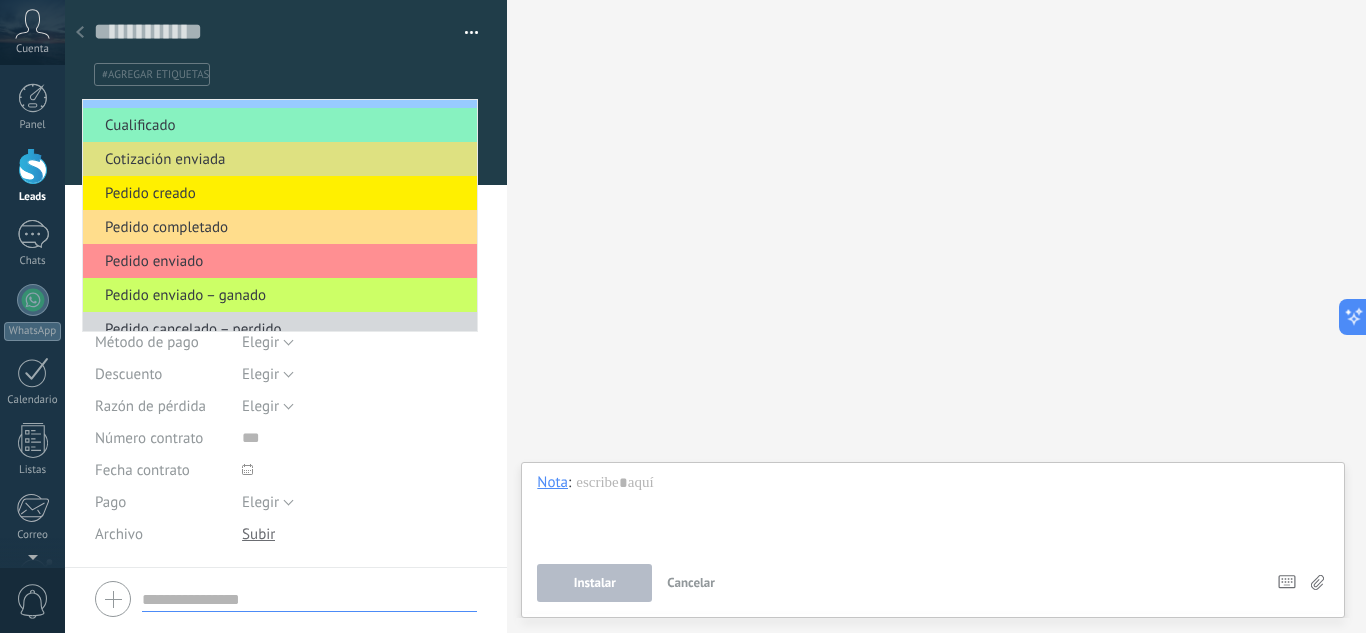 scroll, scrollTop: 41, scrollLeft: 0, axis: vertical 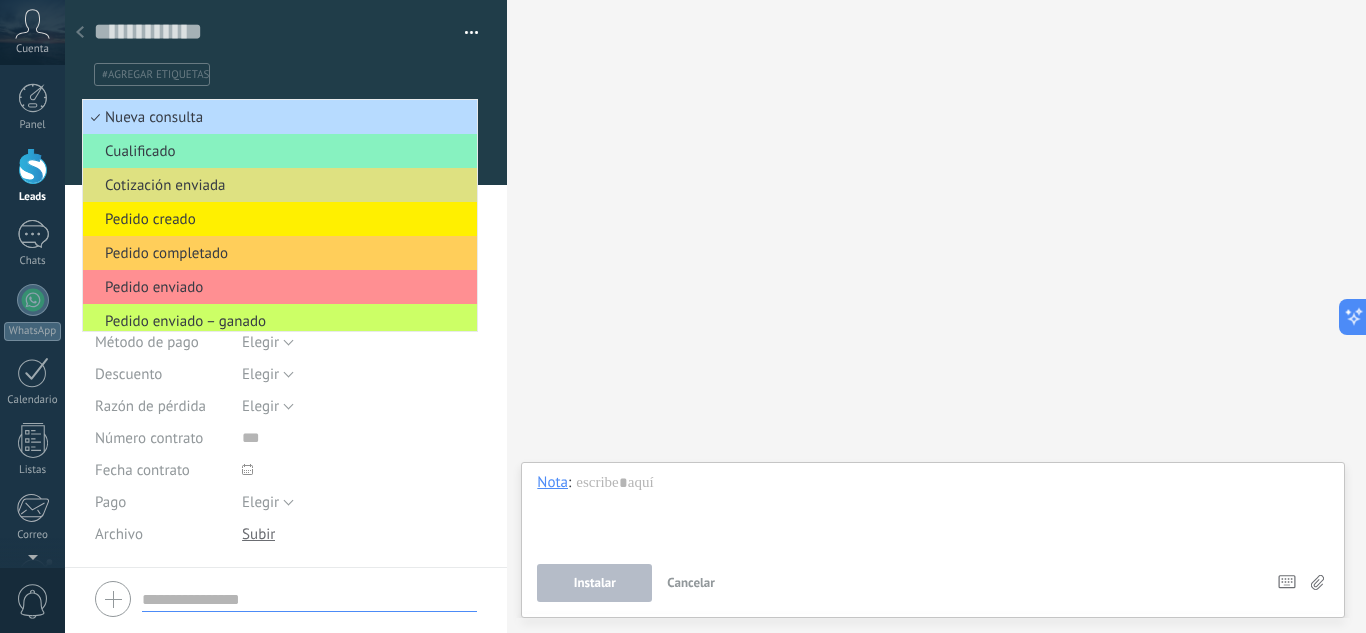click on "Nueva consulta" at bounding box center [277, 117] 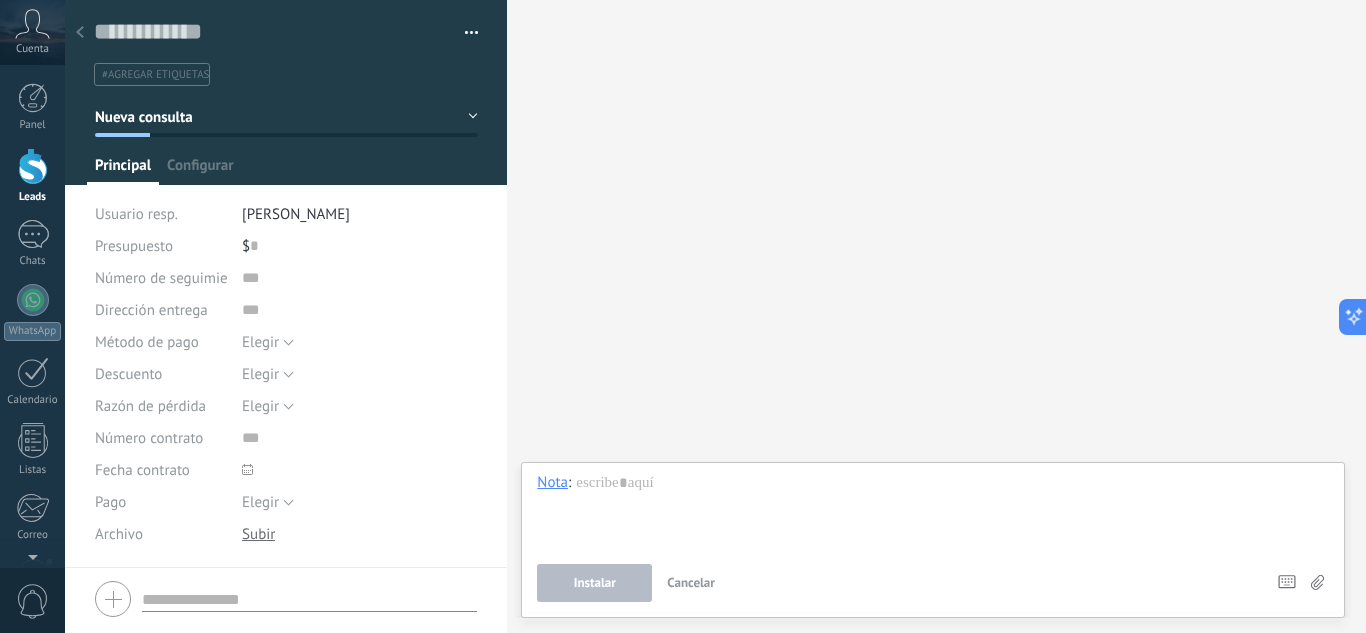 click at bounding box center (286, 92) 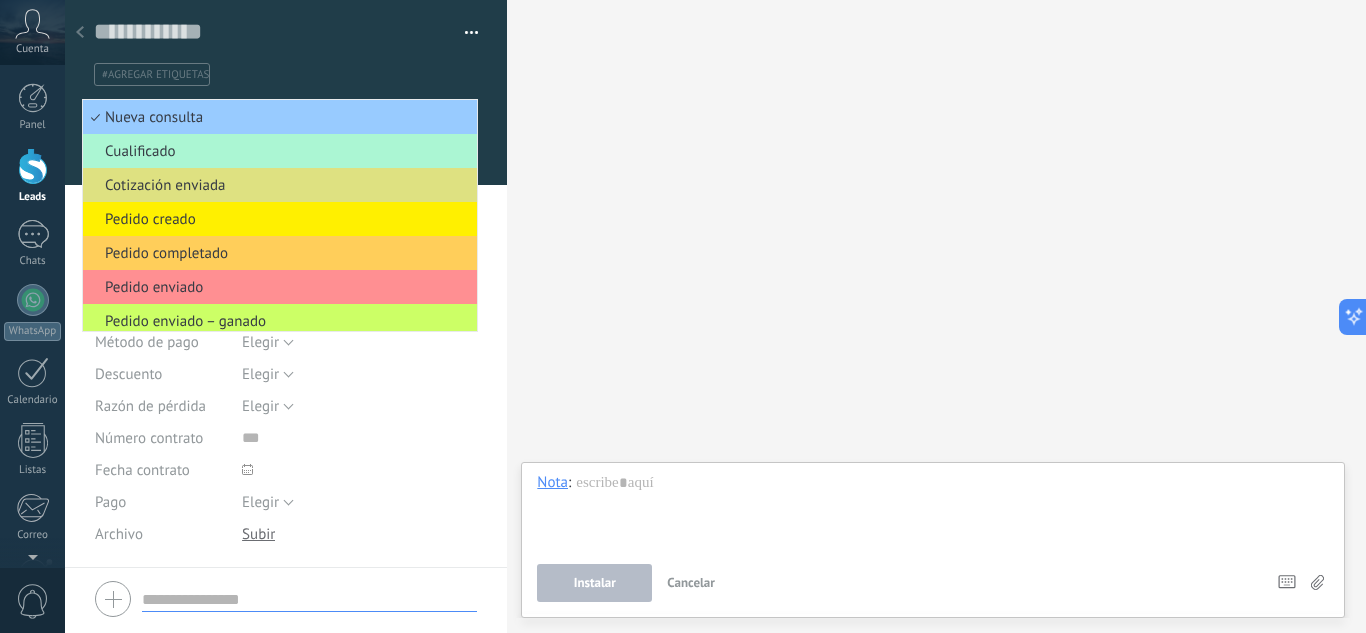 click on "Cualificado" at bounding box center [277, 151] 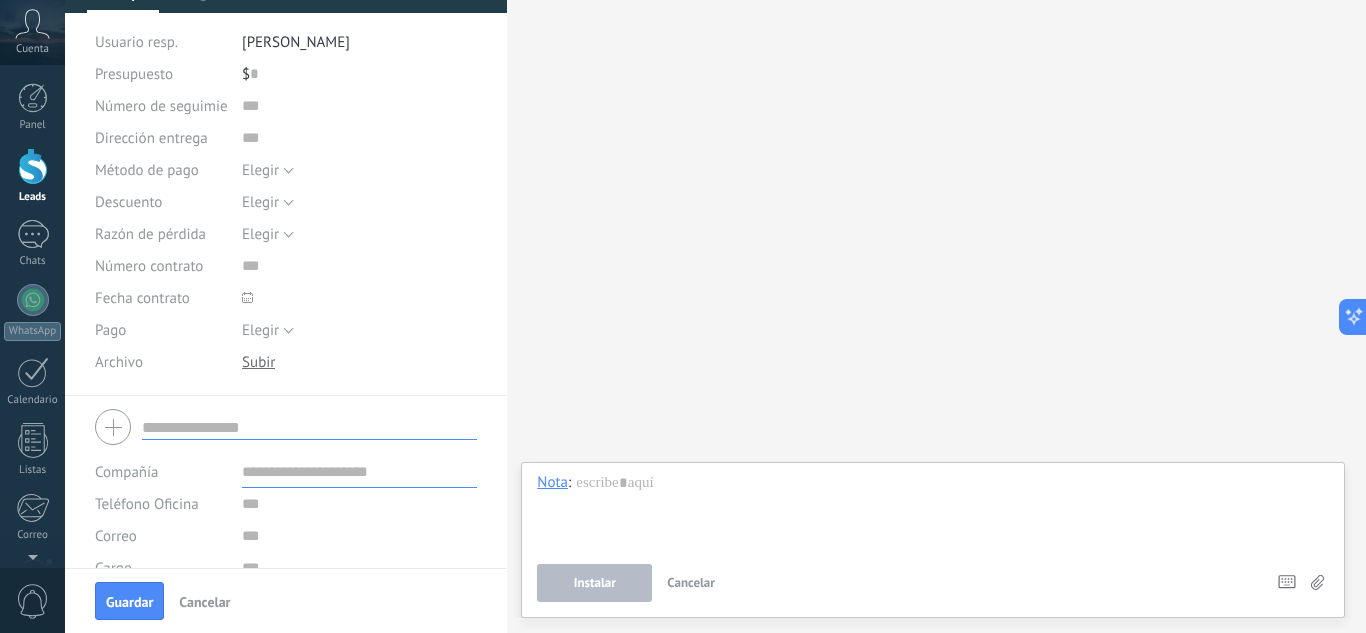 scroll, scrollTop: 0, scrollLeft: 0, axis: both 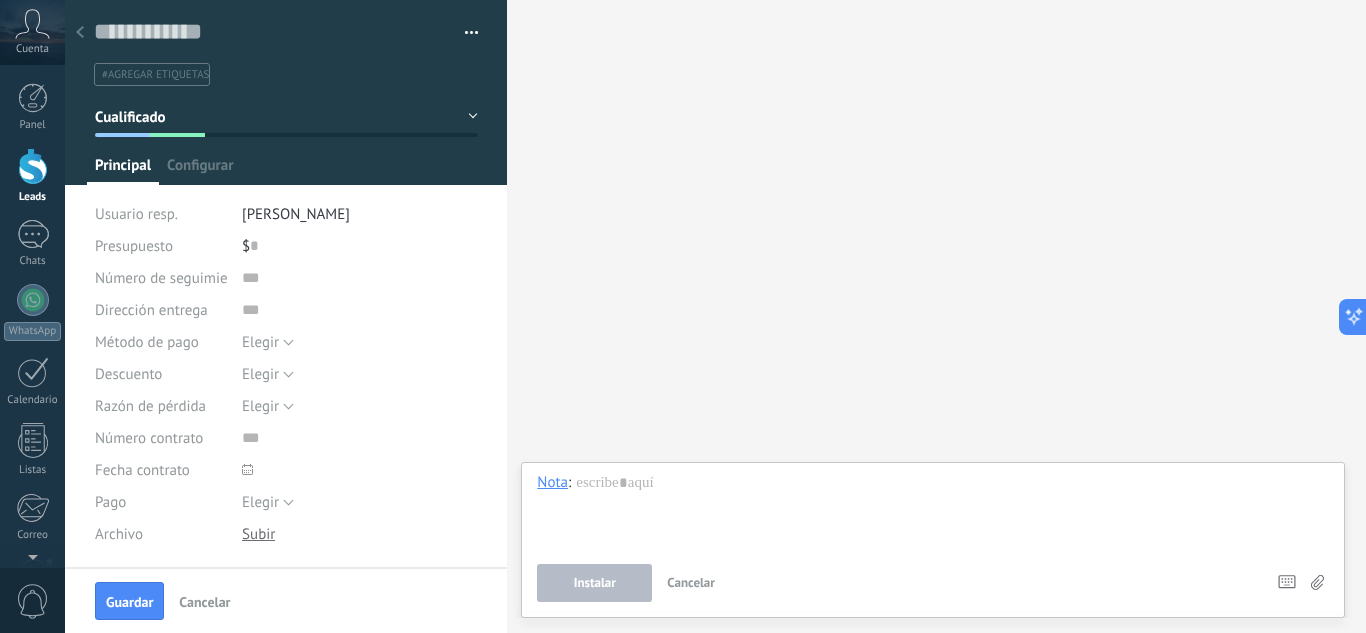 click on "#agregar etiquetas" at bounding box center (155, 75) 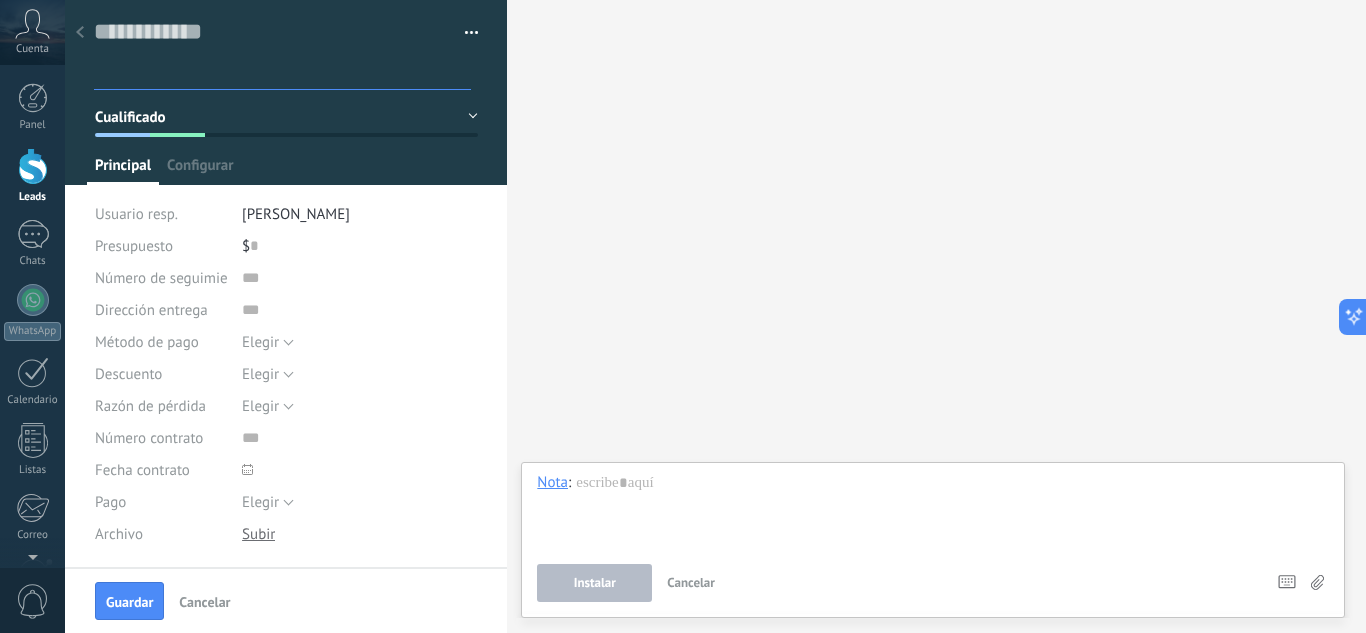 click at bounding box center (284, 74) 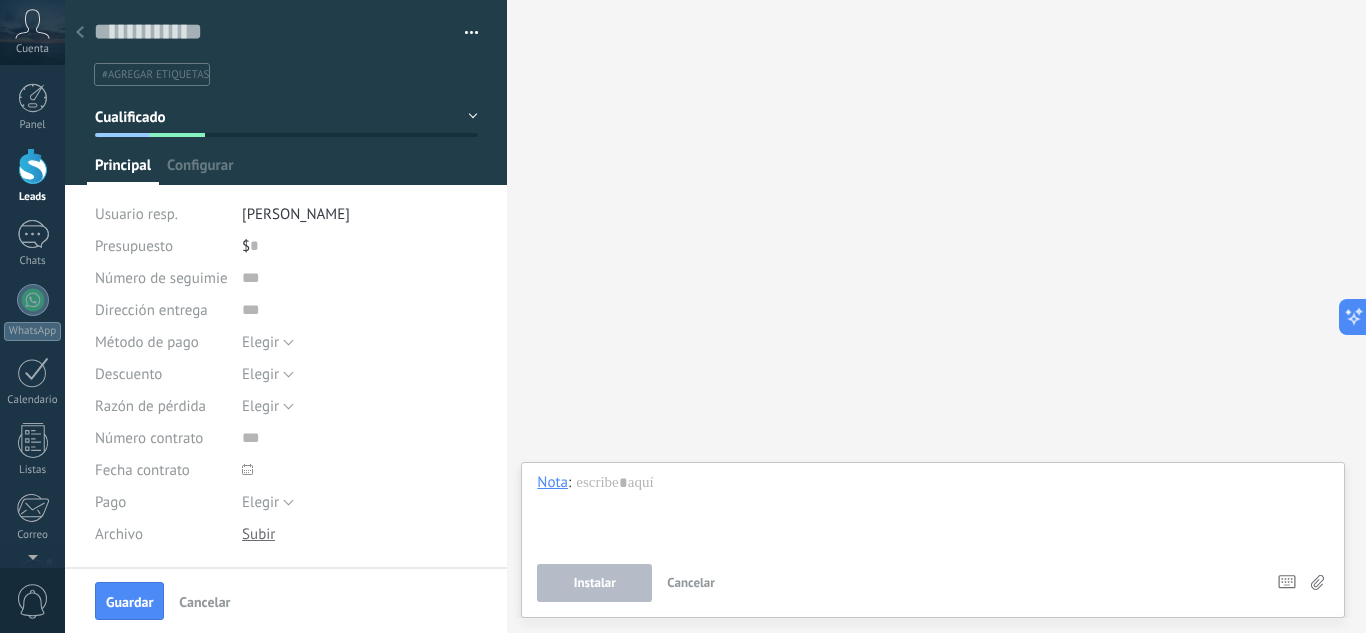 click at bounding box center [272, 32] 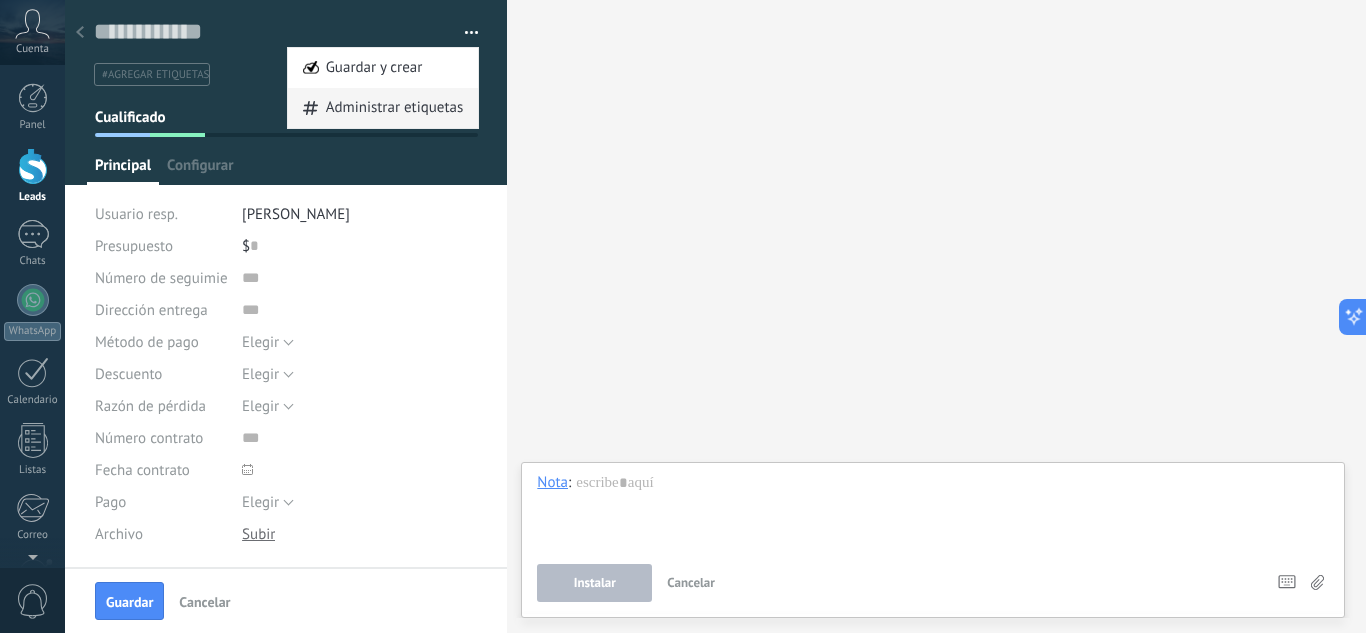 click on "Administrar etiquetas" at bounding box center [395, 108] 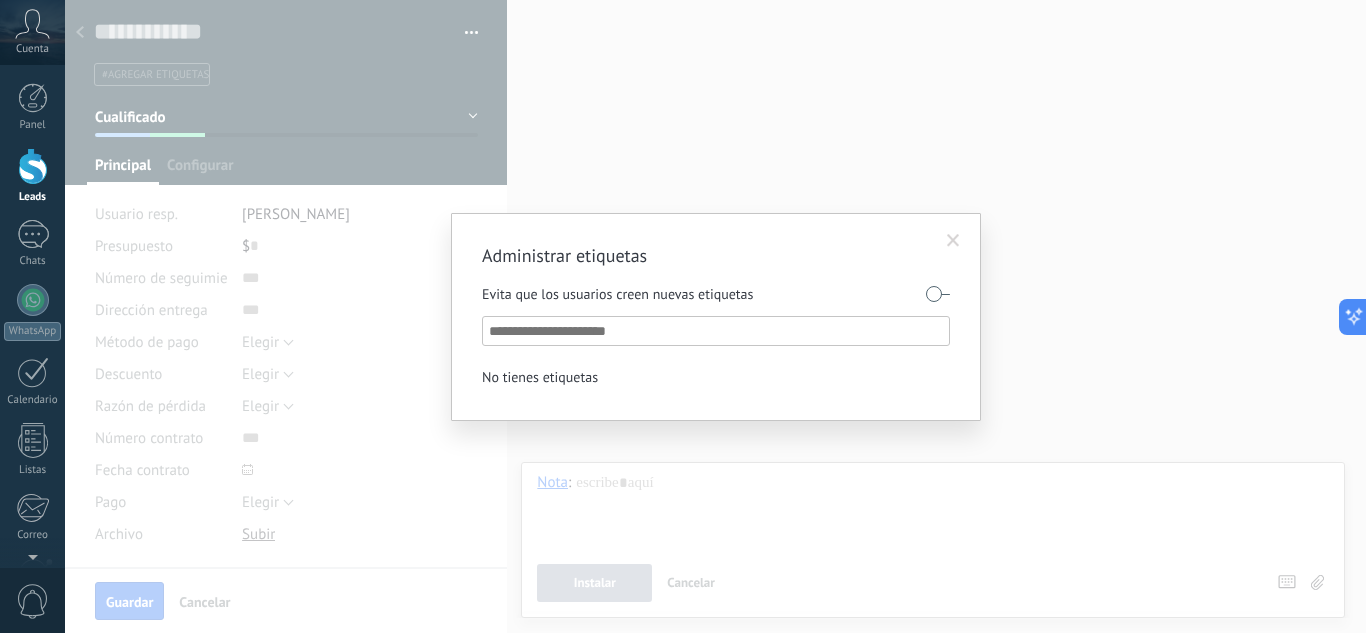 click at bounding box center [717, 331] 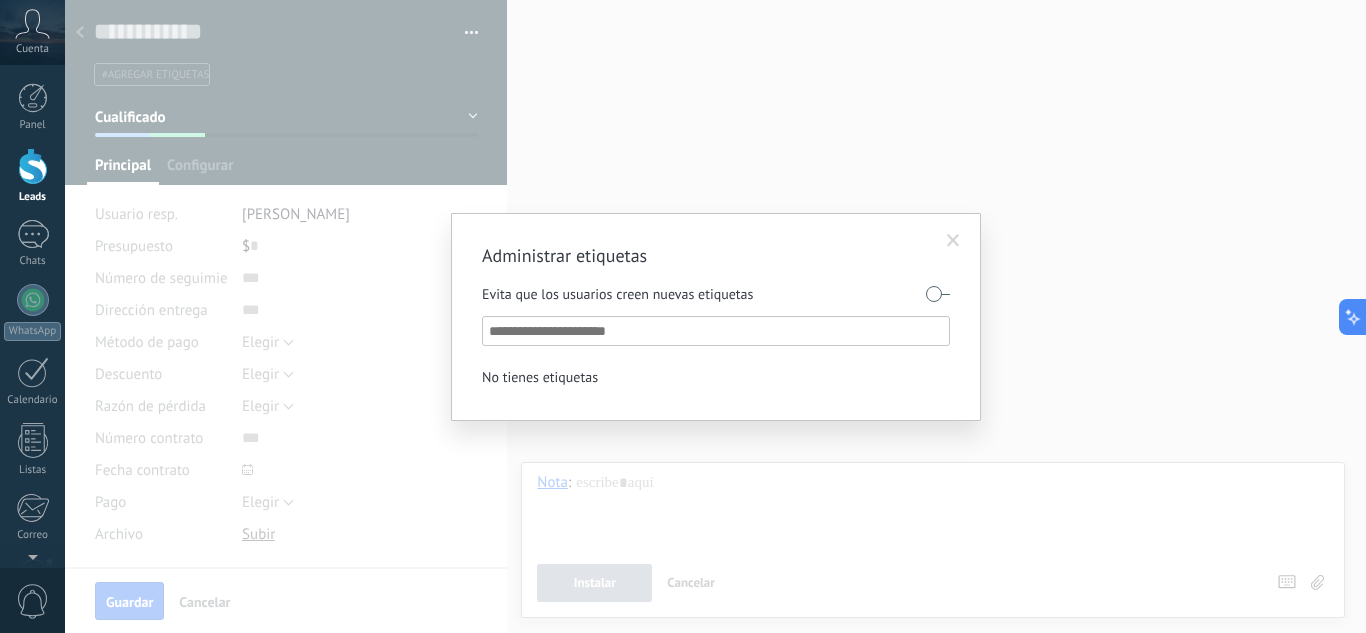 click on "No tienes etiquetas" at bounding box center (540, 377) 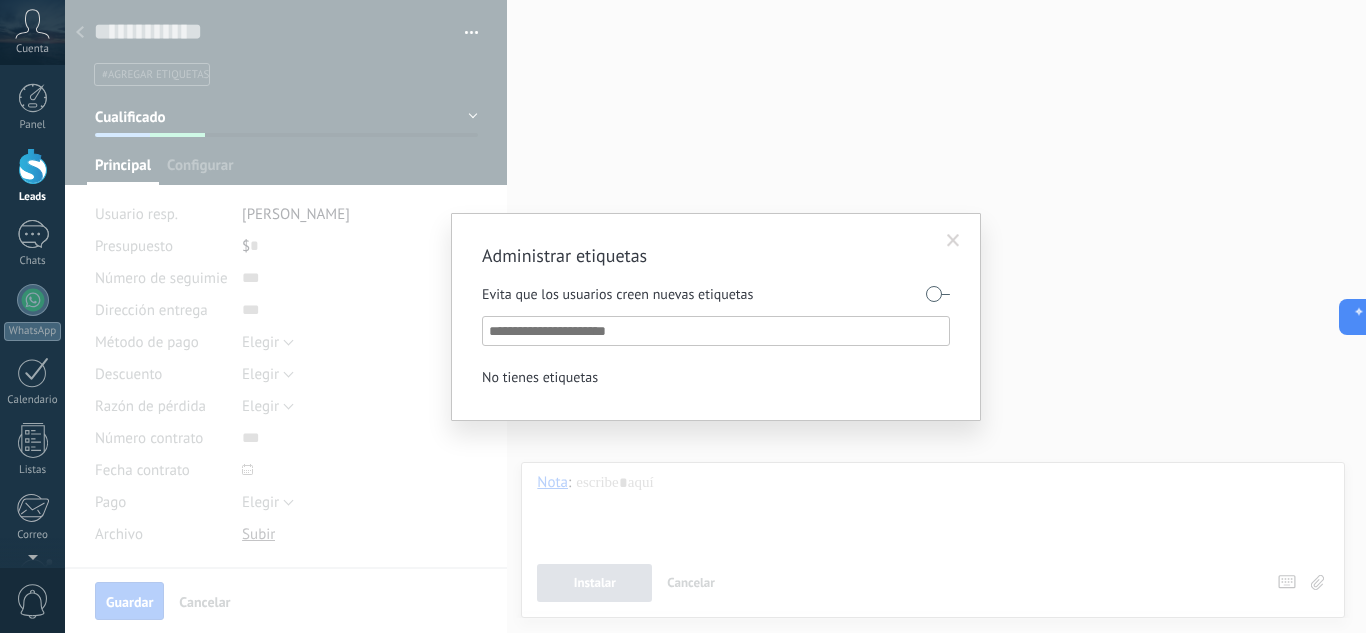 click at bounding box center (717, 331) 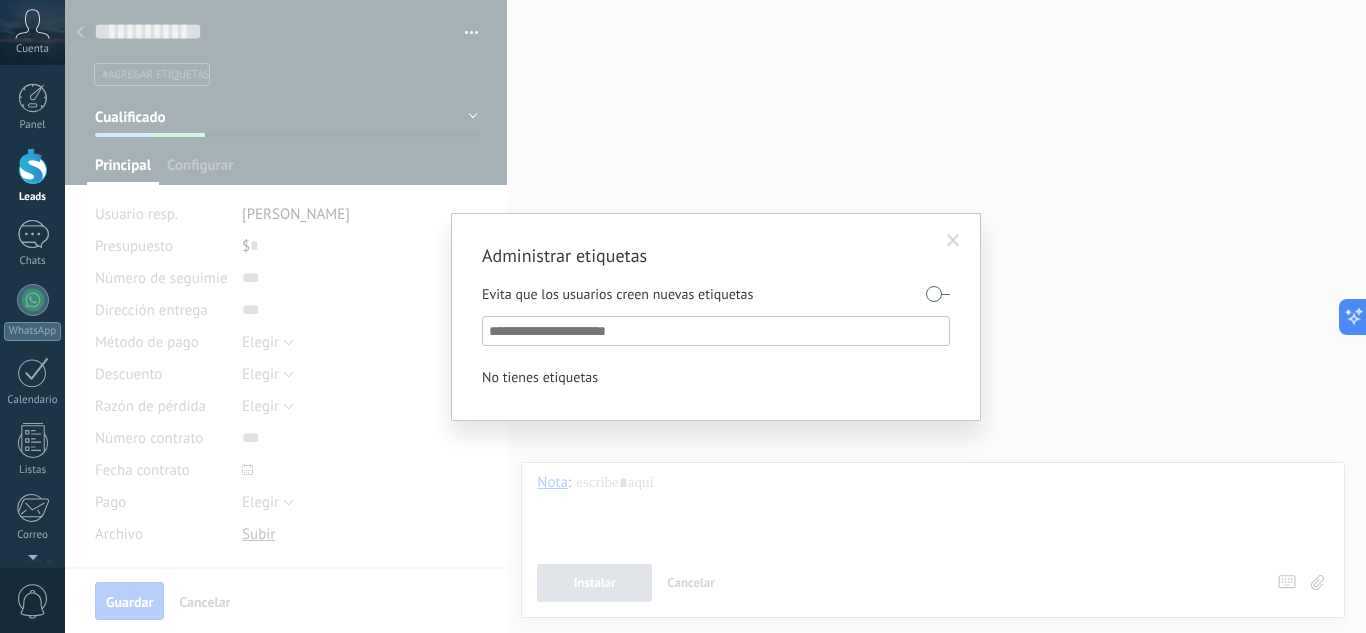 drag, startPoint x: 980, startPoint y: 233, endPoint x: 954, endPoint y: 233, distance: 26 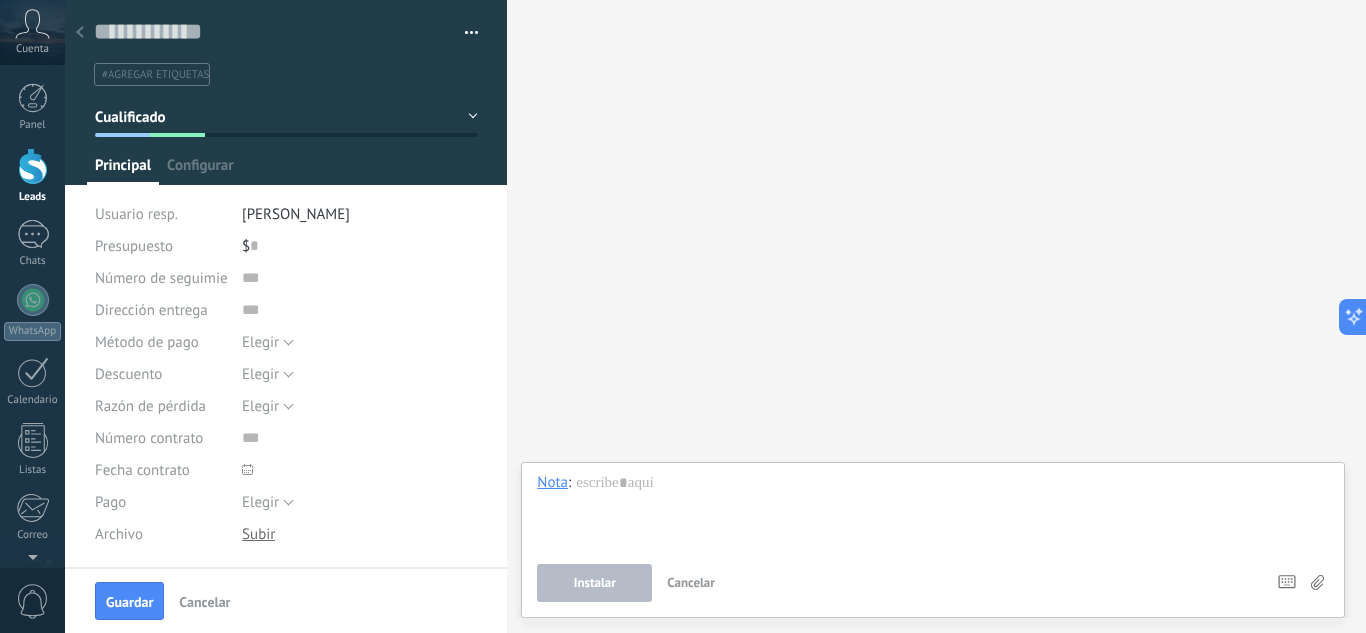 click at bounding box center (33, 166) 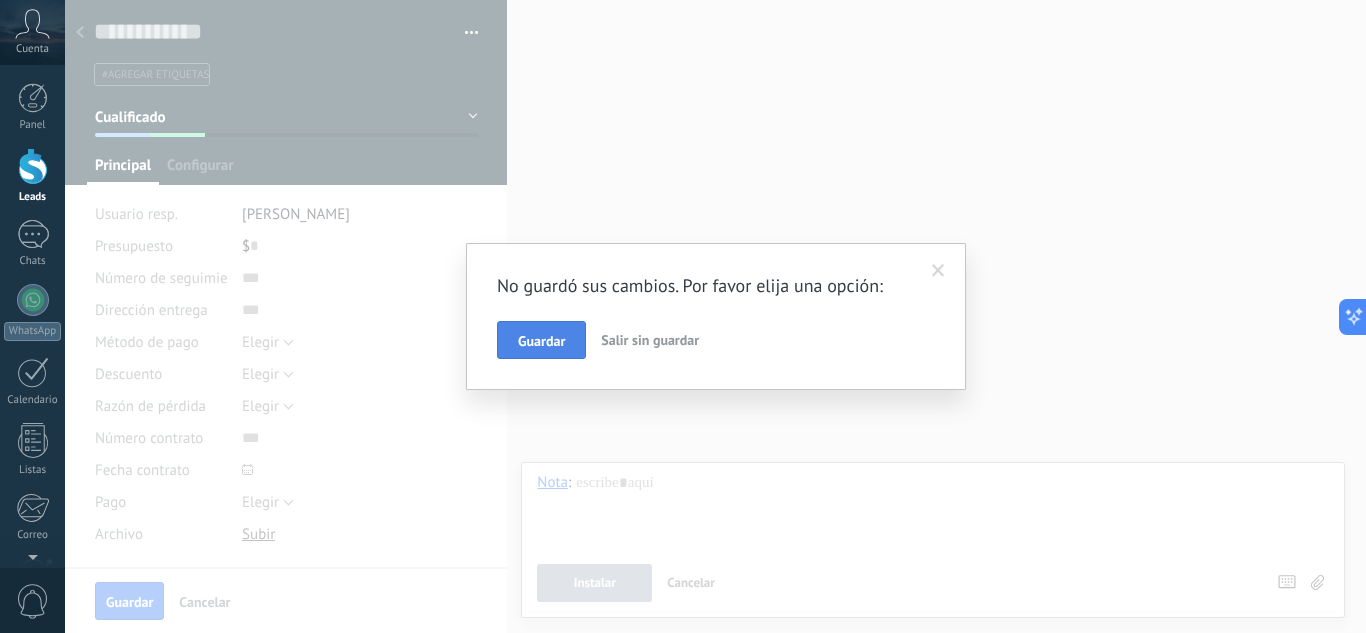 click on "Guardar" at bounding box center [541, 340] 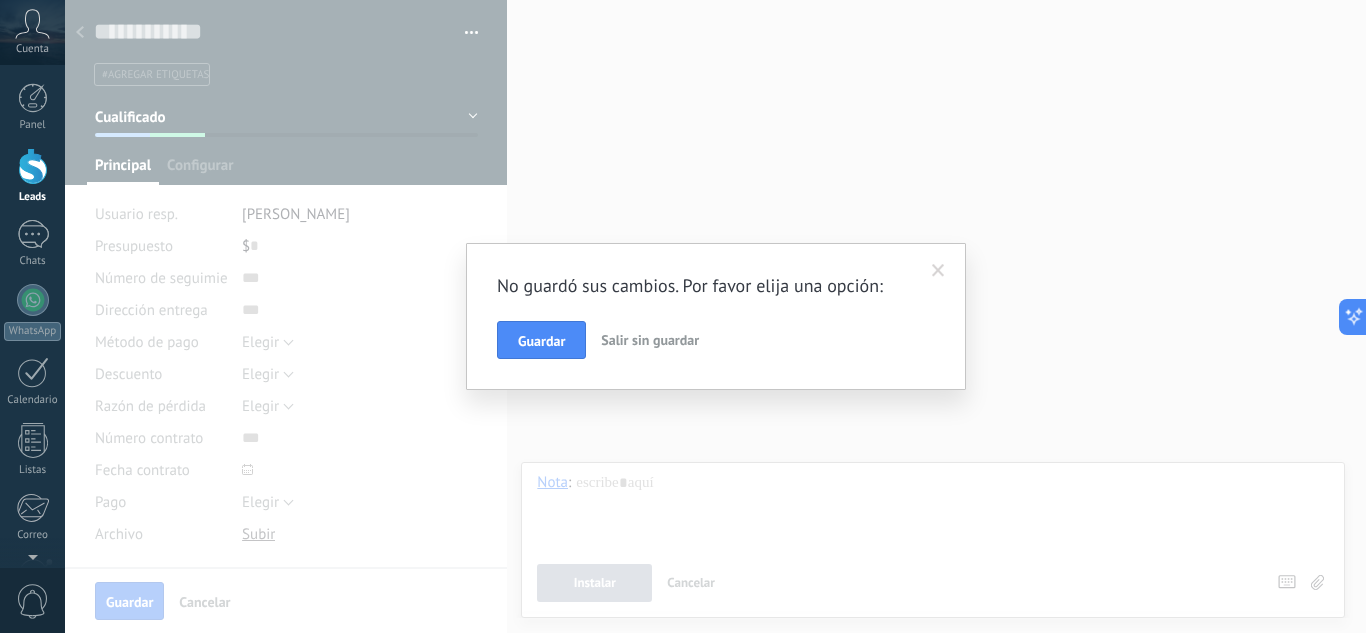 click on "No guardó sus cambios. Por favor elija una opción: Guardar Salir sin guardar" at bounding box center [716, 316] 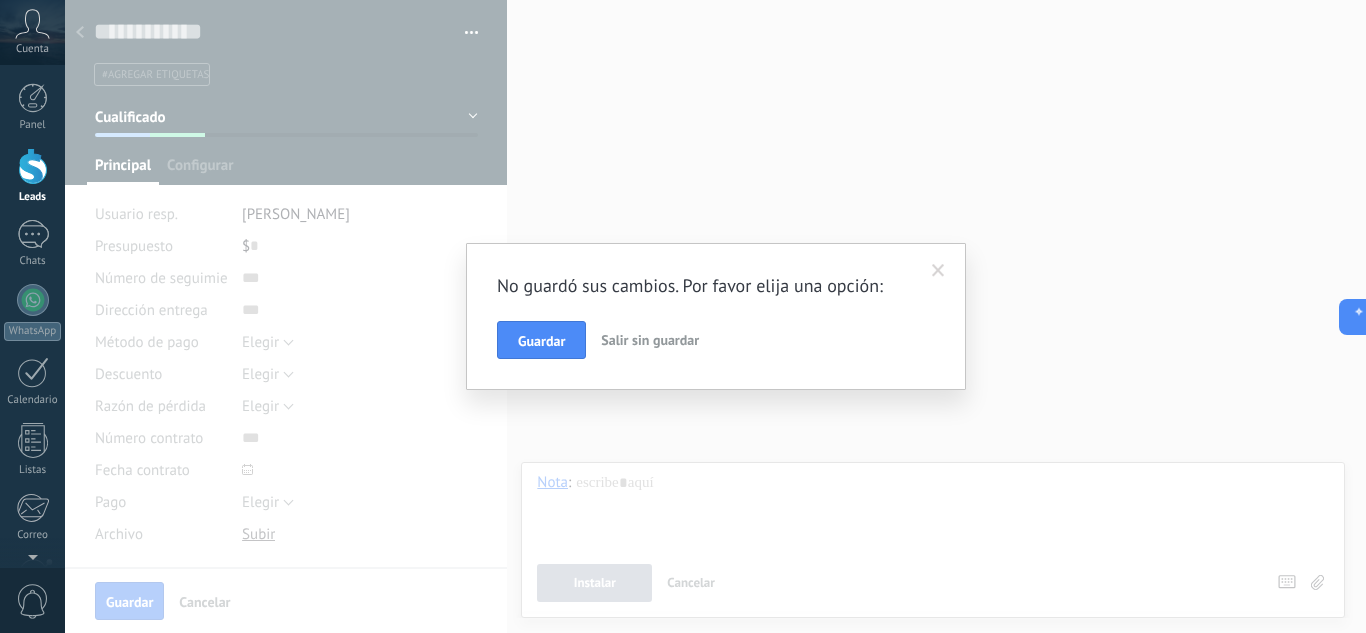 click at bounding box center [938, 271] 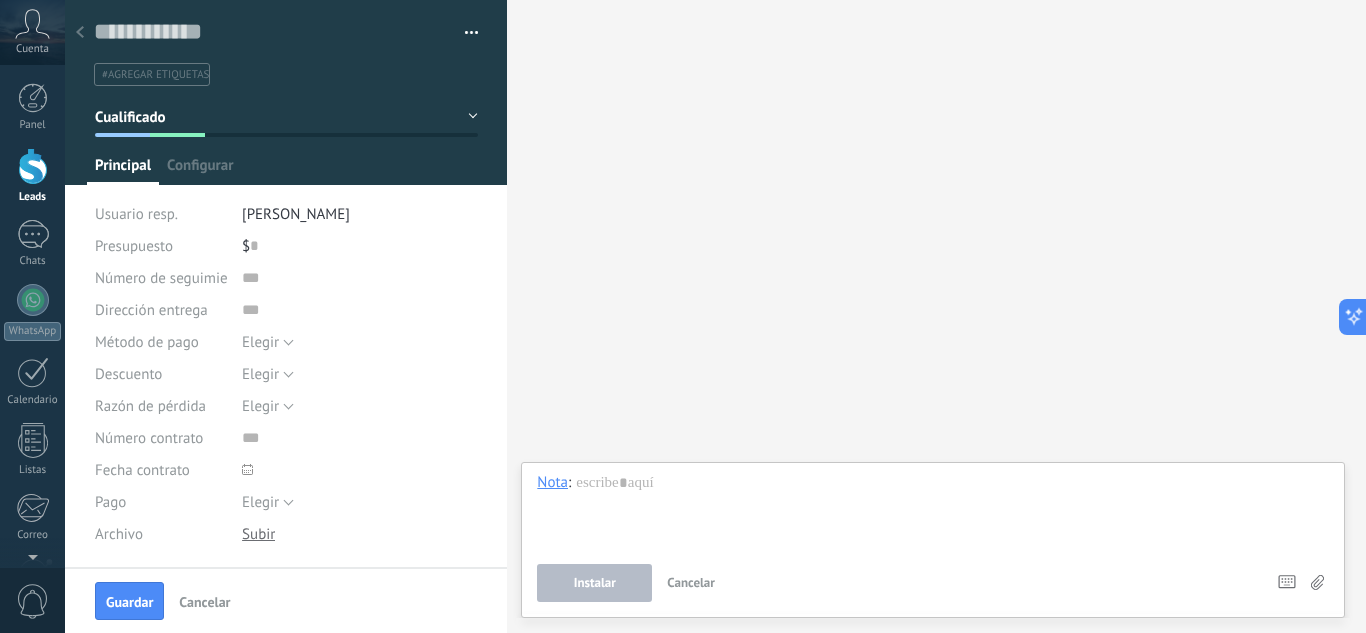 click on "Panel
Leads
1
Chats
WhatsApp
Clientes" at bounding box center (32, 425) 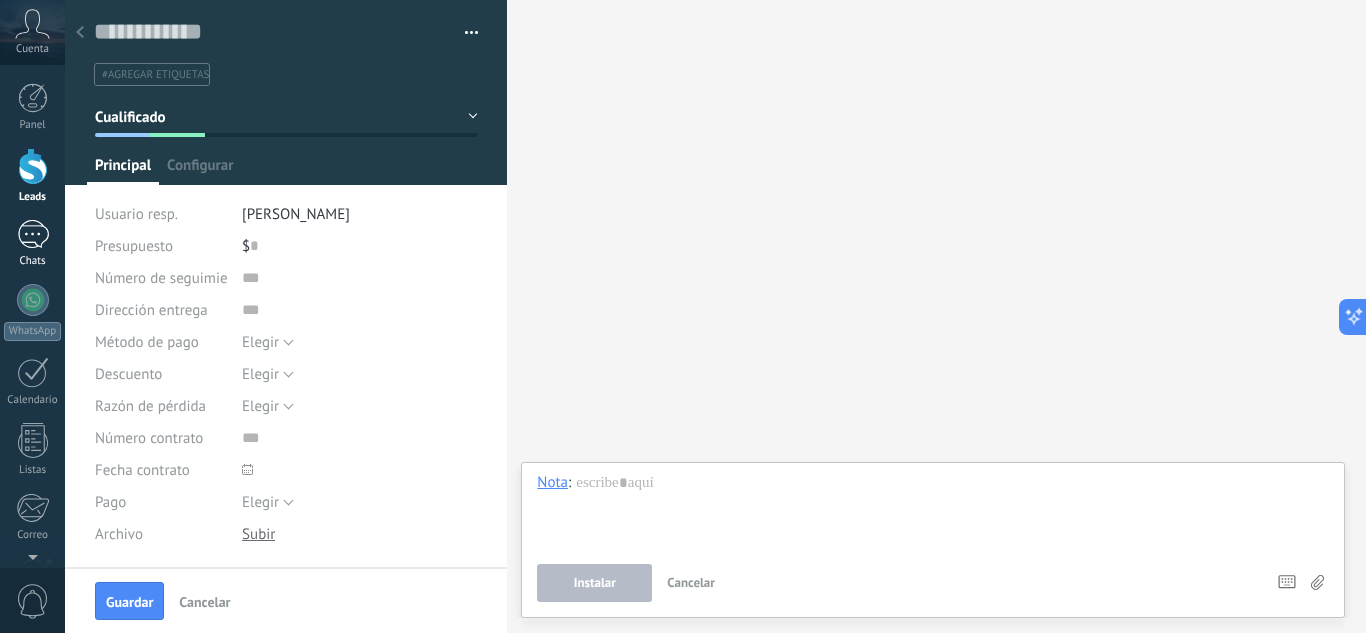 click on "1" at bounding box center (33, 234) 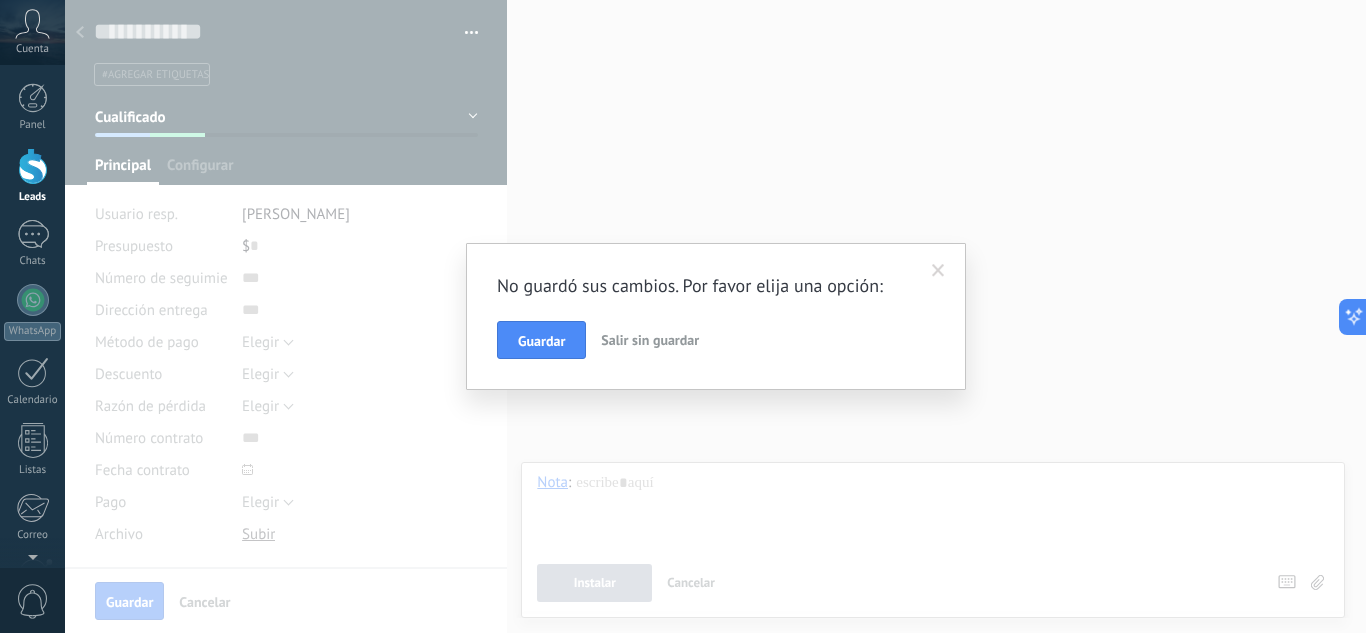 click on "Salir sin guardar" at bounding box center (650, 340) 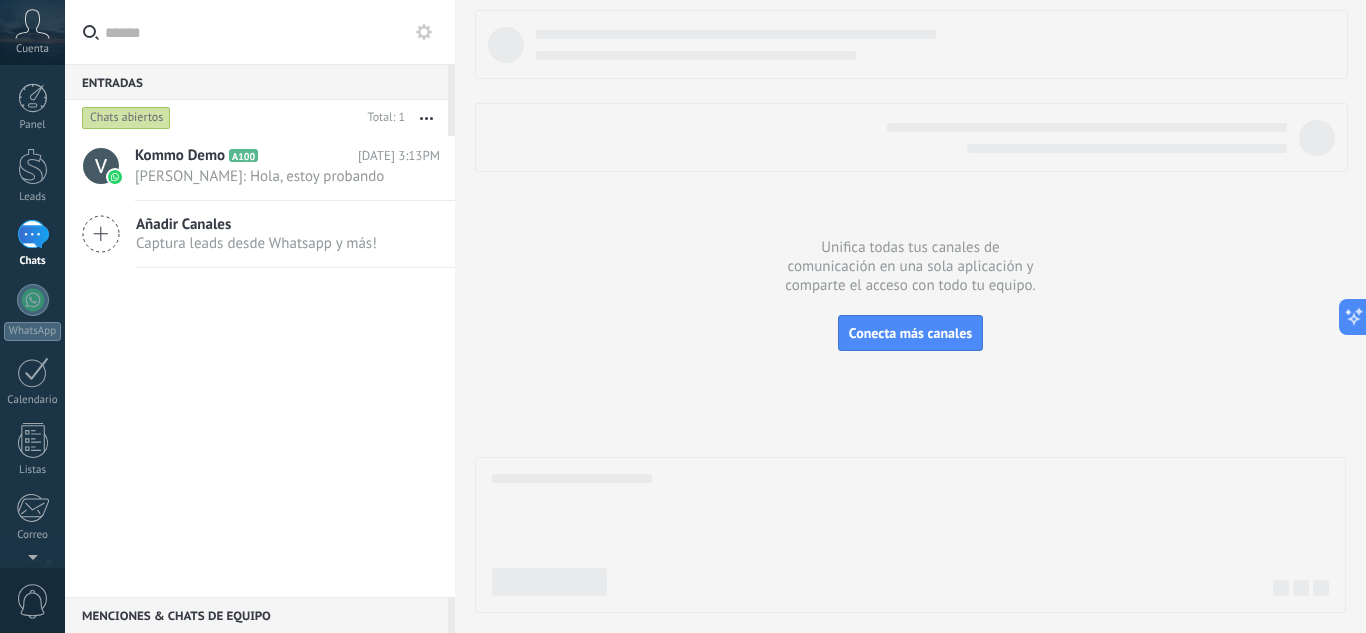 click on "1" at bounding box center (33, 234) 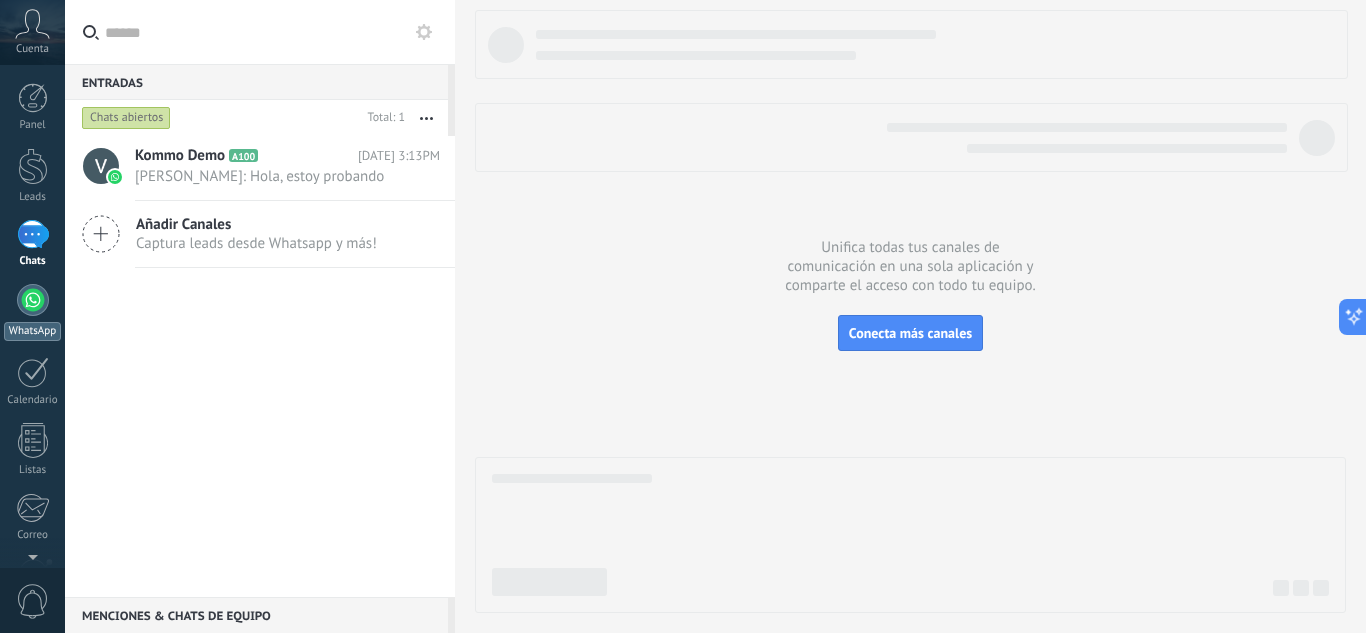 click at bounding box center (33, 300) 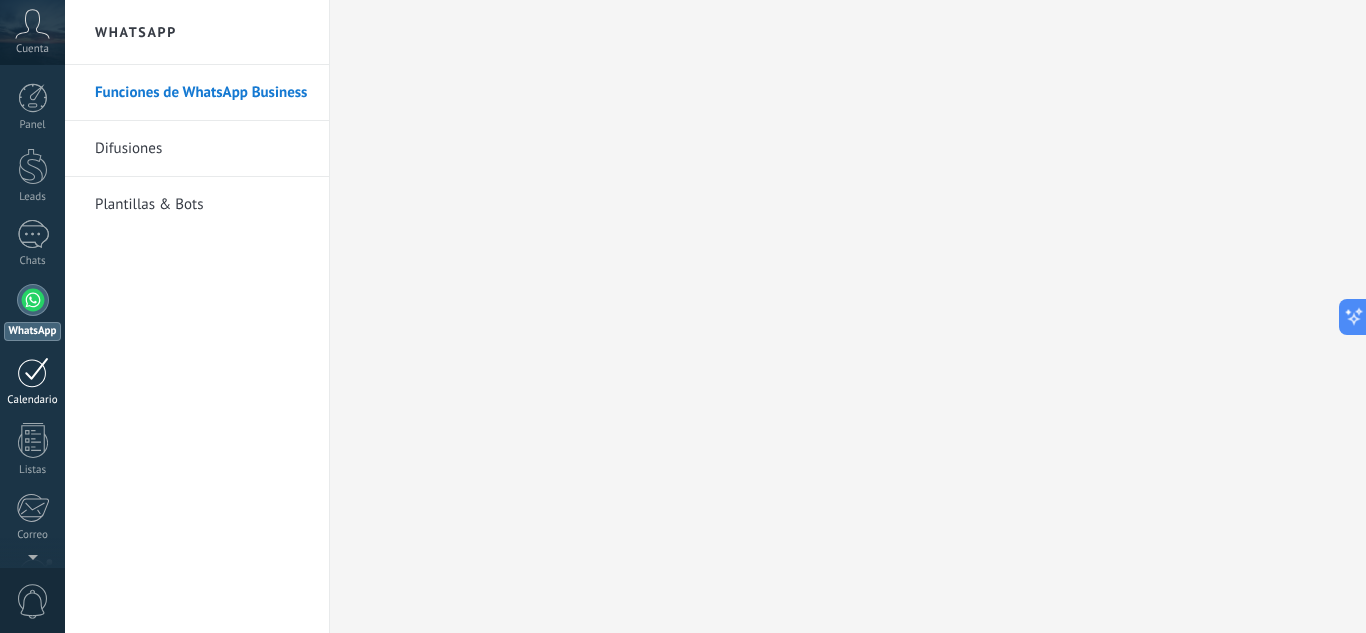 click on "Calendario" at bounding box center (32, 382) 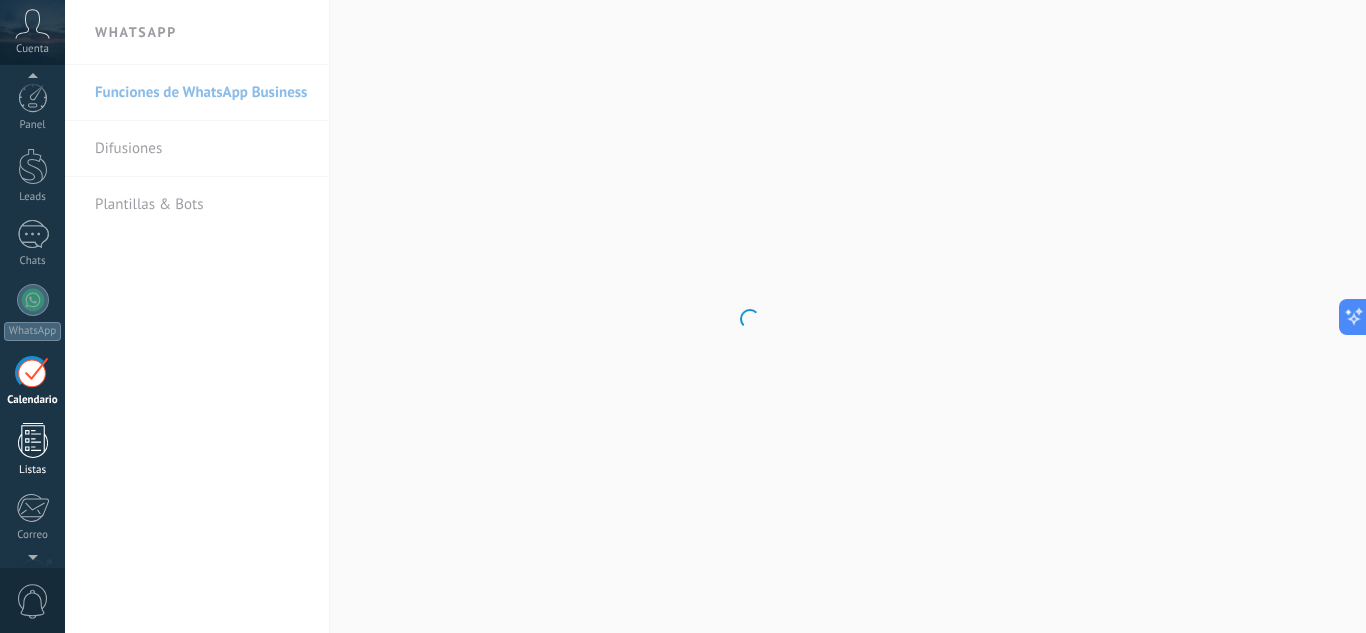 scroll, scrollTop: 58, scrollLeft: 0, axis: vertical 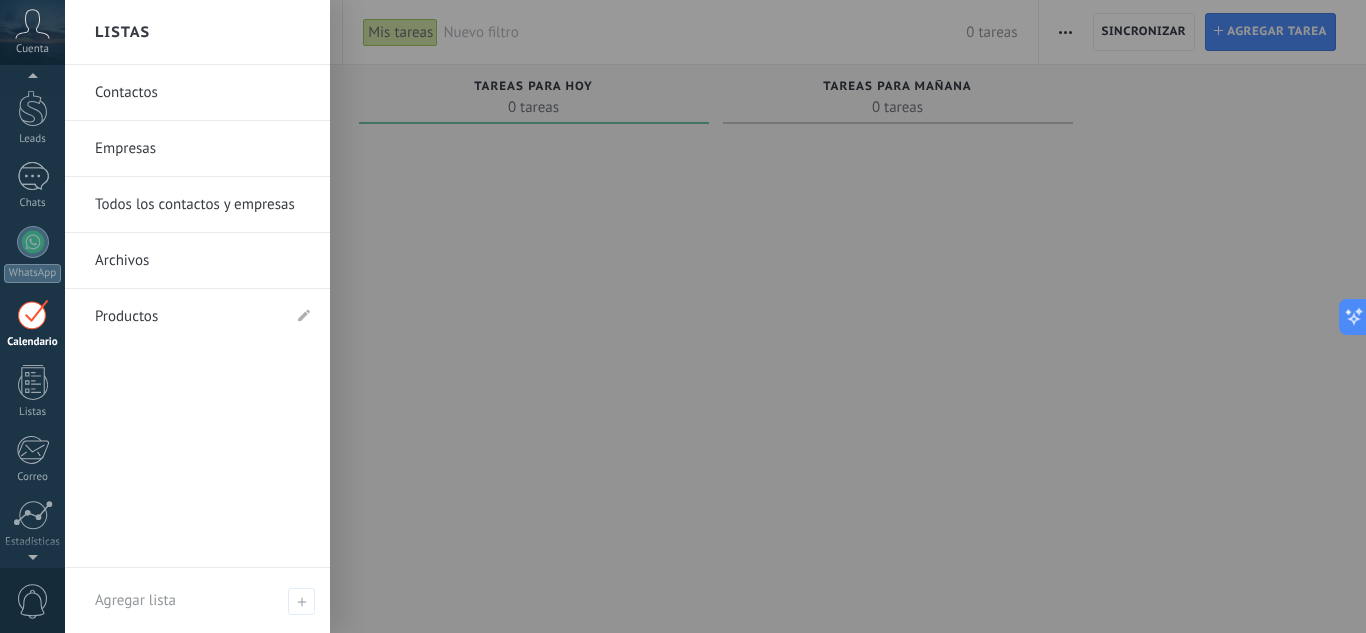 click on "Contactos" at bounding box center [202, 93] 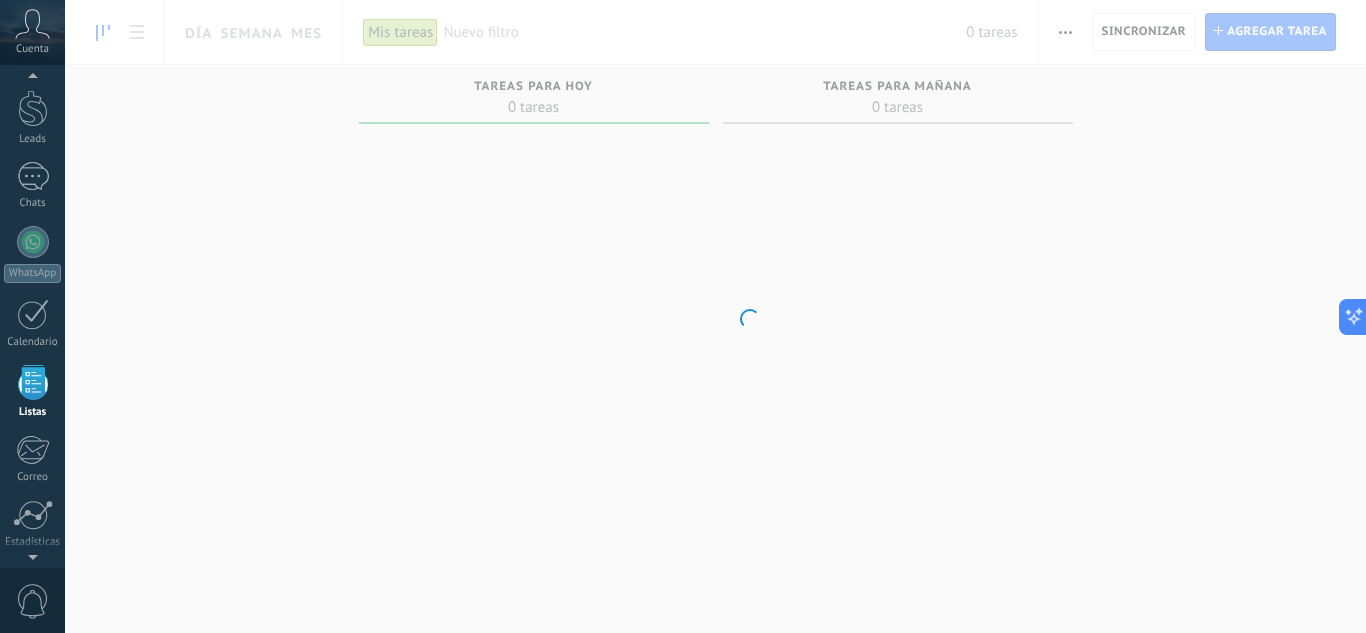 scroll, scrollTop: 124, scrollLeft: 0, axis: vertical 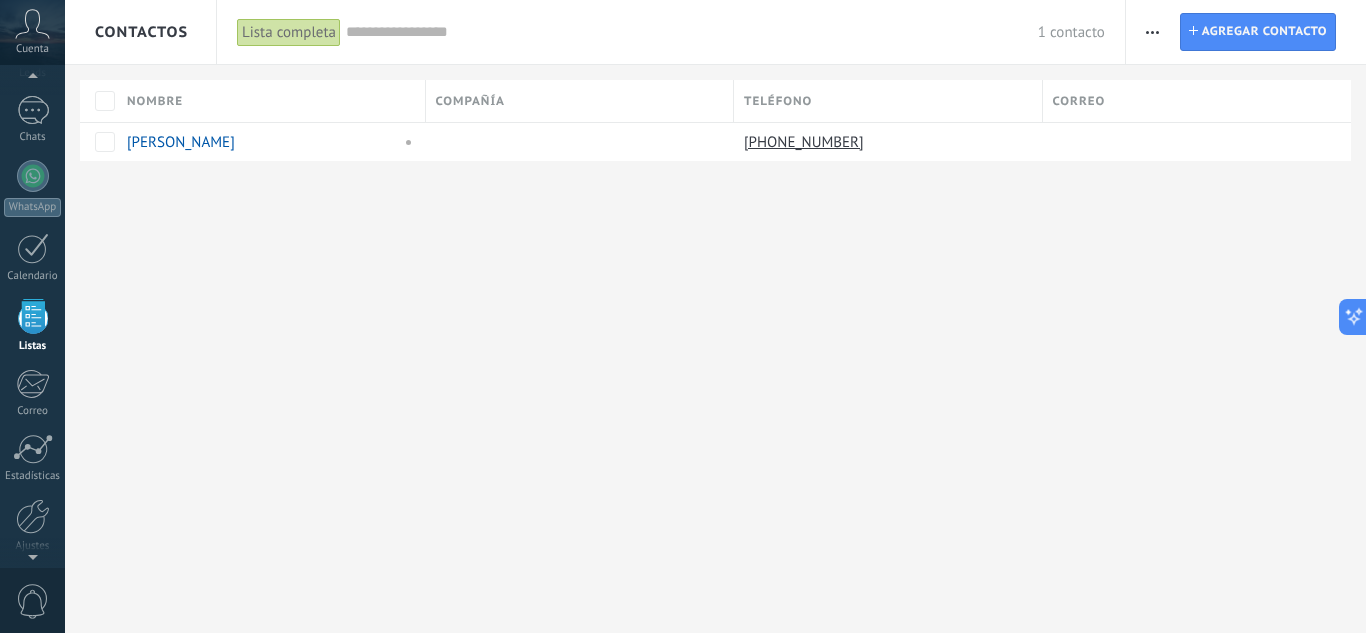 click on "Panel
Leads
1
Chats
WhatsApp
Clientes" at bounding box center [32, 301] 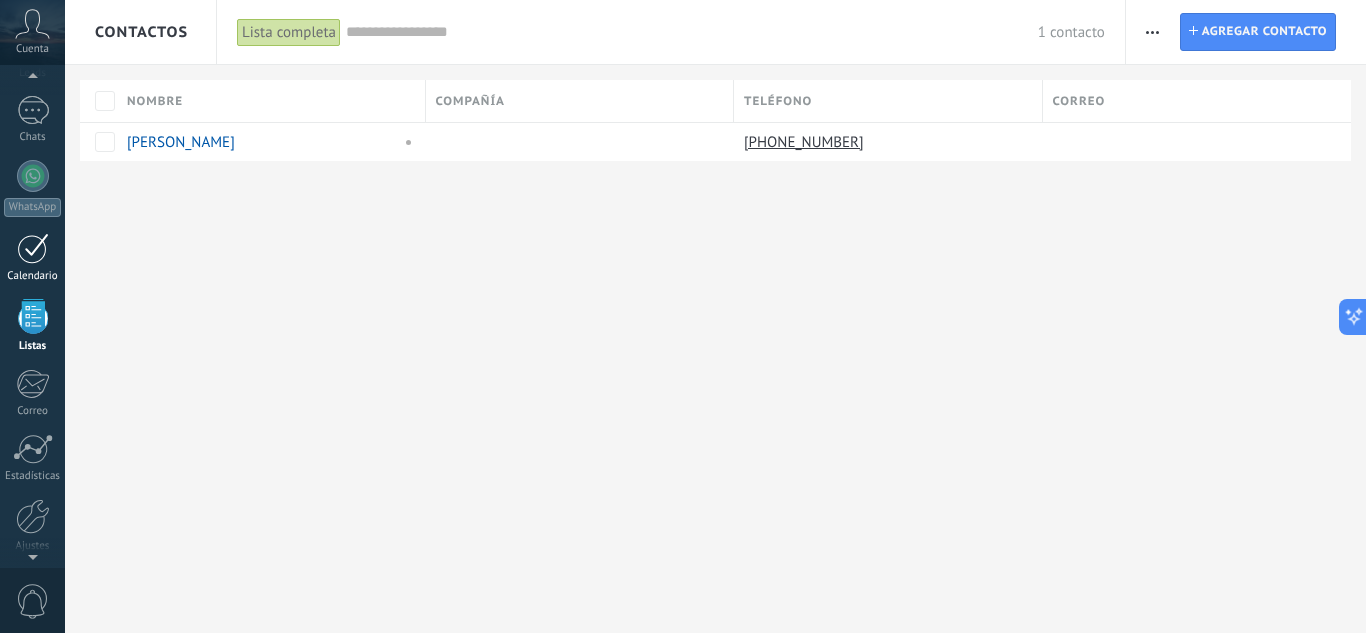 click at bounding box center (33, 248) 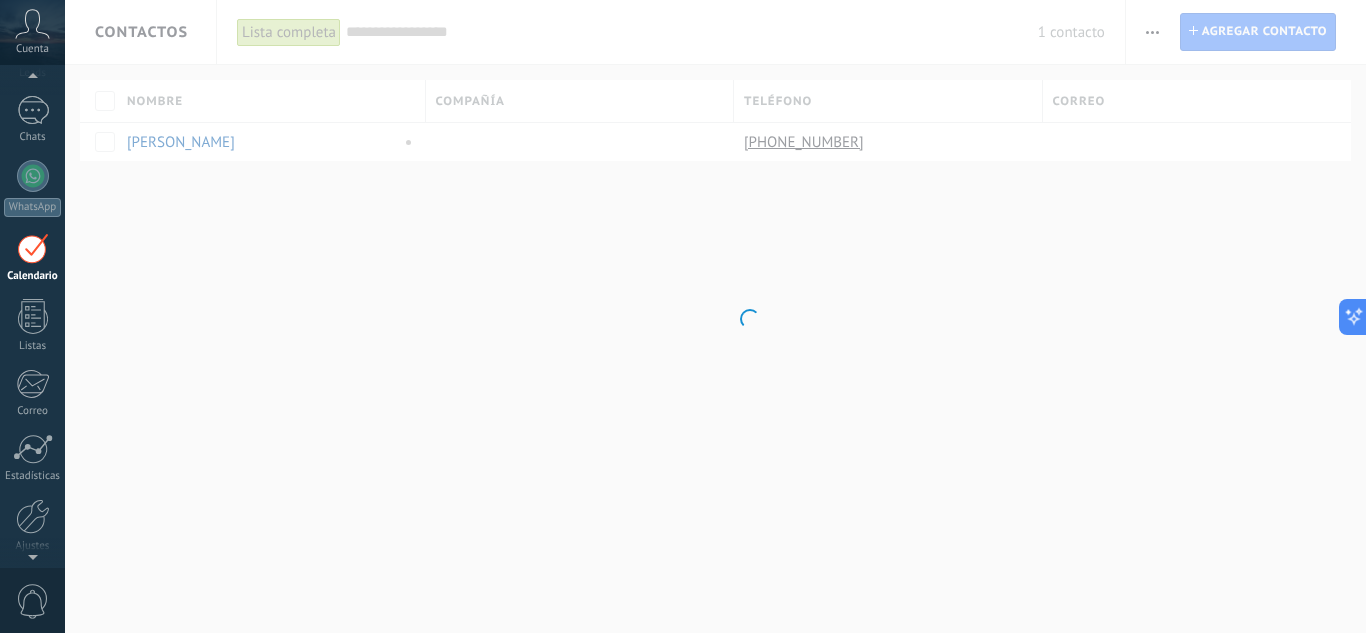 scroll, scrollTop: 58, scrollLeft: 0, axis: vertical 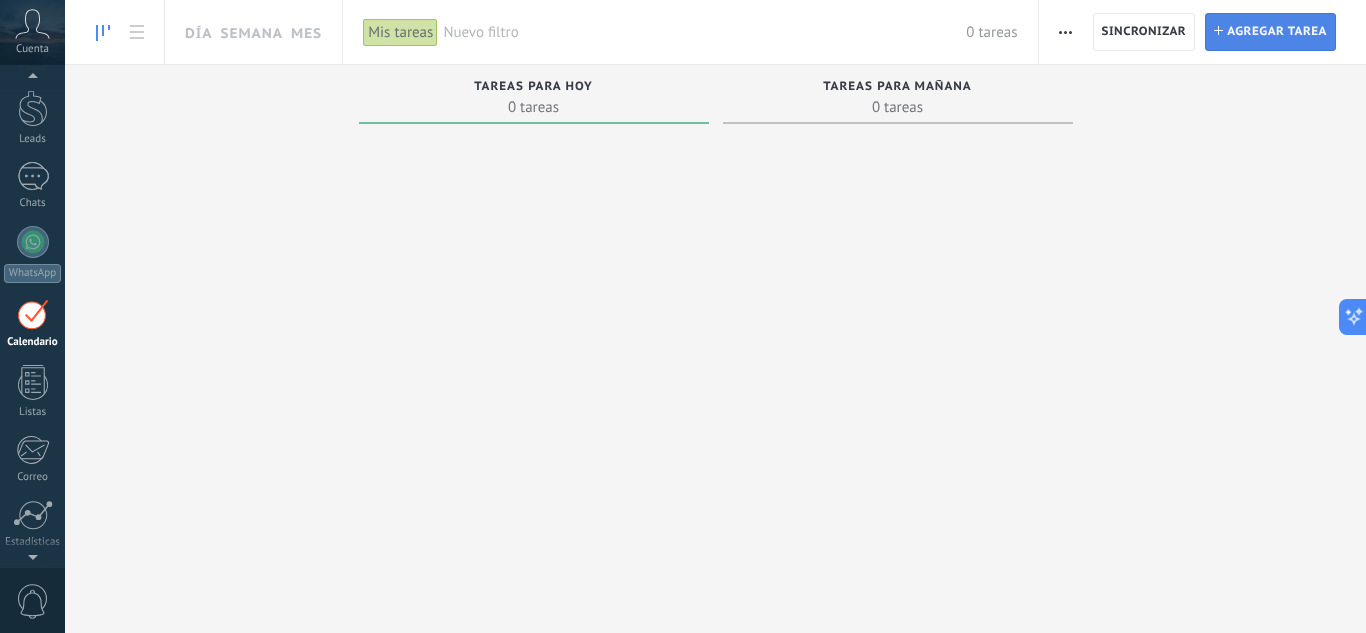 click on "Agregar tarea" at bounding box center [1277, 32] 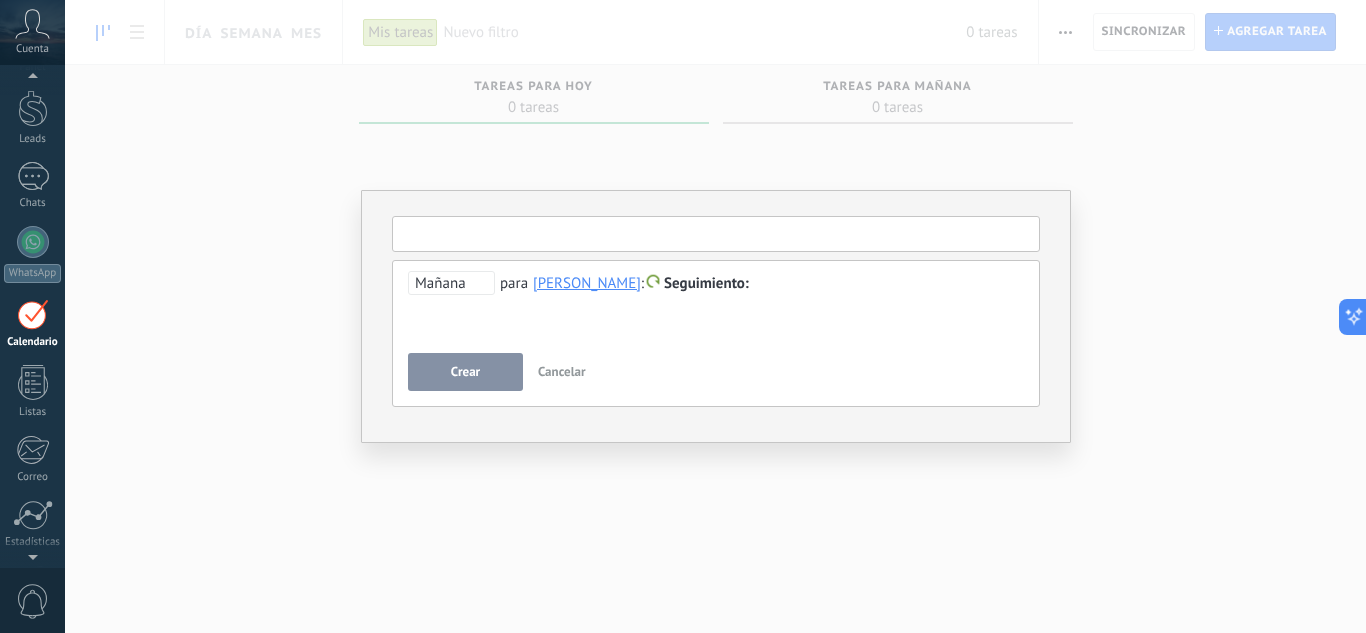 click at bounding box center [716, 234] 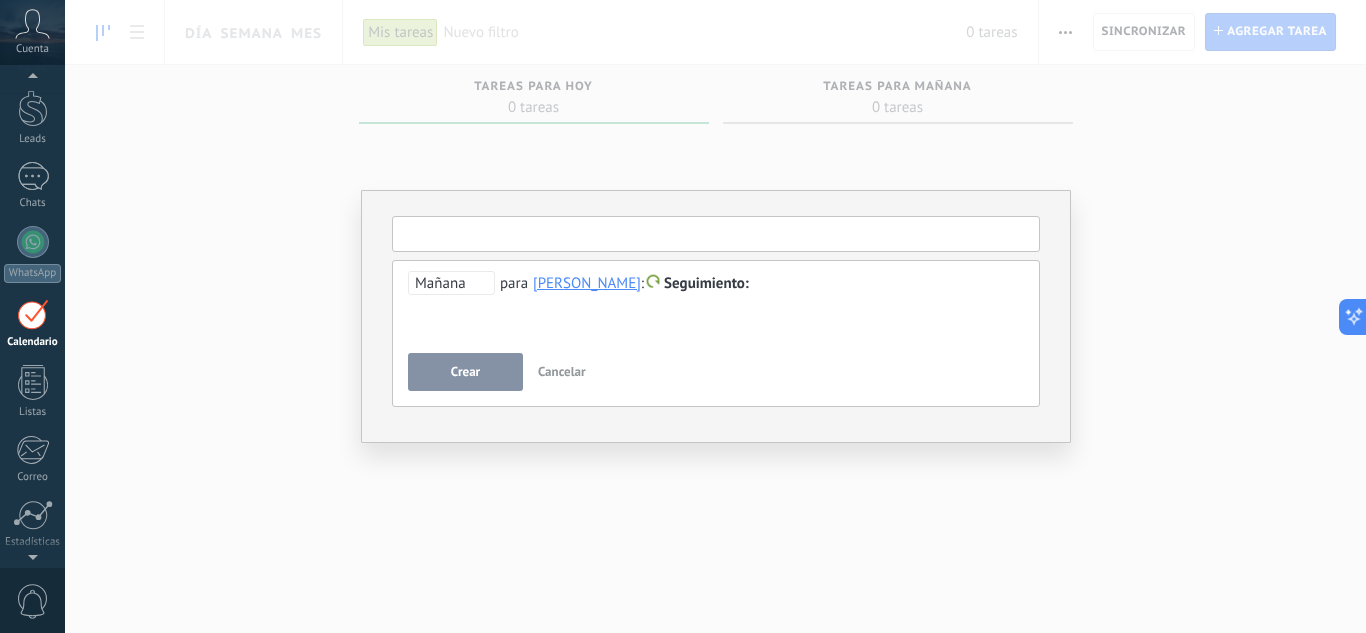 click at bounding box center [716, 234] 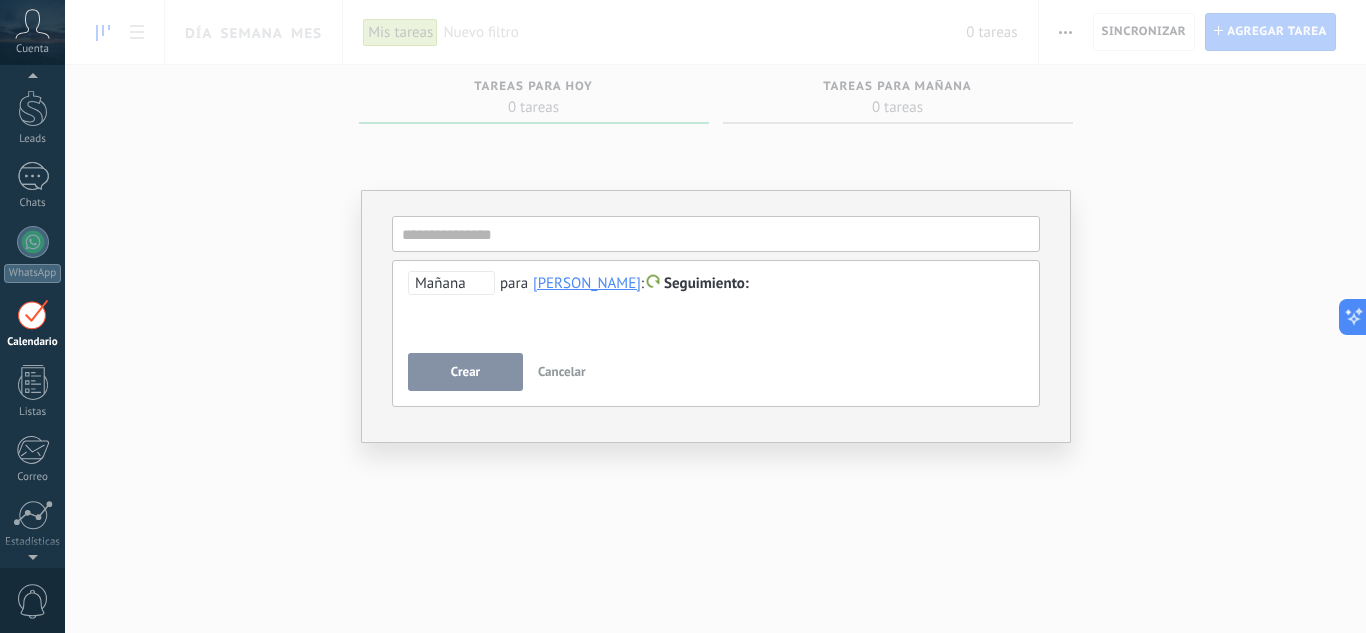 drag, startPoint x: 1297, startPoint y: 238, endPoint x: 1259, endPoint y: 215, distance: 44.418465 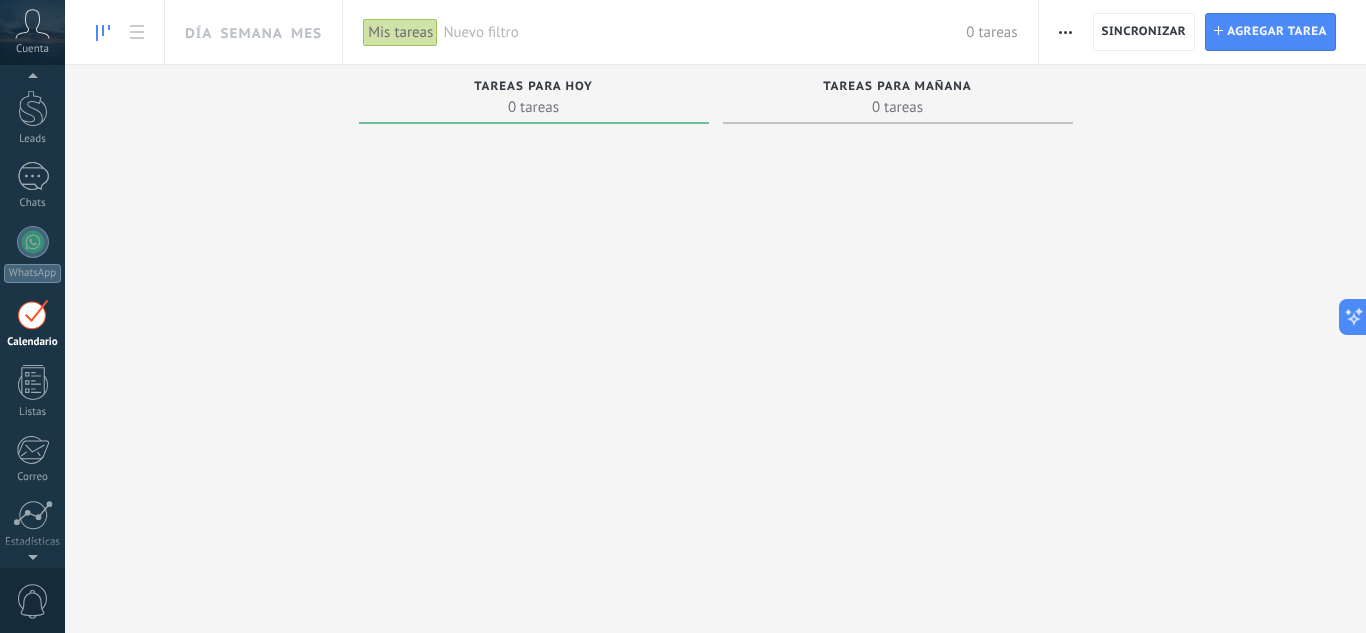 drag, startPoint x: 1057, startPoint y: 19, endPoint x: 1086, endPoint y: 23, distance: 29.274563 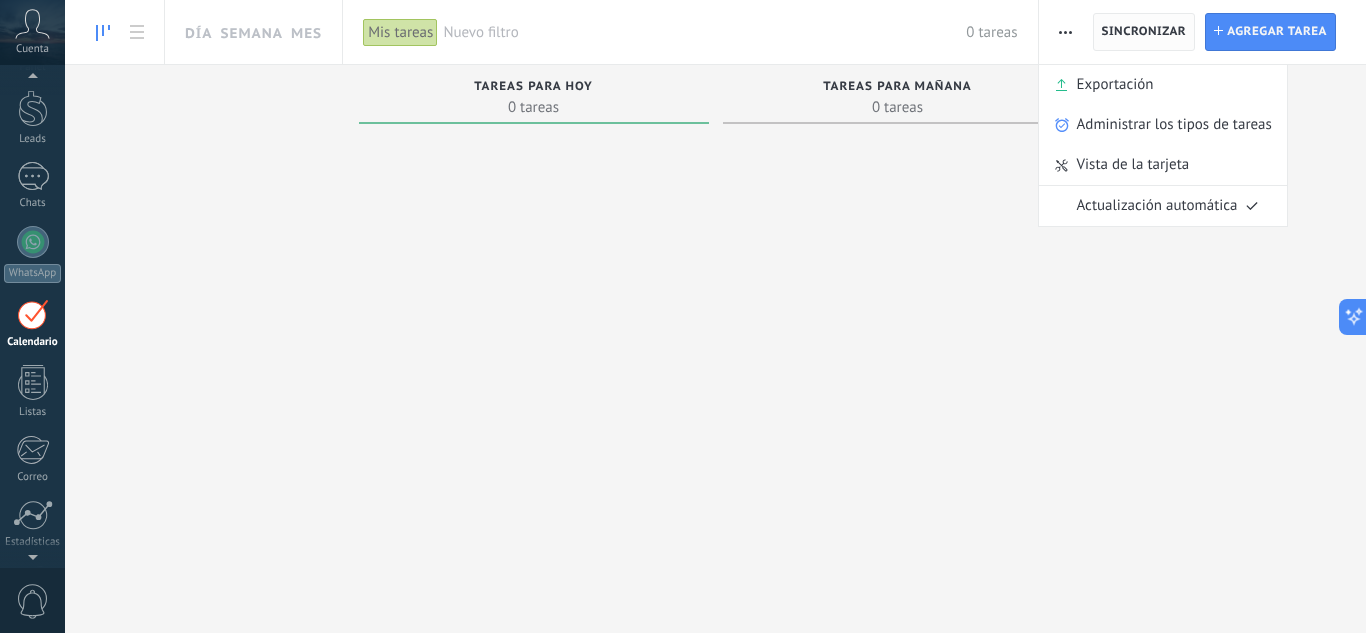 click on "Sincronizar" at bounding box center (1144, 32) 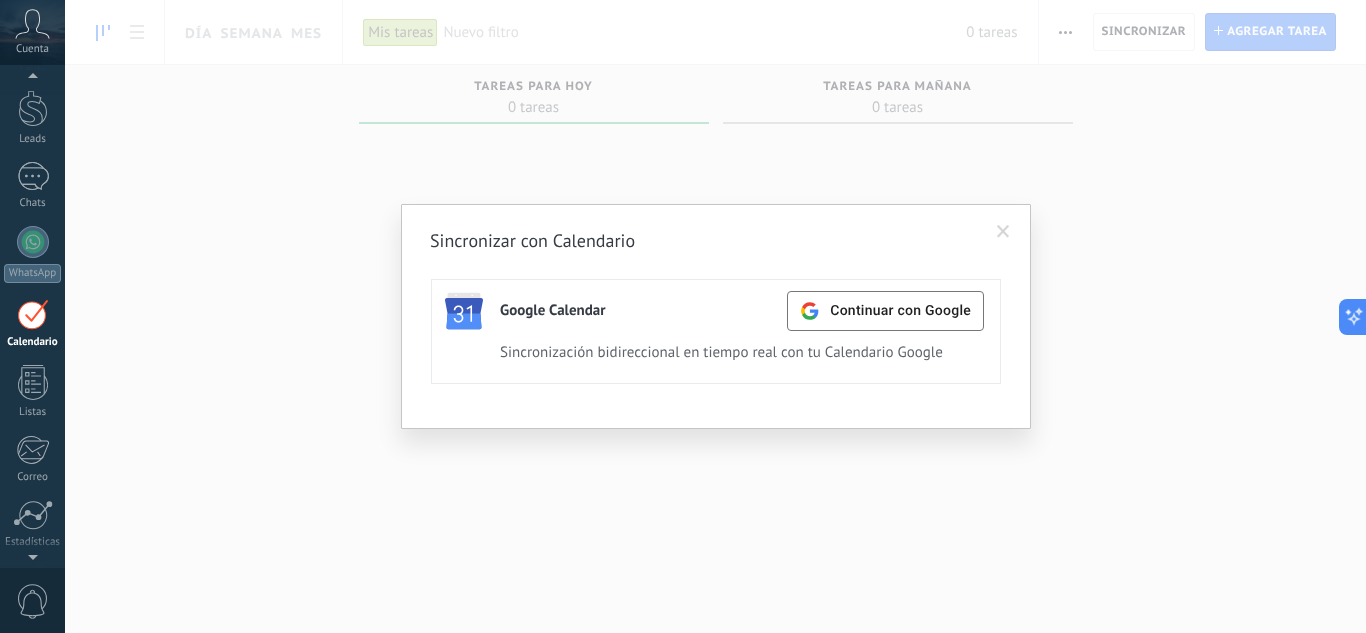 click at bounding box center [1003, 232] 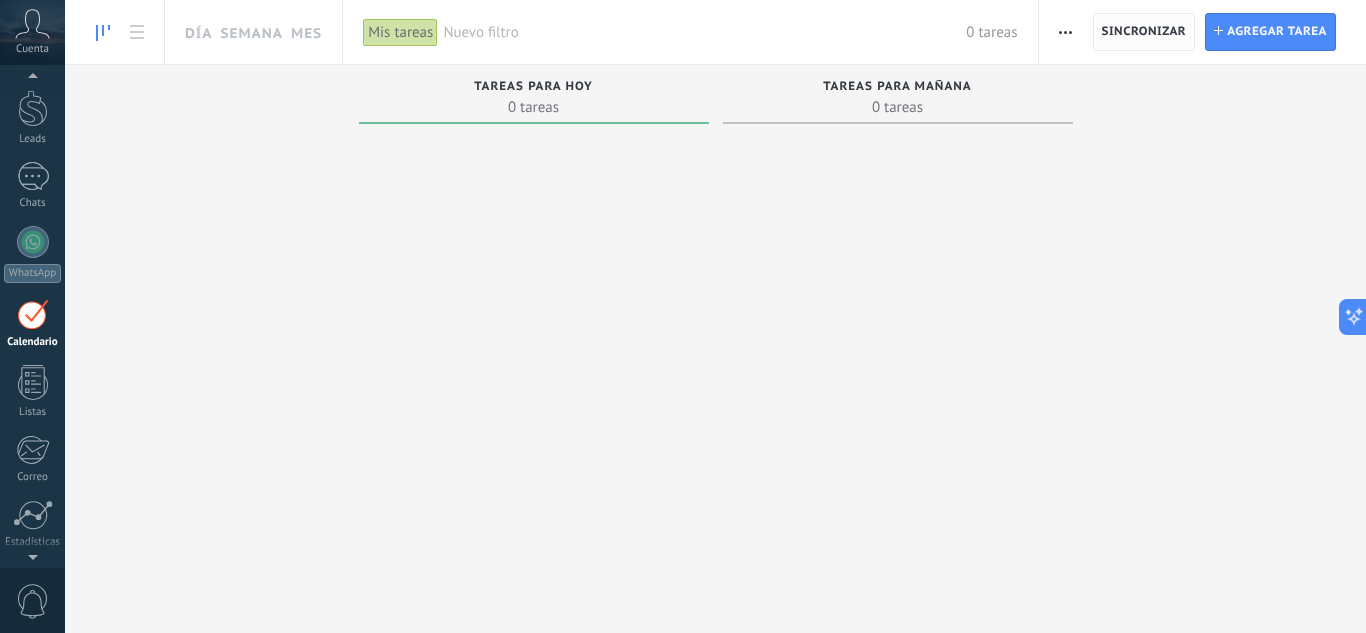 click on "Sincronizar" at bounding box center [1144, 32] 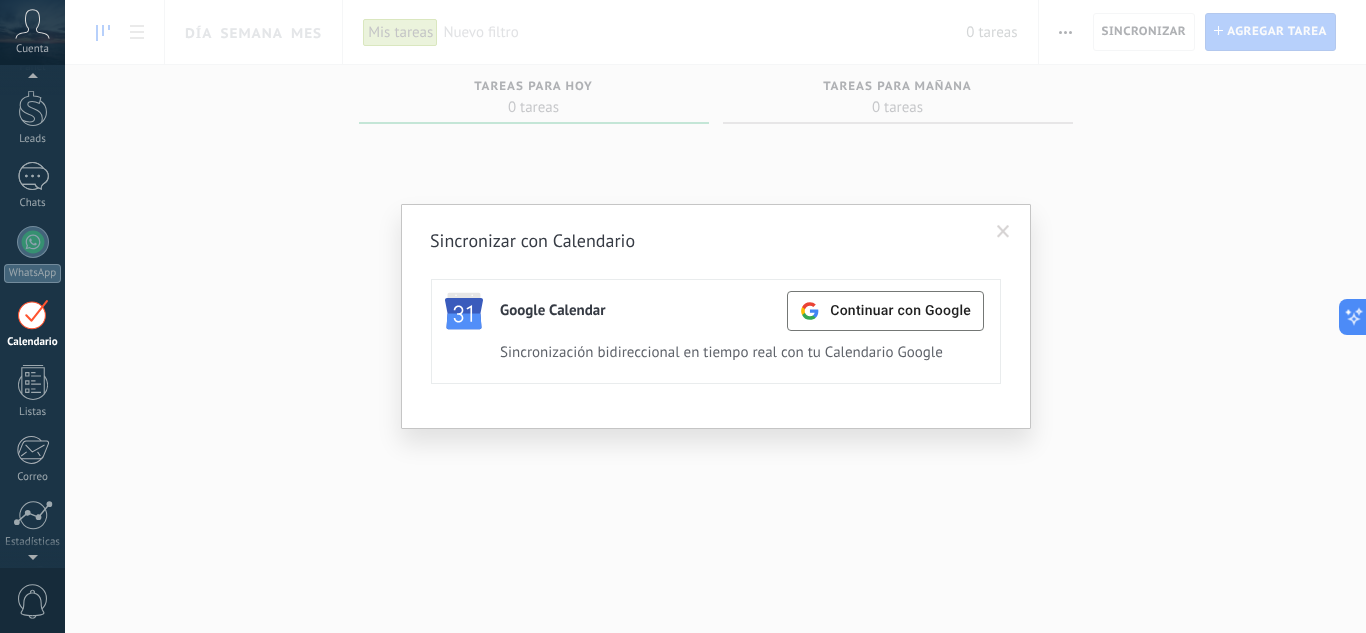 click at bounding box center [1003, 232] 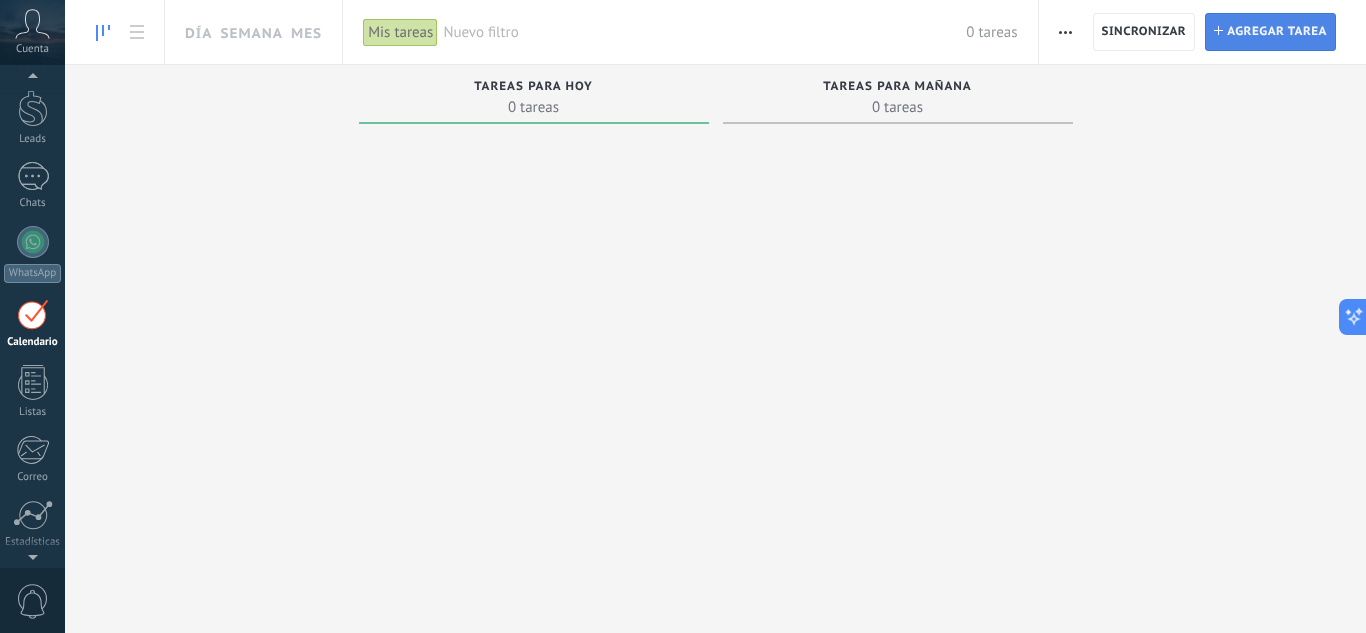 click on "Agregar tarea" at bounding box center (1277, 32) 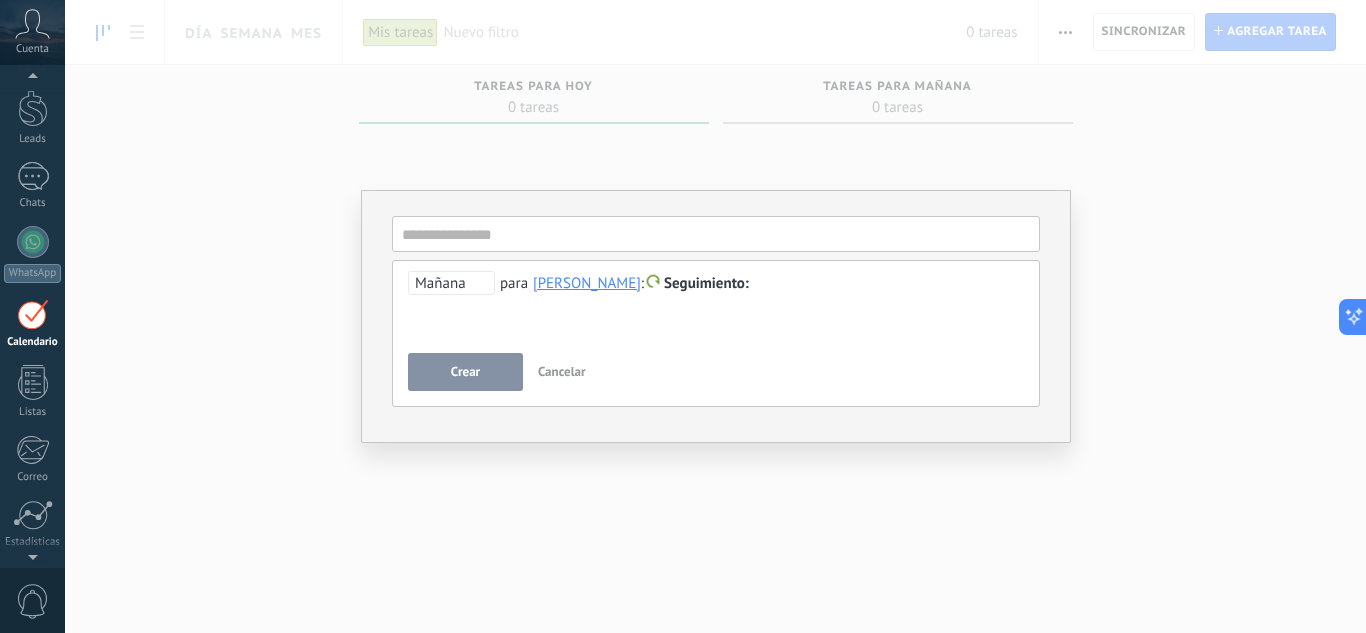click on "Mañana" at bounding box center [451, 283] 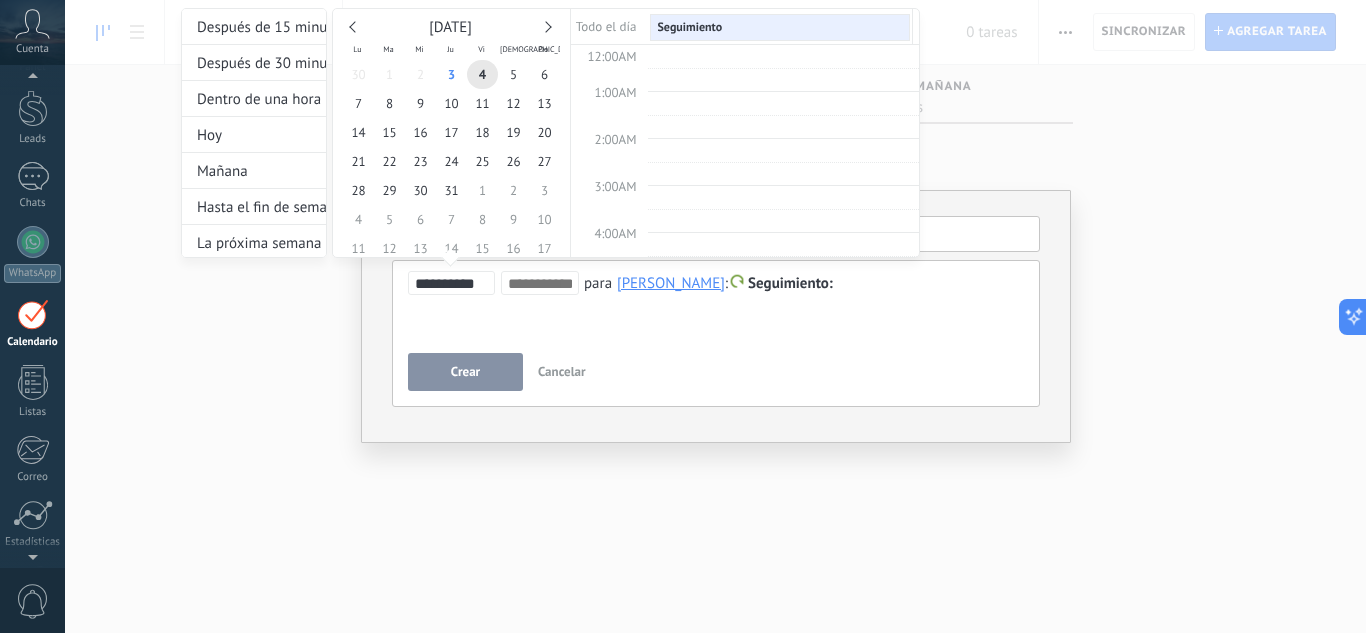 scroll, scrollTop: 377, scrollLeft: 0, axis: vertical 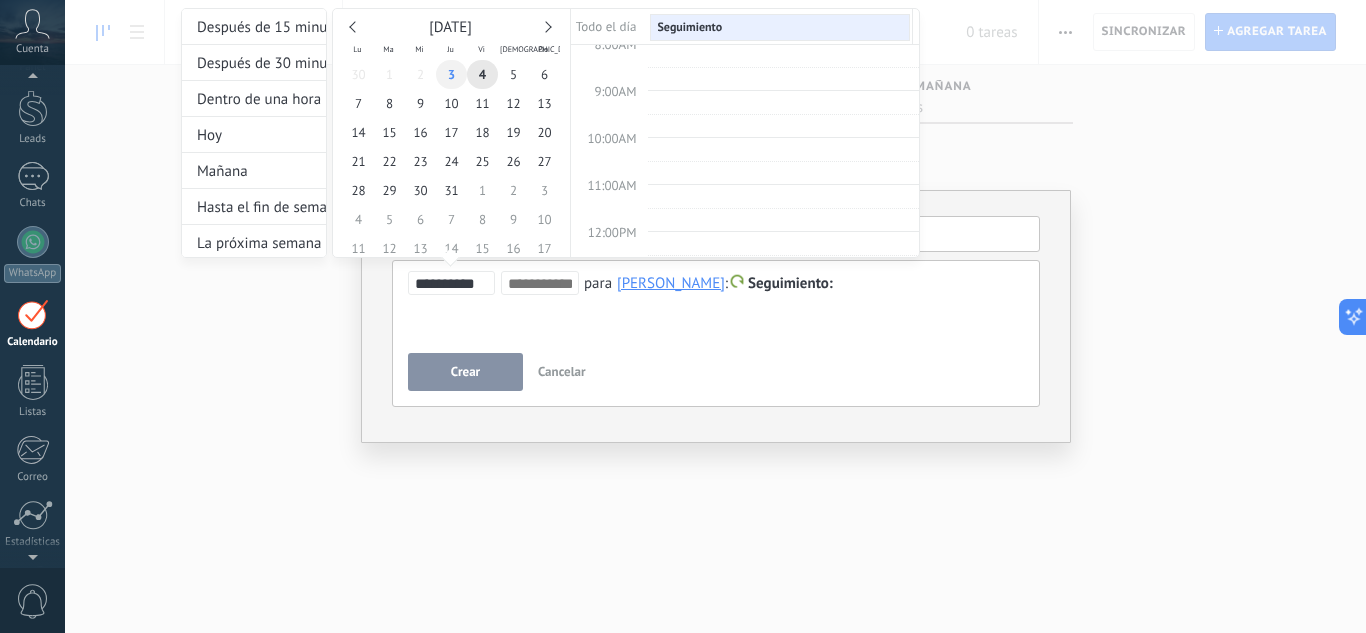 type on "**********" 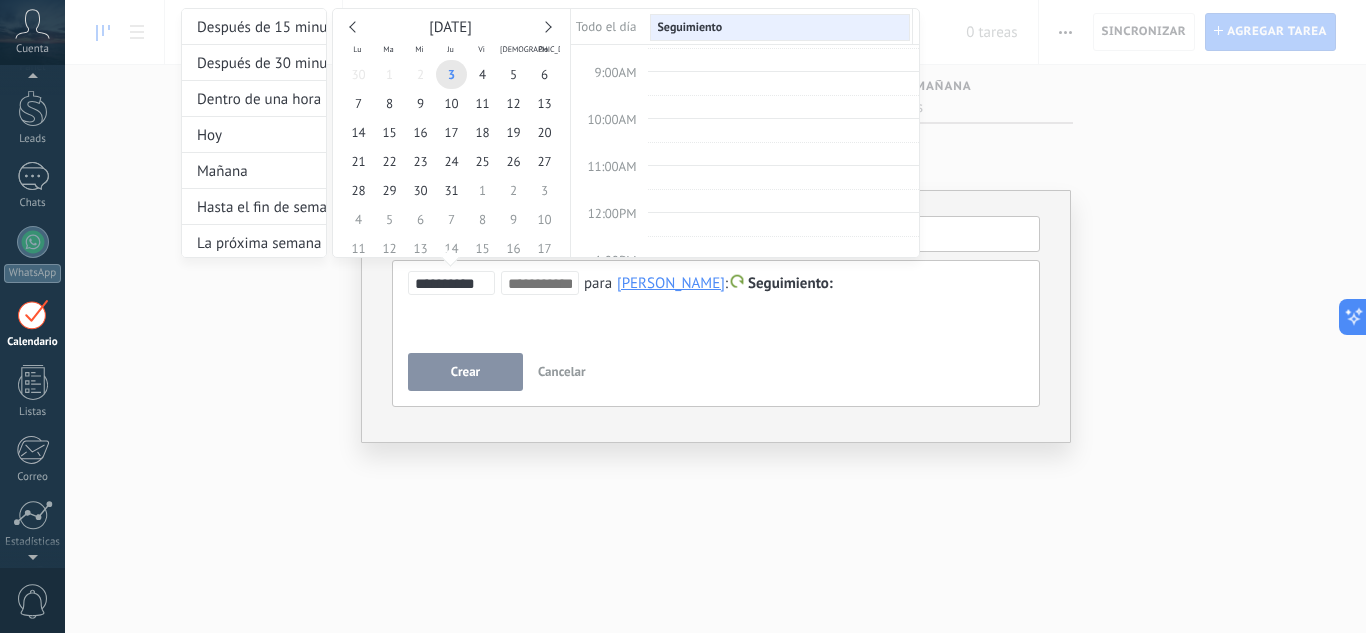 scroll, scrollTop: 400, scrollLeft: 0, axis: vertical 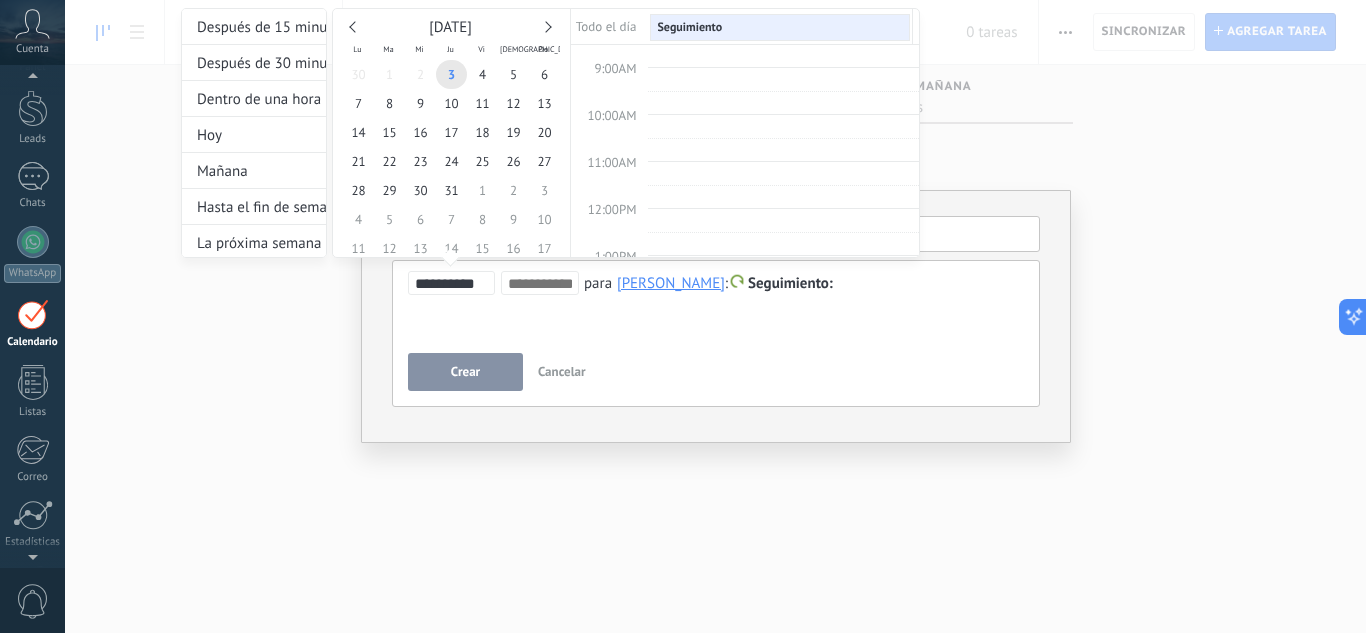 type on "**********" 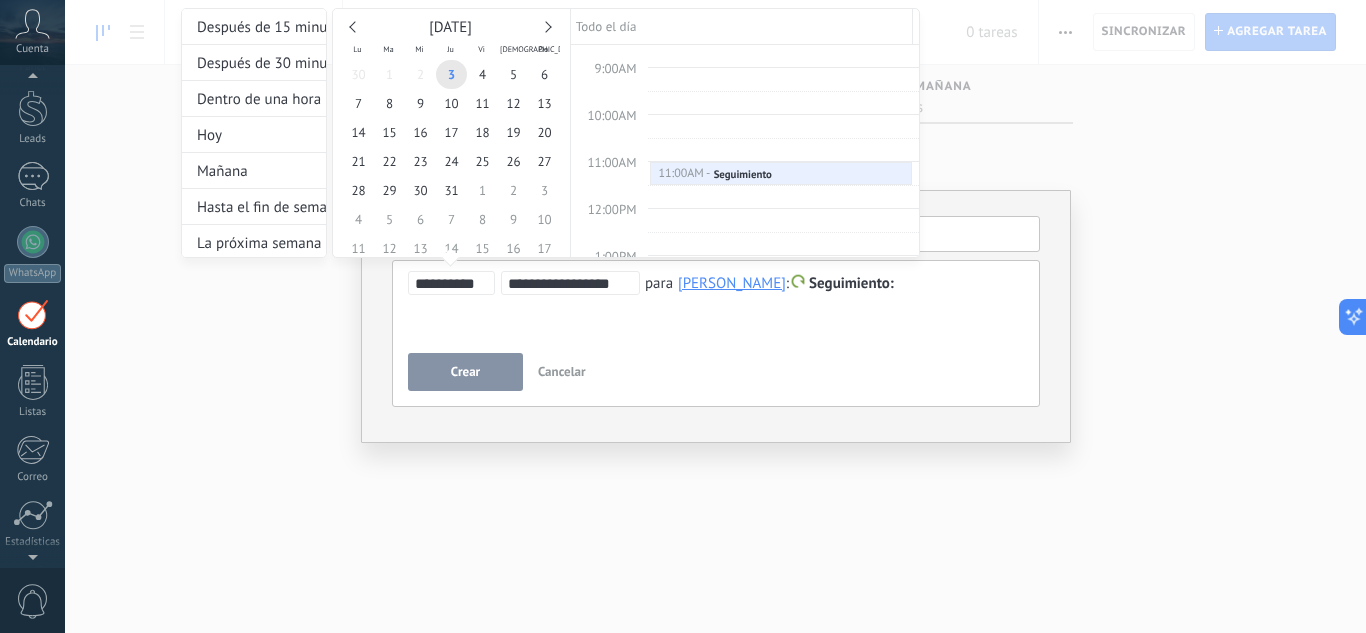 click at bounding box center (683, 316) 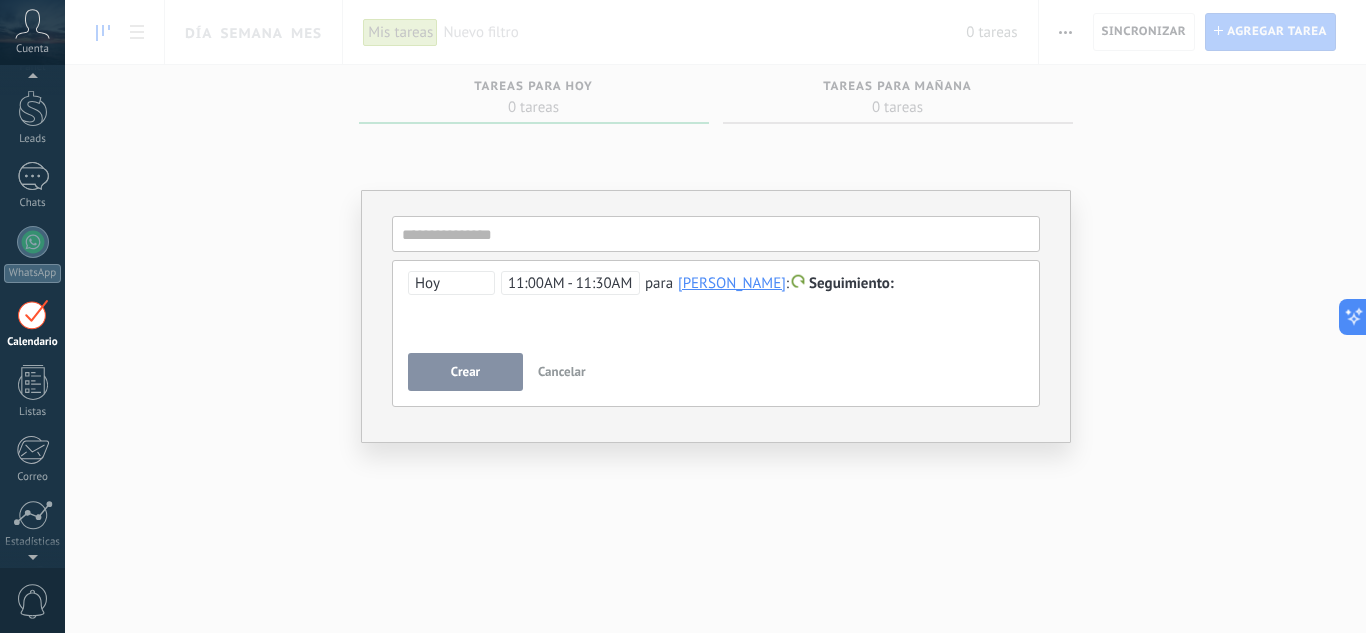 click on "**********" at bounding box center [715, 316] 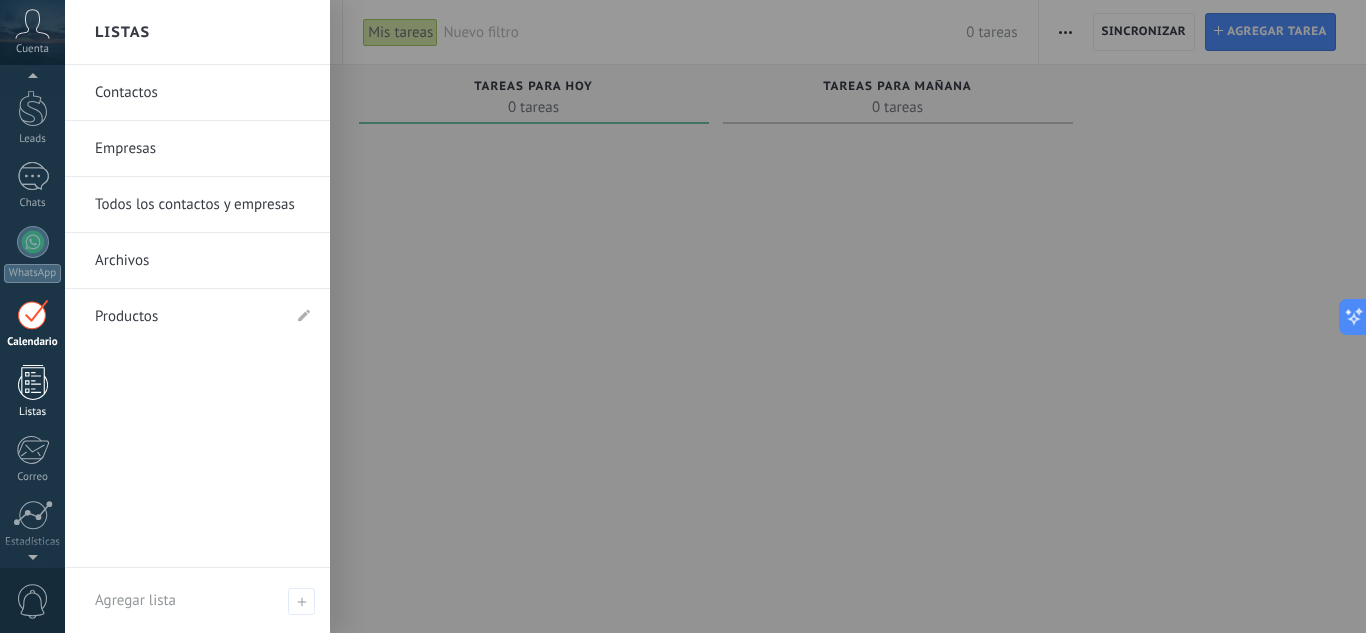click at bounding box center [33, 382] 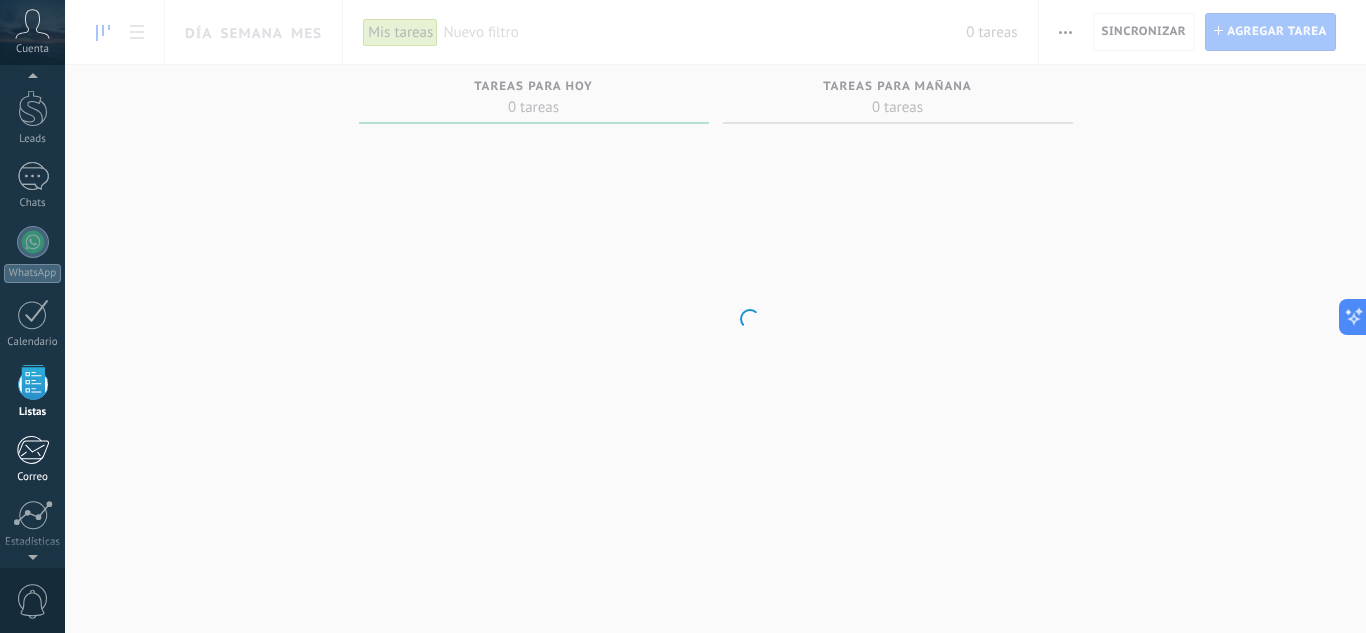 scroll, scrollTop: 124, scrollLeft: 0, axis: vertical 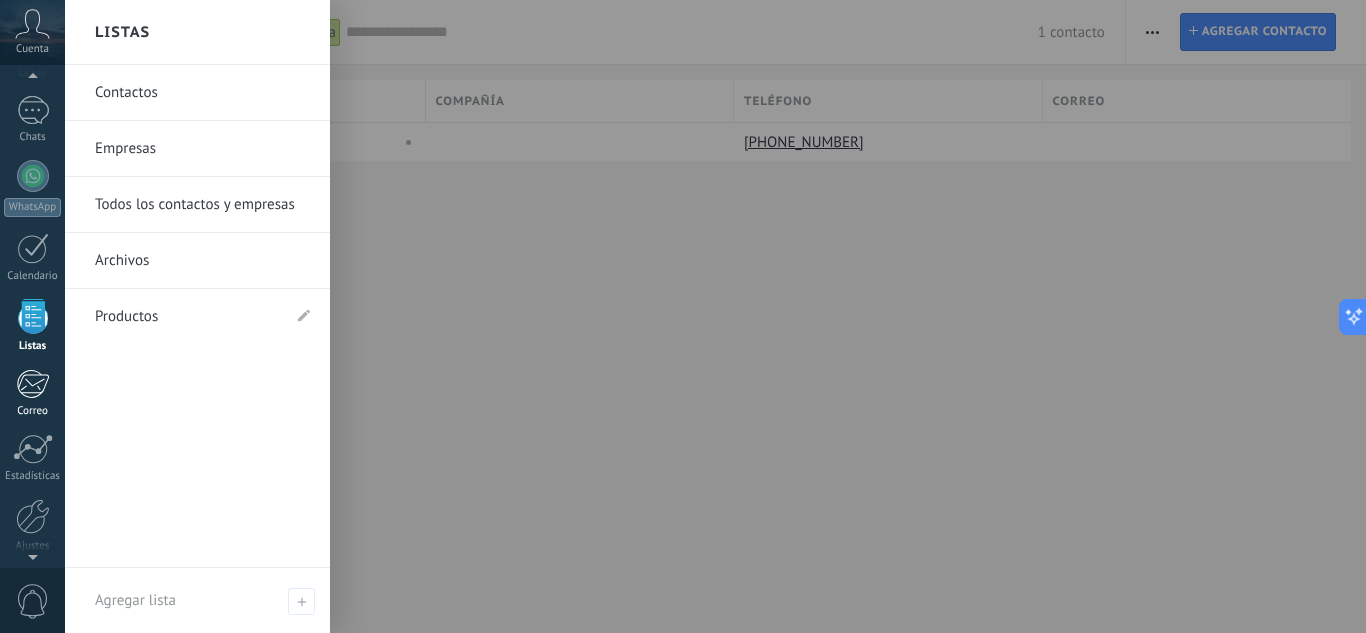 click at bounding box center [32, 384] 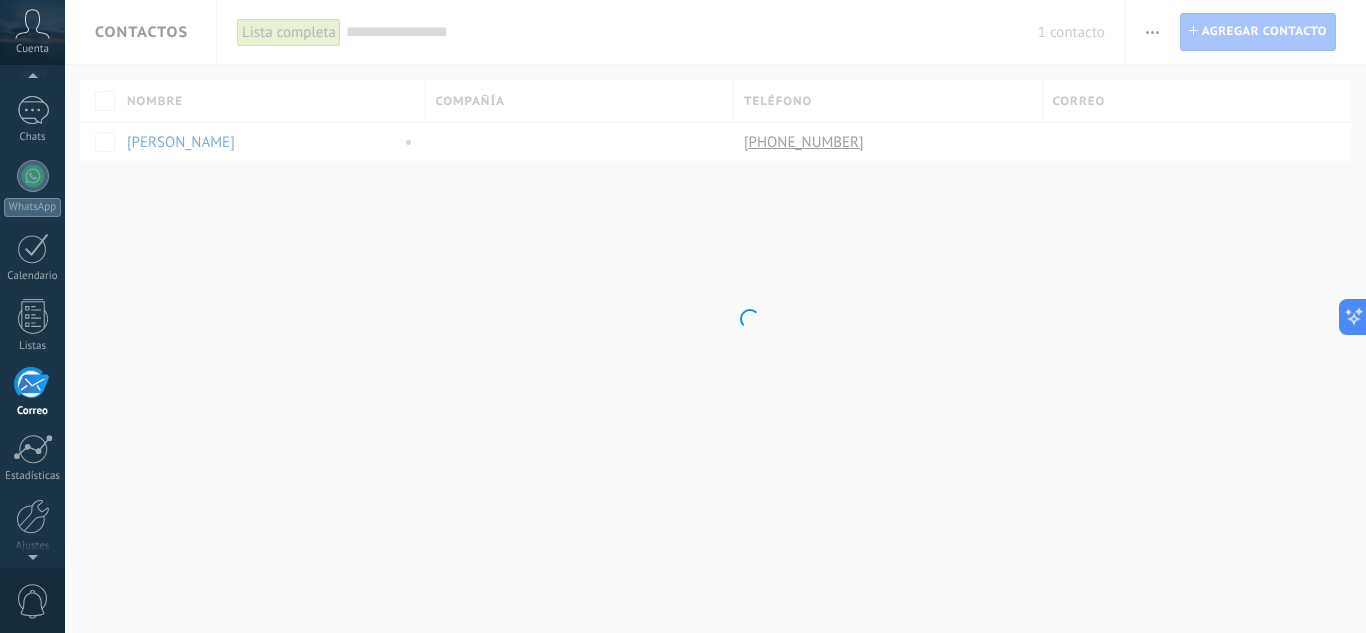 scroll, scrollTop: 194, scrollLeft: 0, axis: vertical 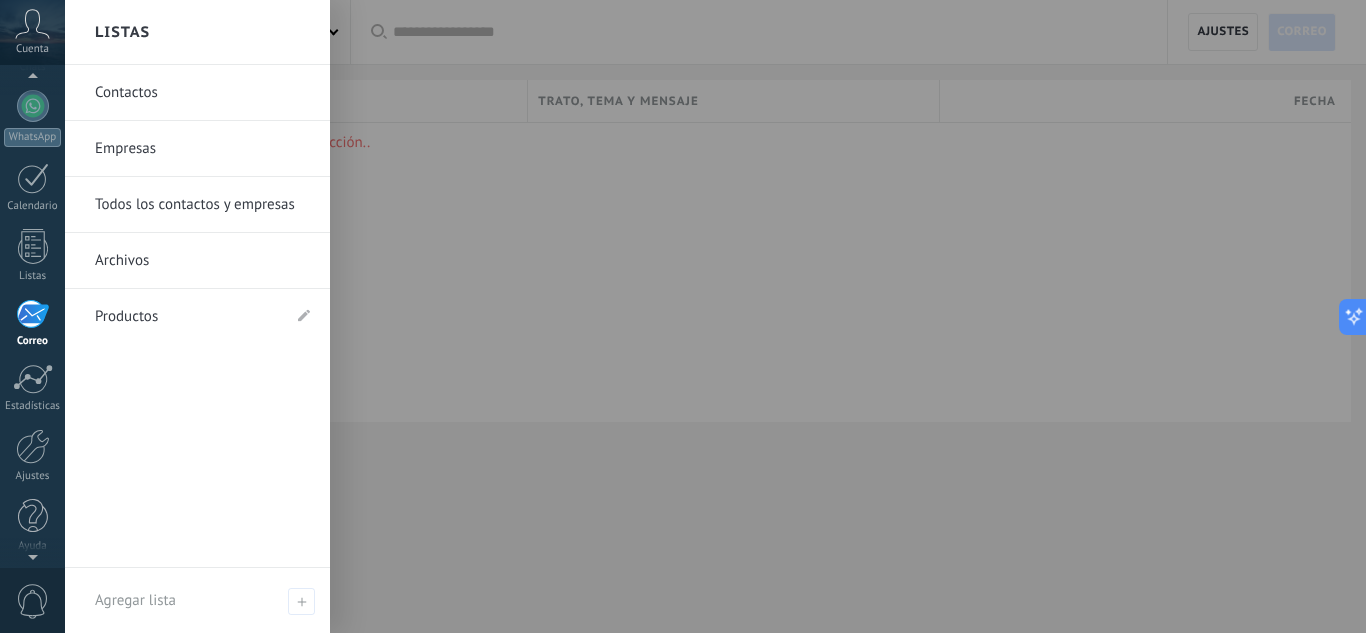 click on "Panel
Leads
1
Chats
WhatsApp
Clientes" at bounding box center [32, 231] 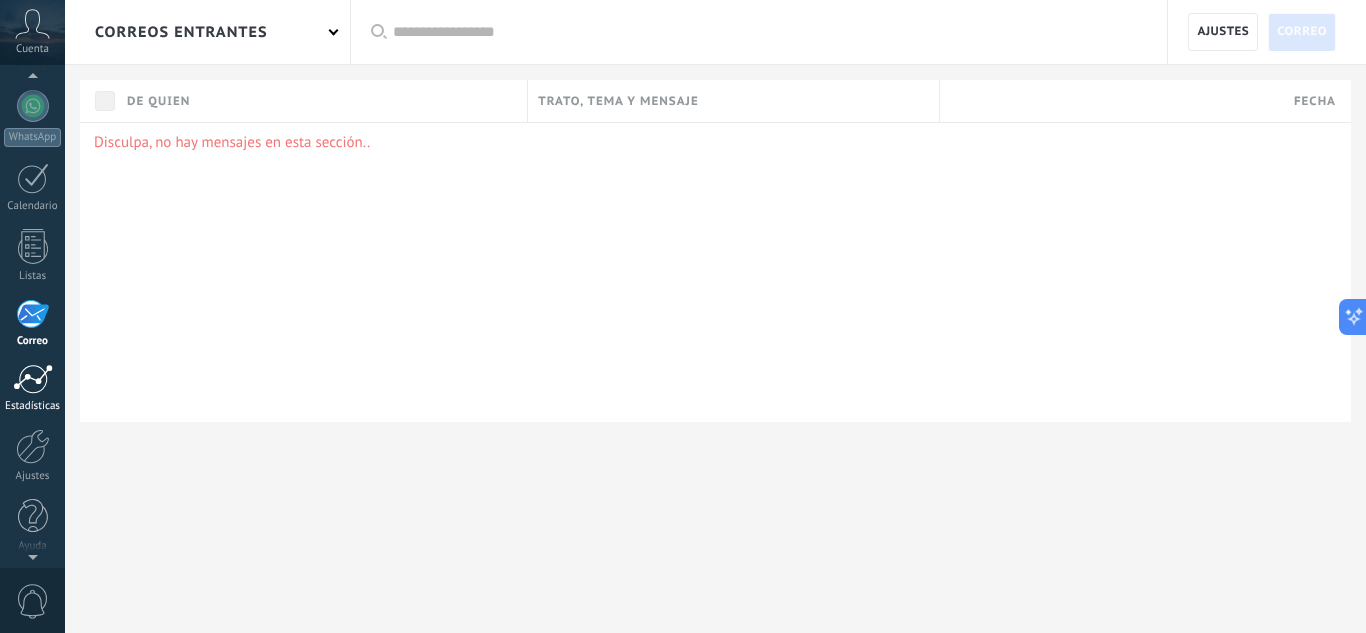 click at bounding box center (33, 379) 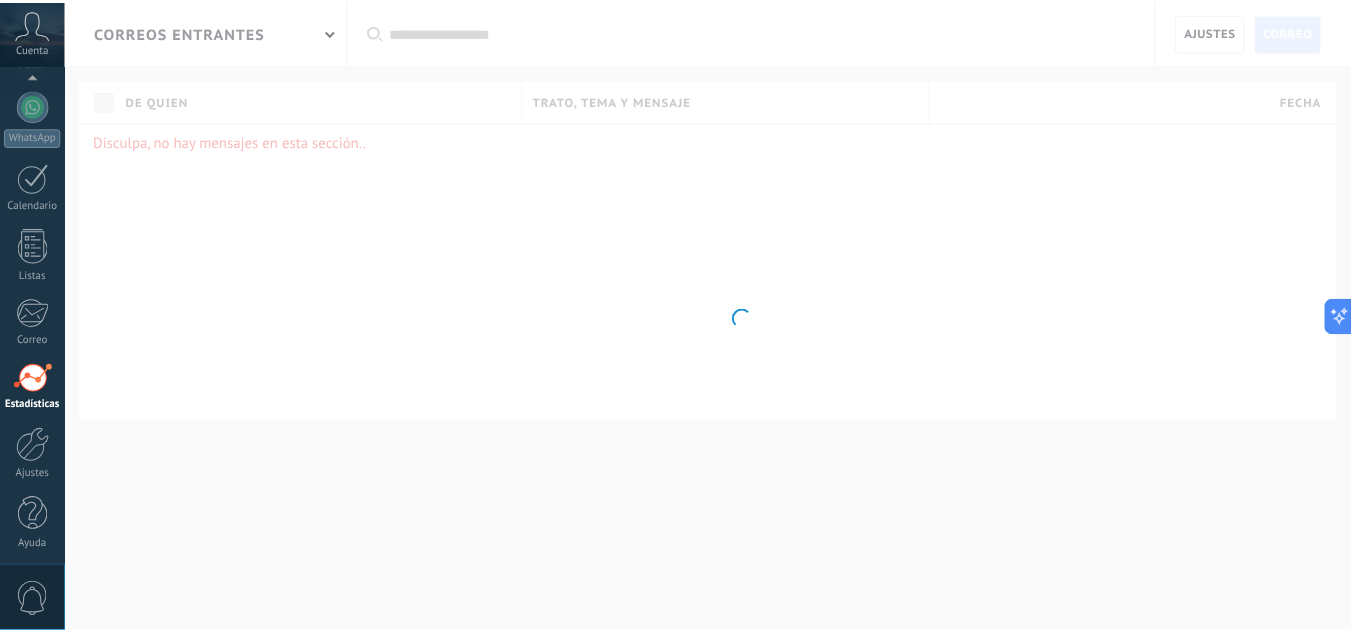 scroll, scrollTop: 199, scrollLeft: 0, axis: vertical 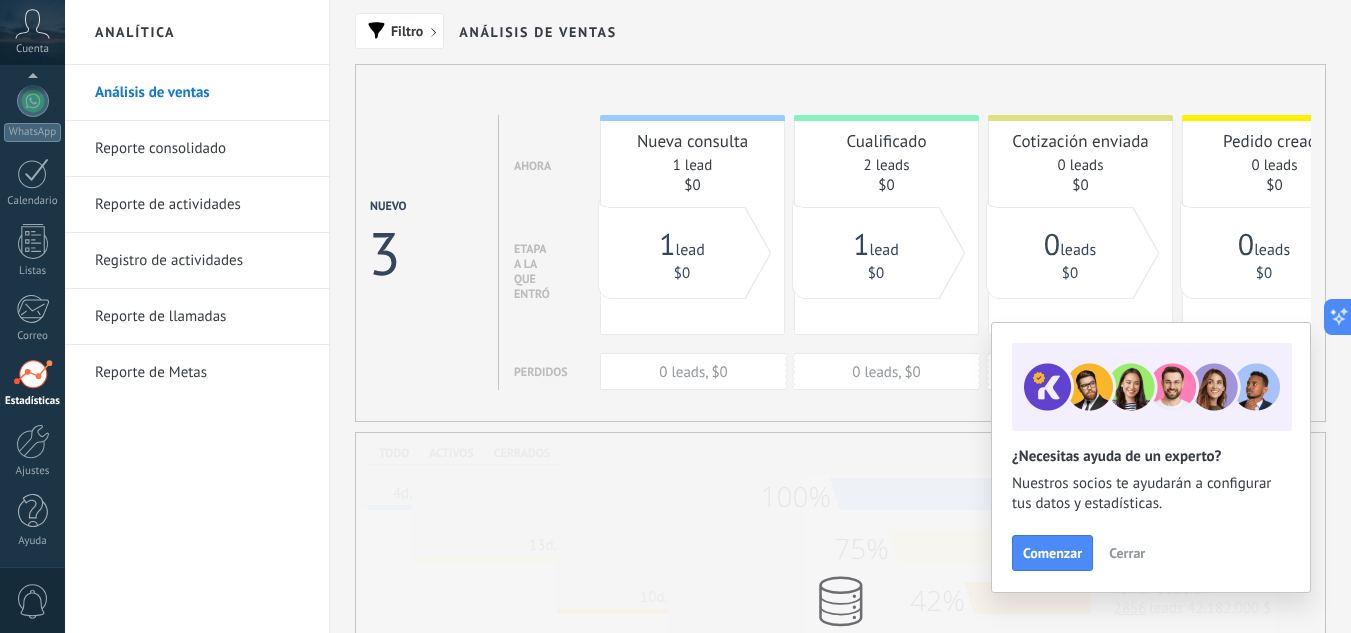 click on "Reporte consolidado" at bounding box center (202, 149) 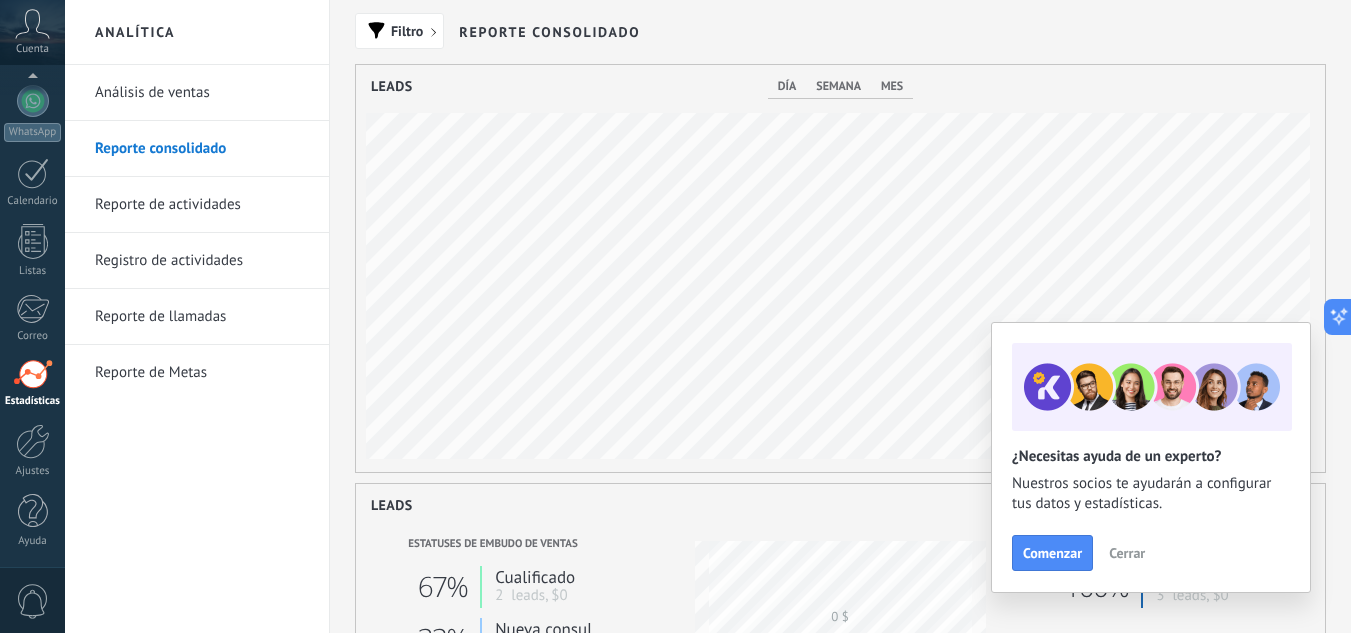 scroll, scrollTop: 999593, scrollLeft: 999031, axis: both 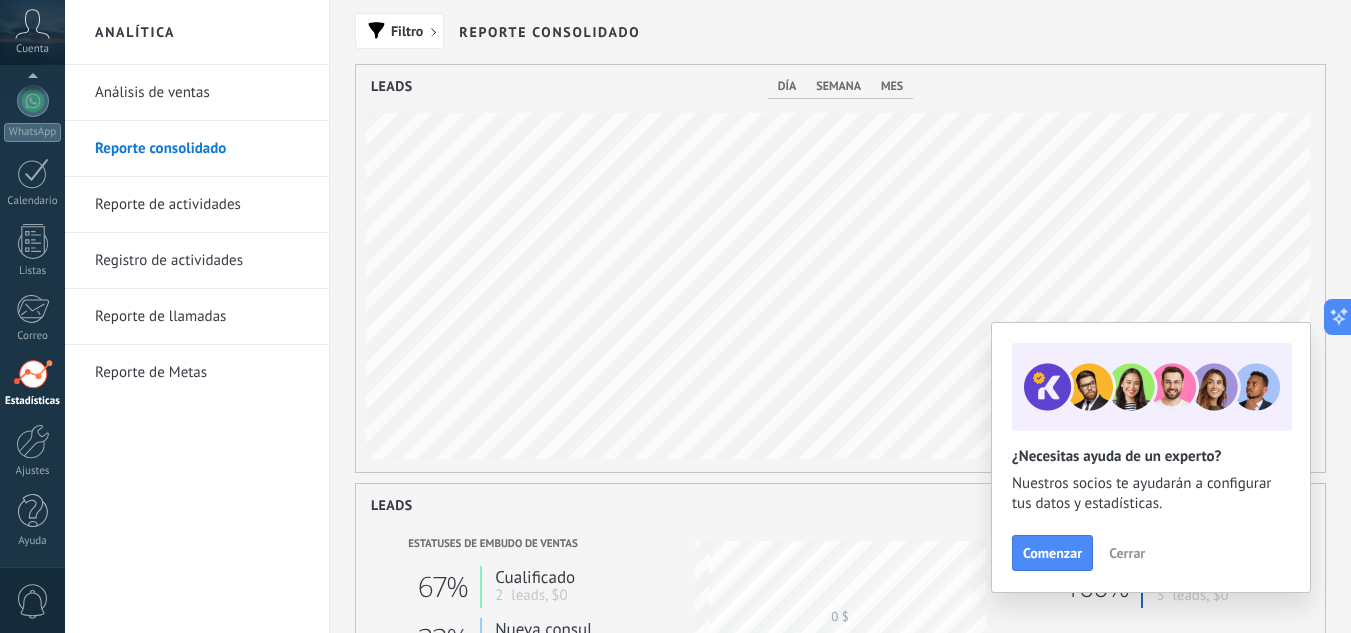 click on "Reporte de Metas" at bounding box center [202, 373] 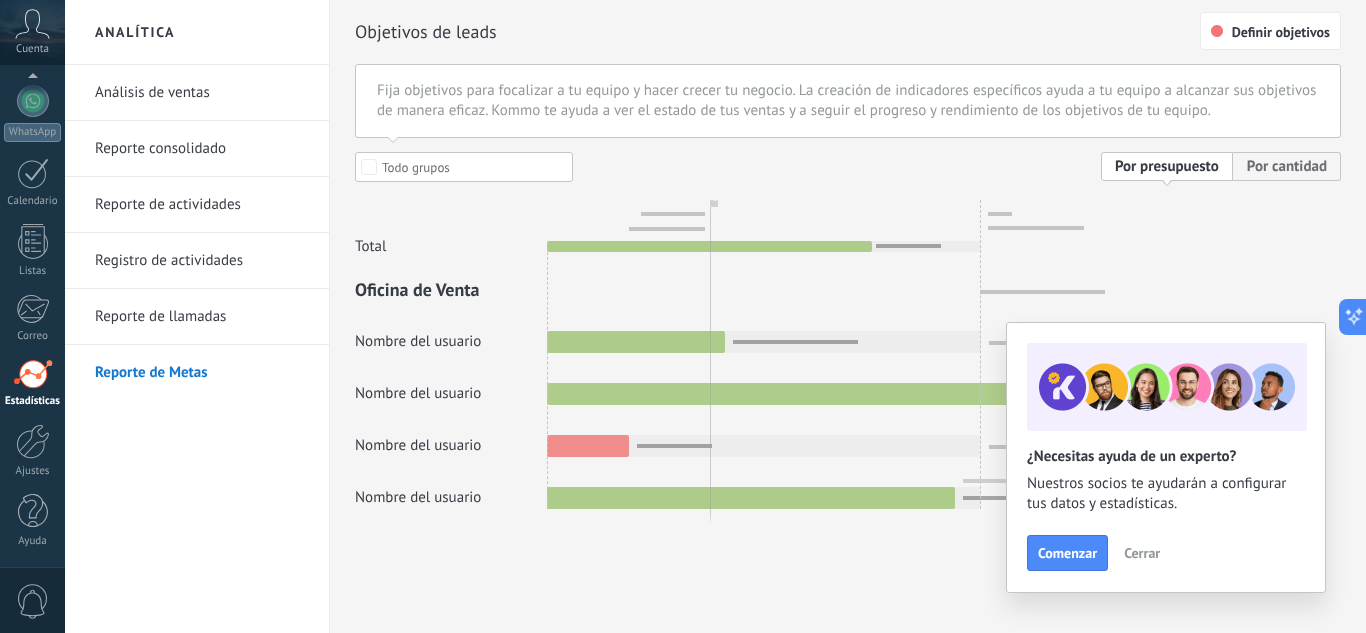 click on "Total Oficina de Venta Oficina de Venta Nombre del usuario Nombre del usuario Nombre del usuario Nombre del usuario" at bounding box center [848, 353] 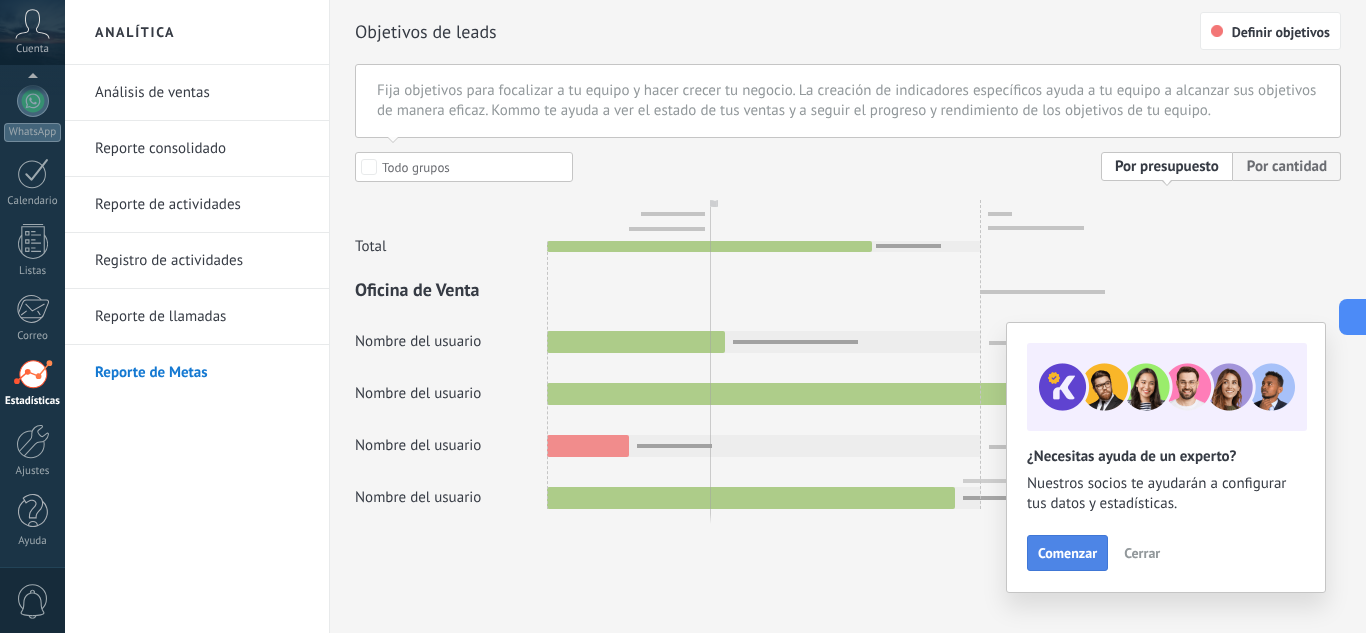 click on "Comenzar" at bounding box center [1067, 553] 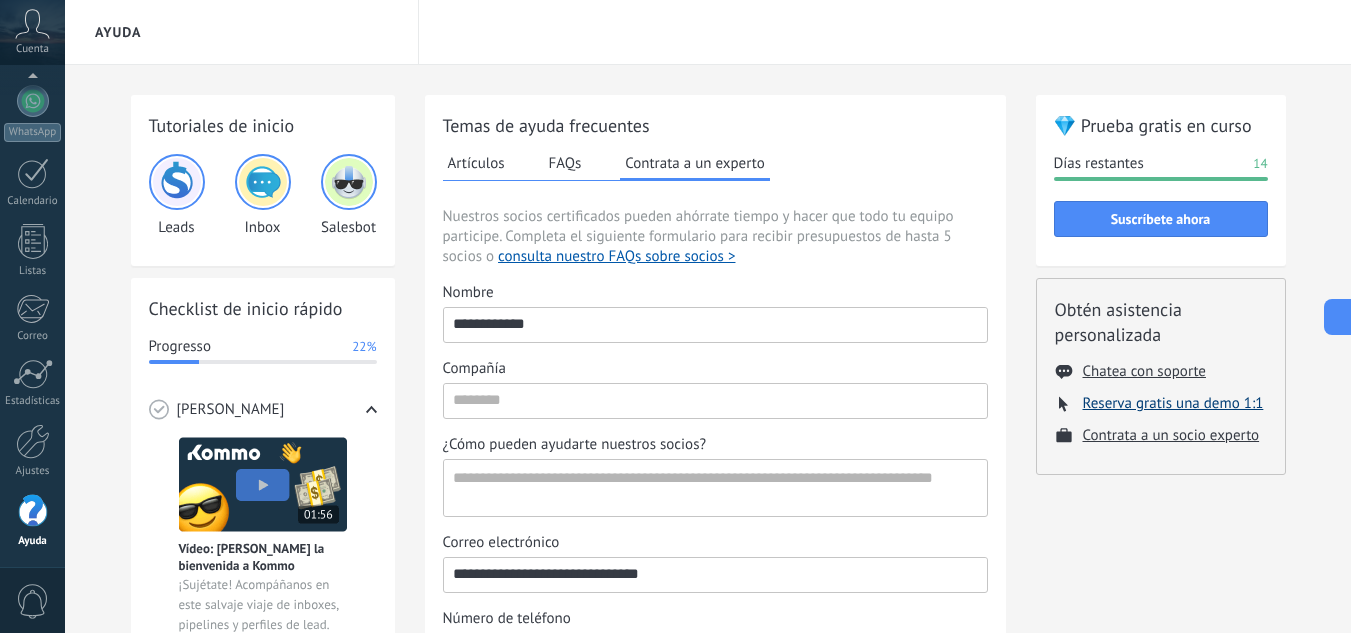 click on "Reserva gratis una demo 1:1" at bounding box center (1173, 403) 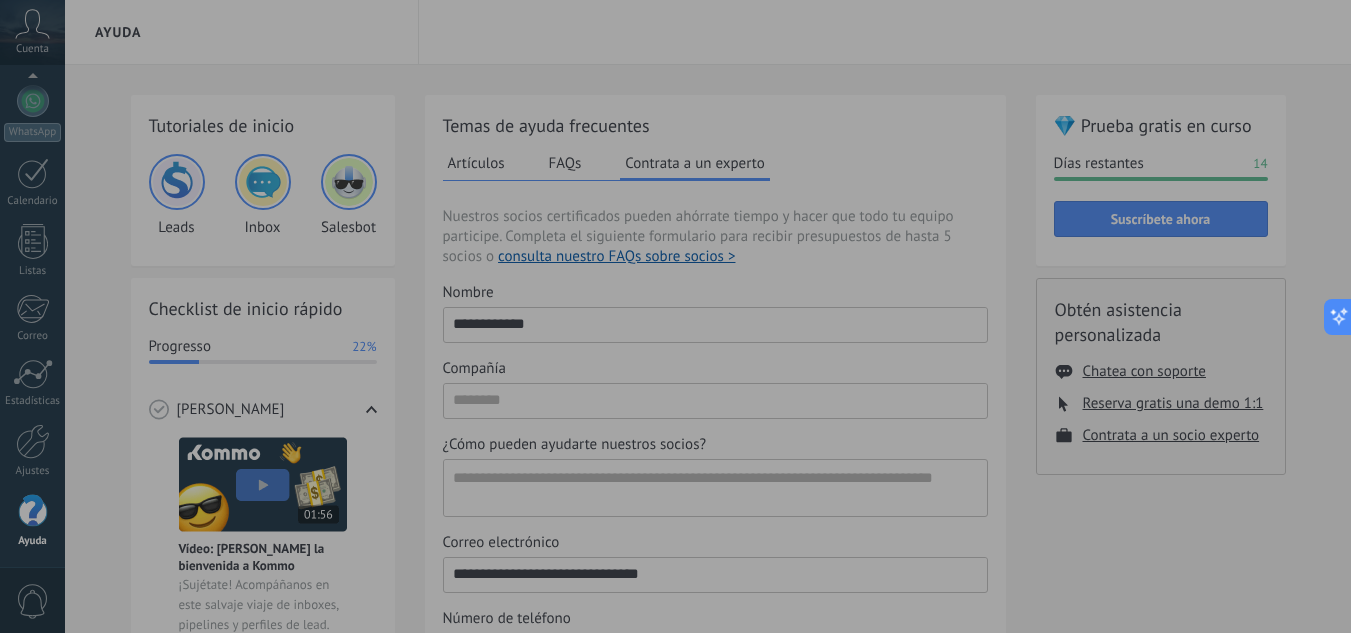 type on "**********" 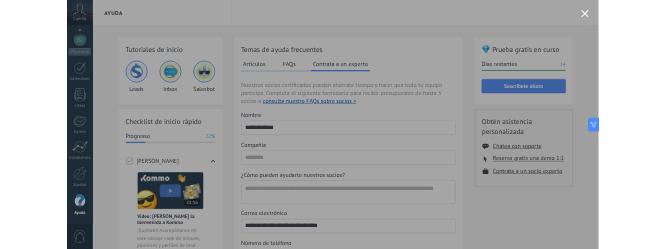 scroll, scrollTop: 19, scrollLeft: 0, axis: vertical 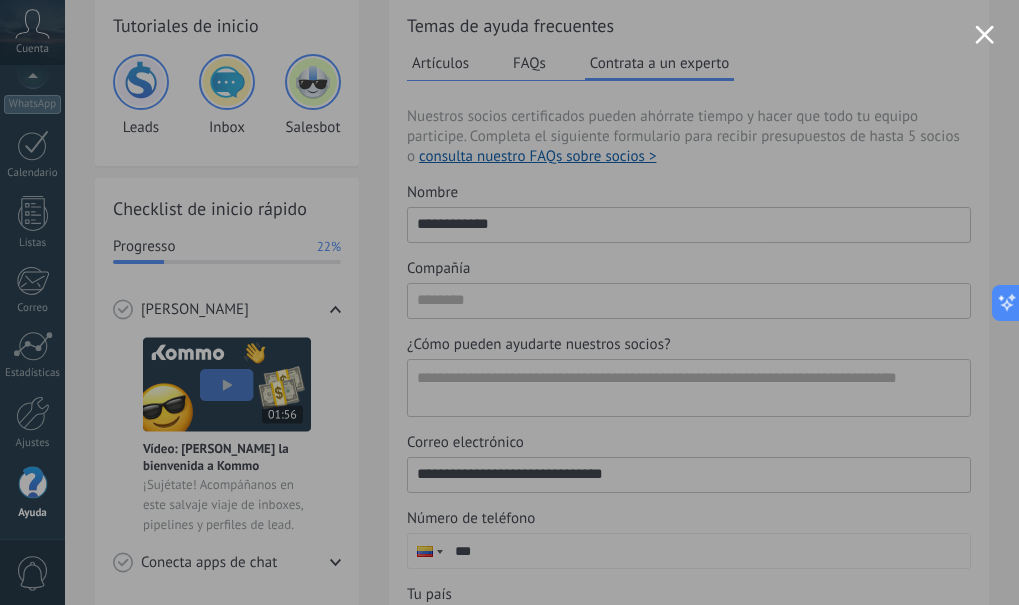 click at bounding box center (509, 302) 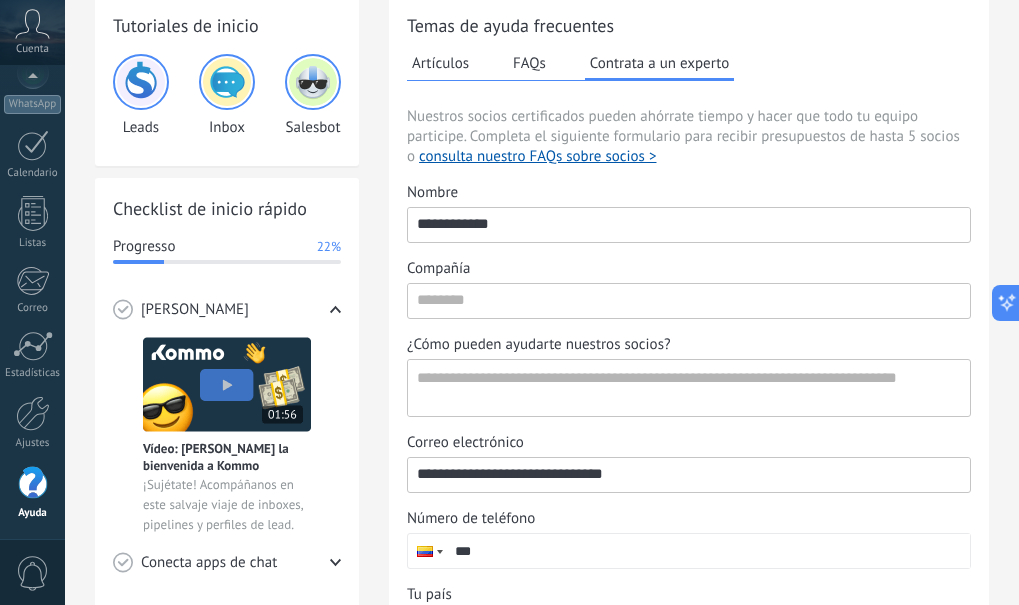 scroll, scrollTop: 0, scrollLeft: 0, axis: both 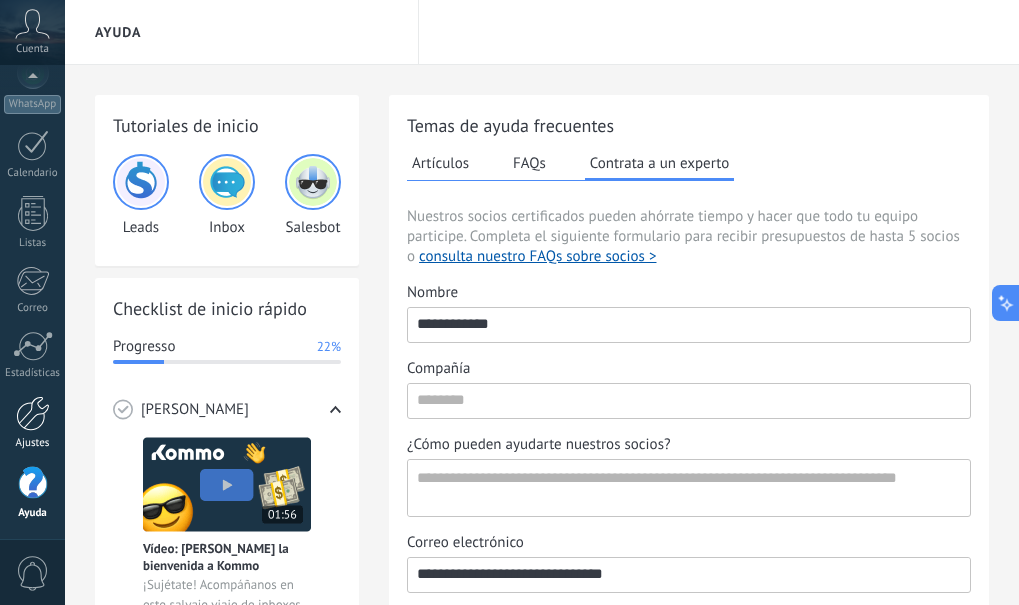 click at bounding box center (33, 413) 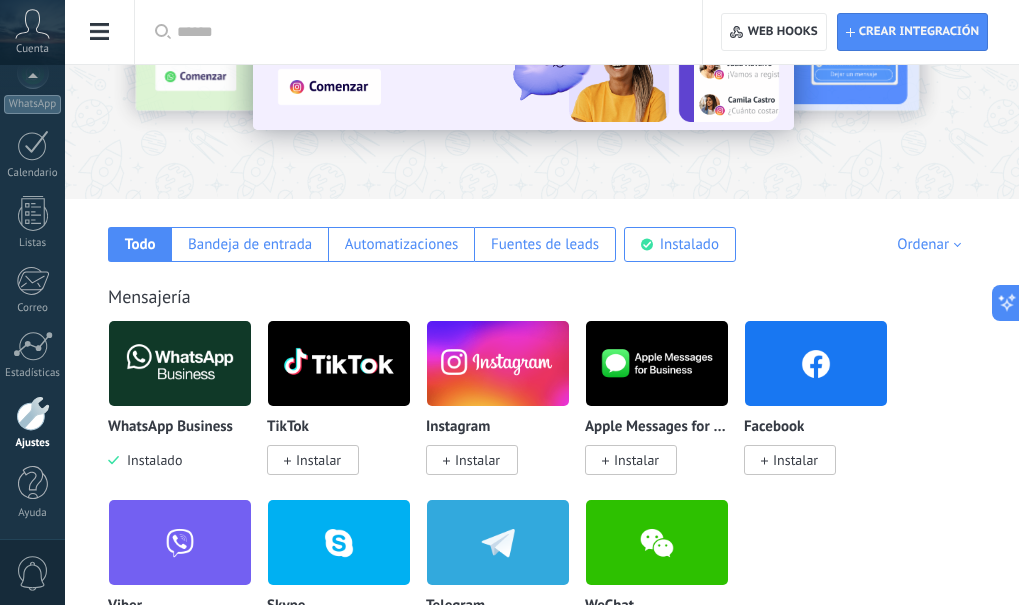 scroll, scrollTop: 200, scrollLeft: 0, axis: vertical 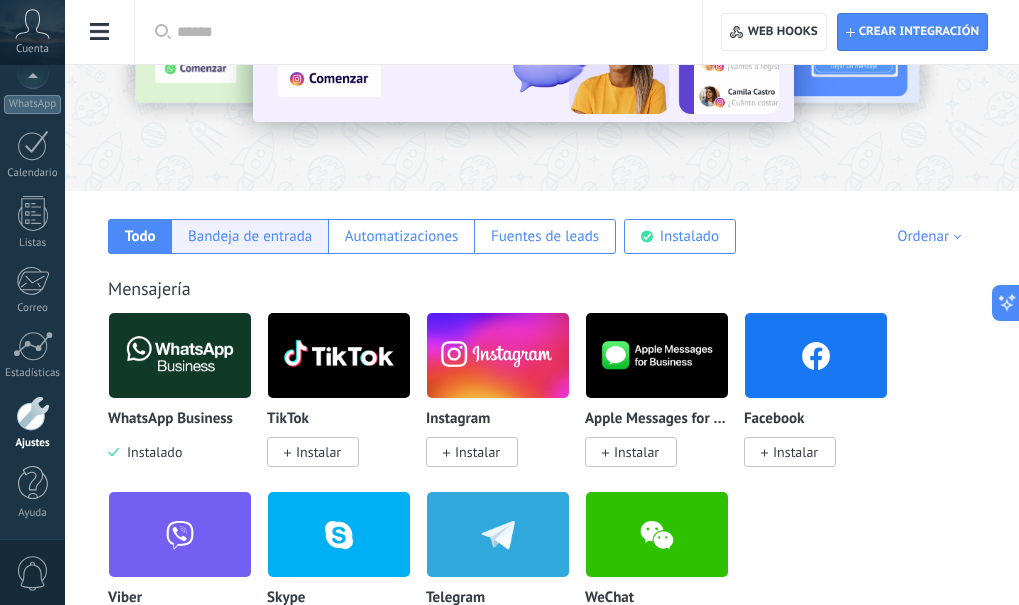 click on "Bandeja de entrada" at bounding box center (250, 236) 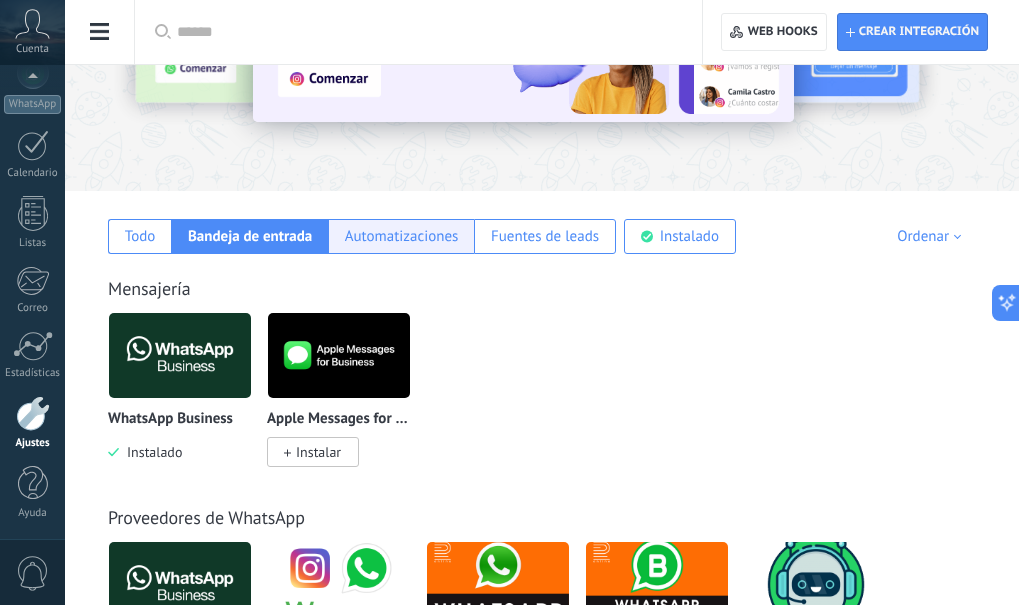 click on "Automatizaciones" at bounding box center [401, 236] 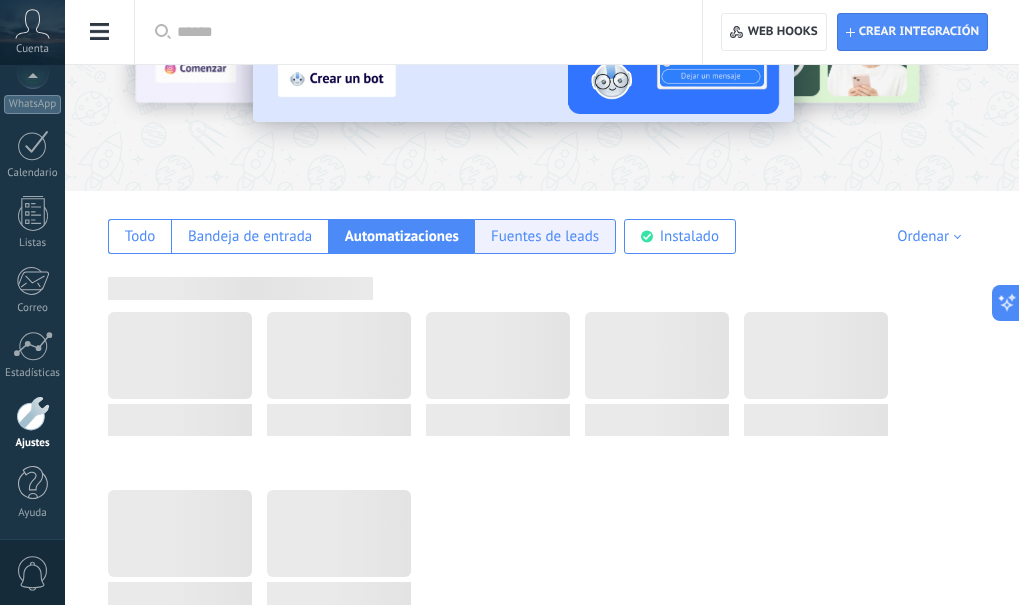 click on "Fuentes de leads" at bounding box center (545, 236) 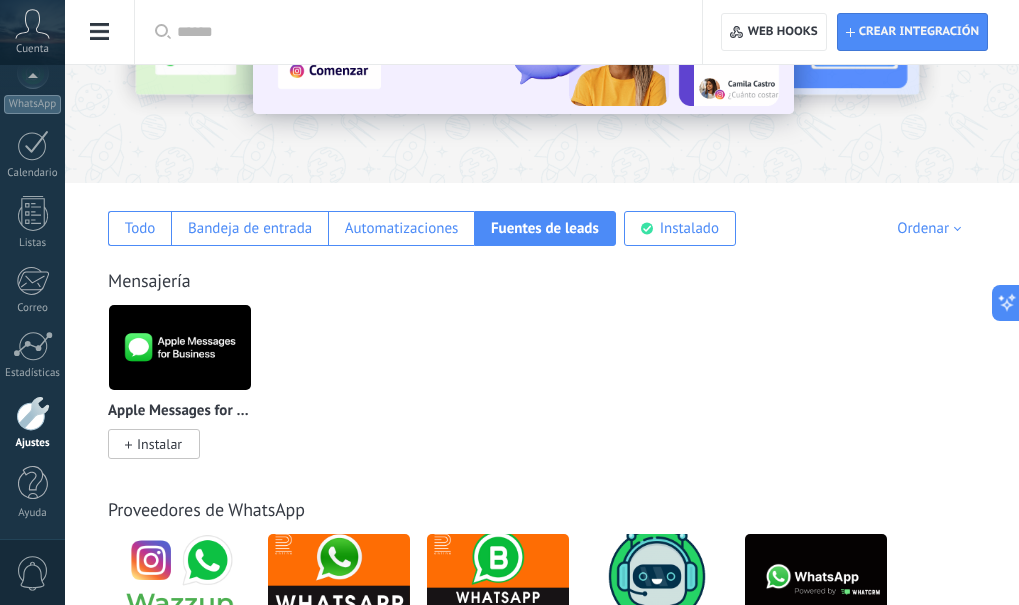 scroll, scrollTop: 151, scrollLeft: 0, axis: vertical 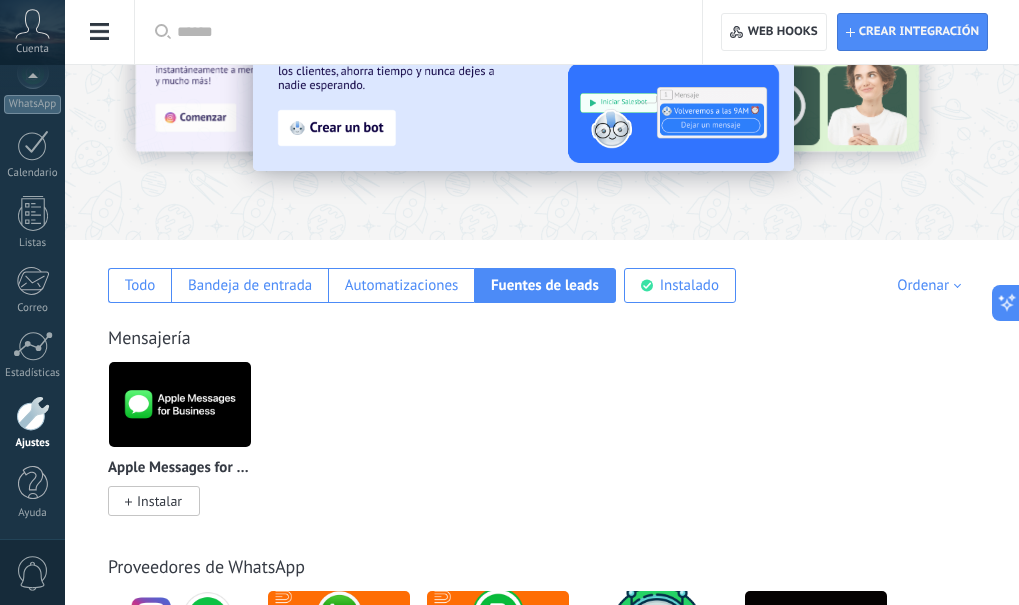 click on "Mensajería Apple Messages for Business Instalar" at bounding box center [542, 400] 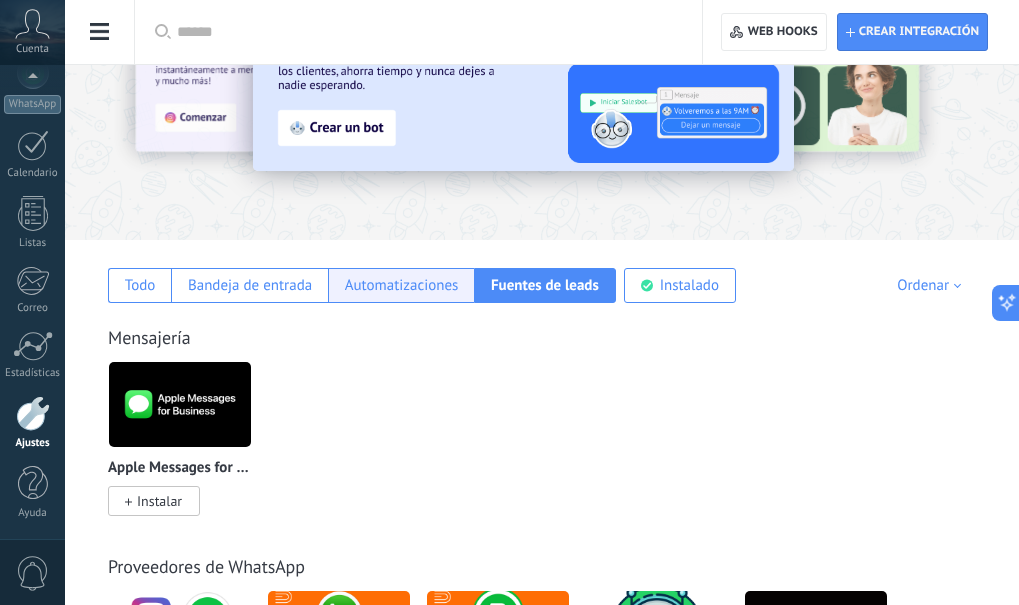 click on "Automatizaciones" at bounding box center [402, 285] 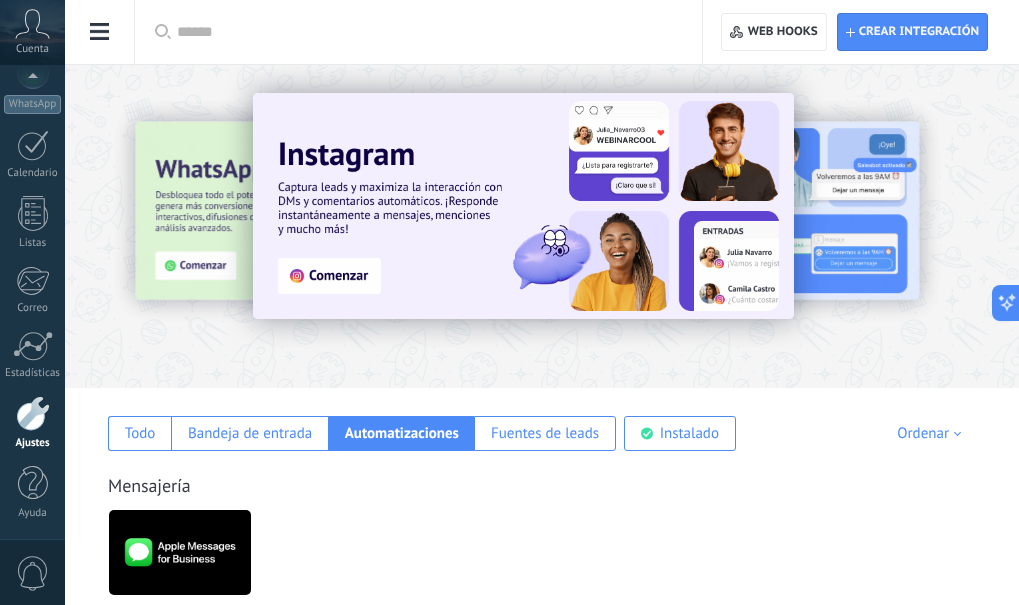 scroll, scrollTop: 0, scrollLeft: 0, axis: both 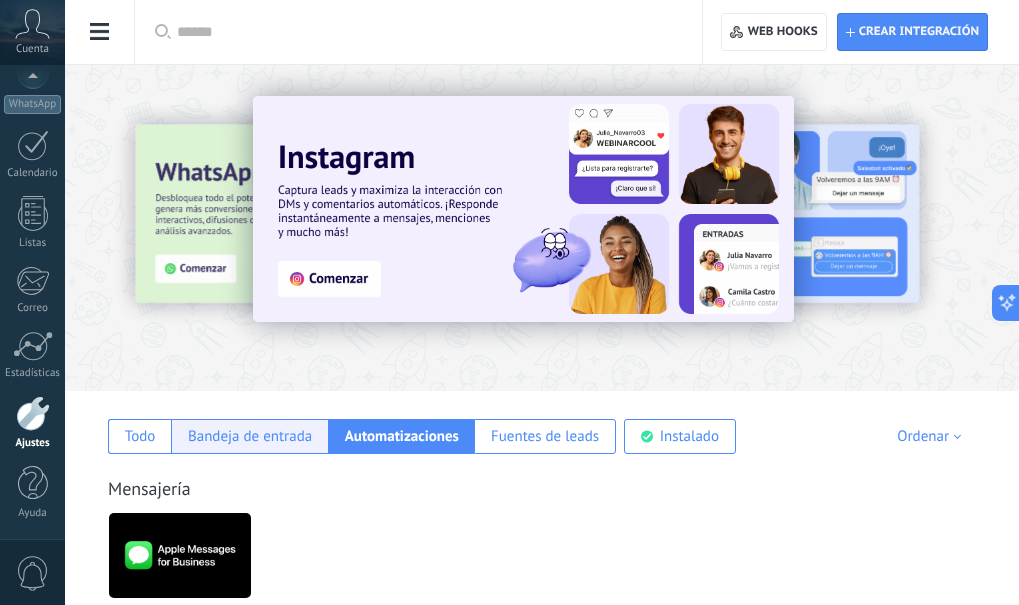 click on "Bandeja de entrada" at bounding box center (250, 436) 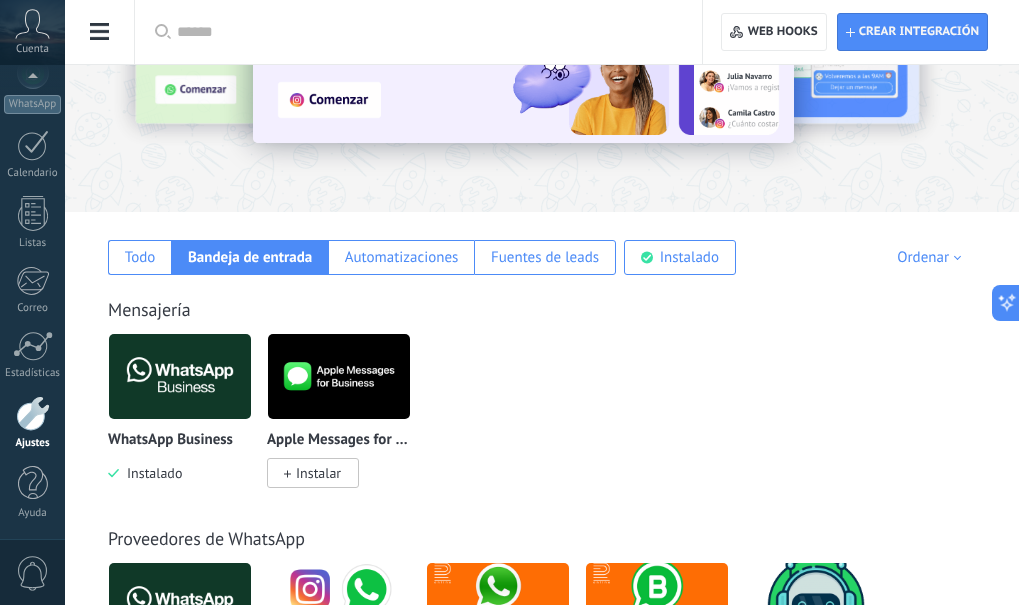 scroll, scrollTop: 0, scrollLeft: 0, axis: both 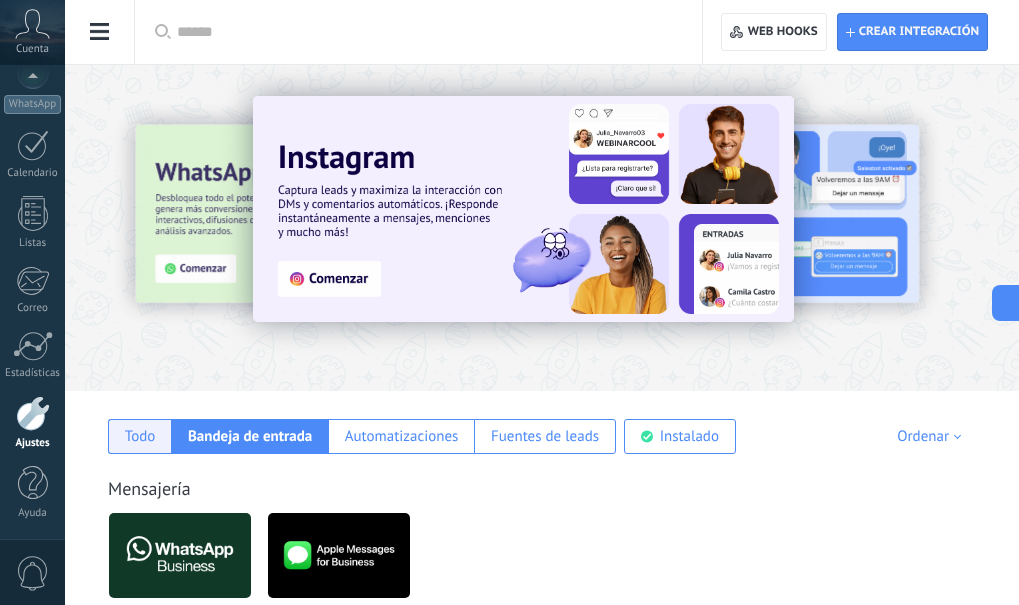 click on "Todo" at bounding box center (140, 436) 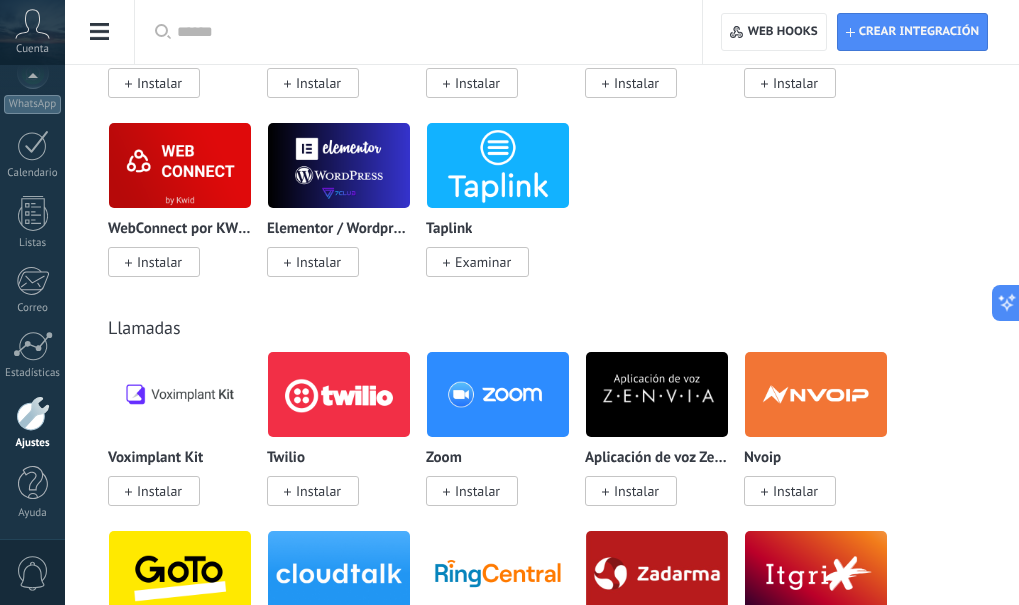 scroll, scrollTop: 2200, scrollLeft: 0, axis: vertical 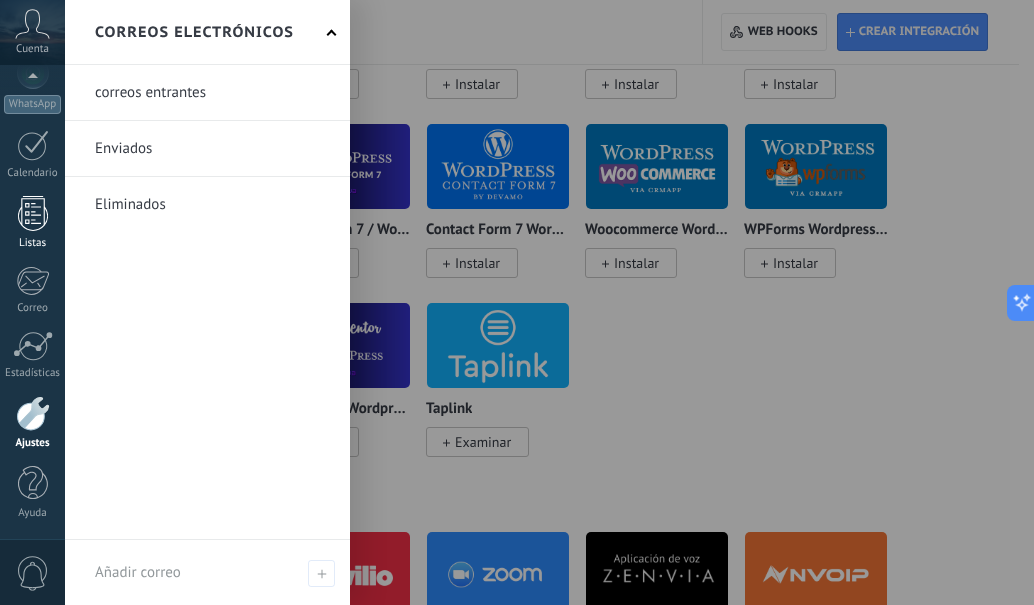 click at bounding box center (33, 213) 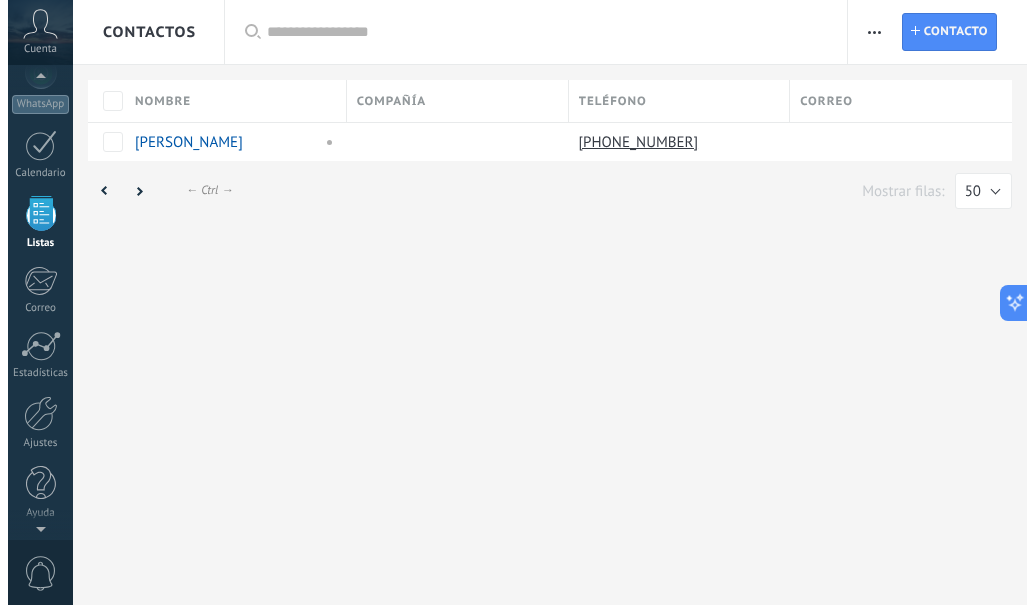 scroll, scrollTop: 0, scrollLeft: 0, axis: both 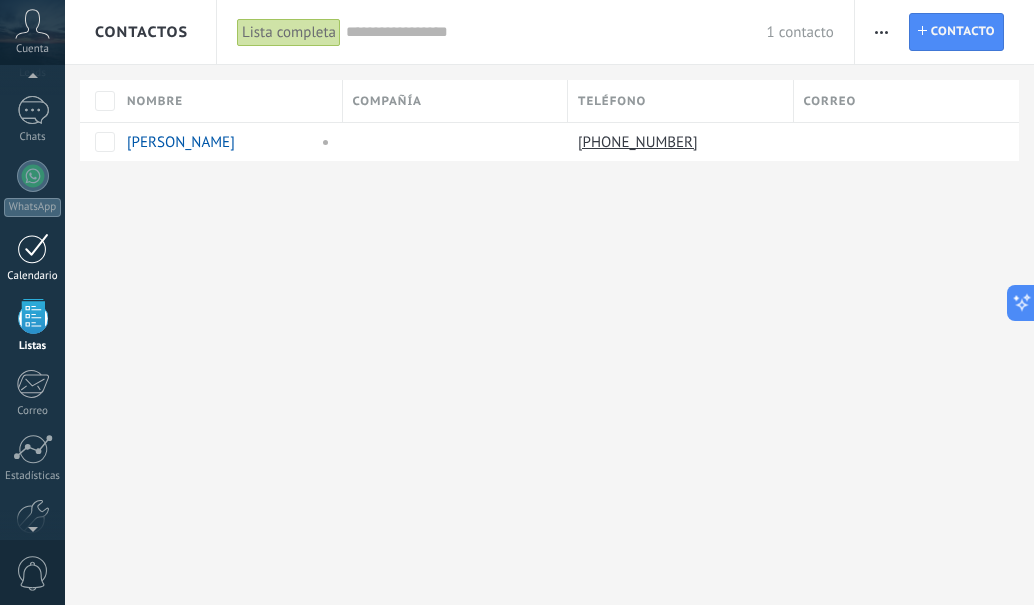 click on "Calendario" at bounding box center (32, 258) 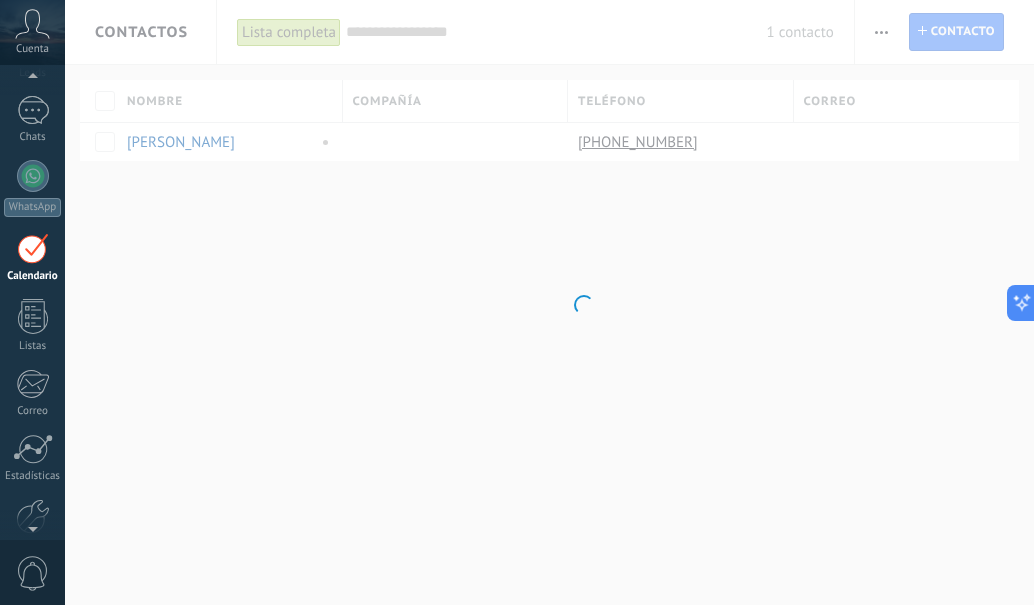 scroll, scrollTop: 58, scrollLeft: 0, axis: vertical 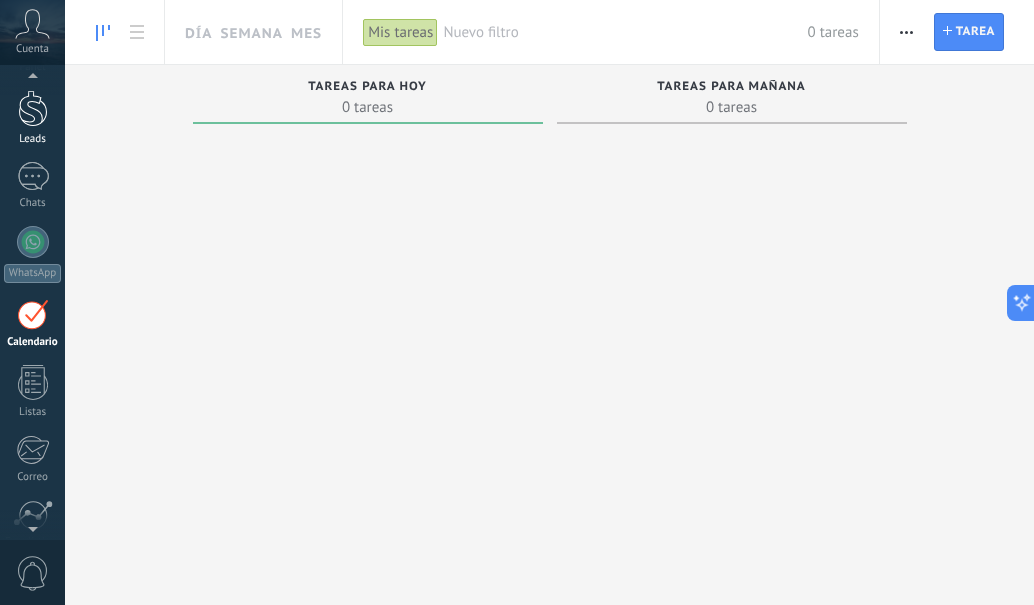 drag, startPoint x: 42, startPoint y: 188, endPoint x: 49, endPoint y: 134, distance: 54.451813 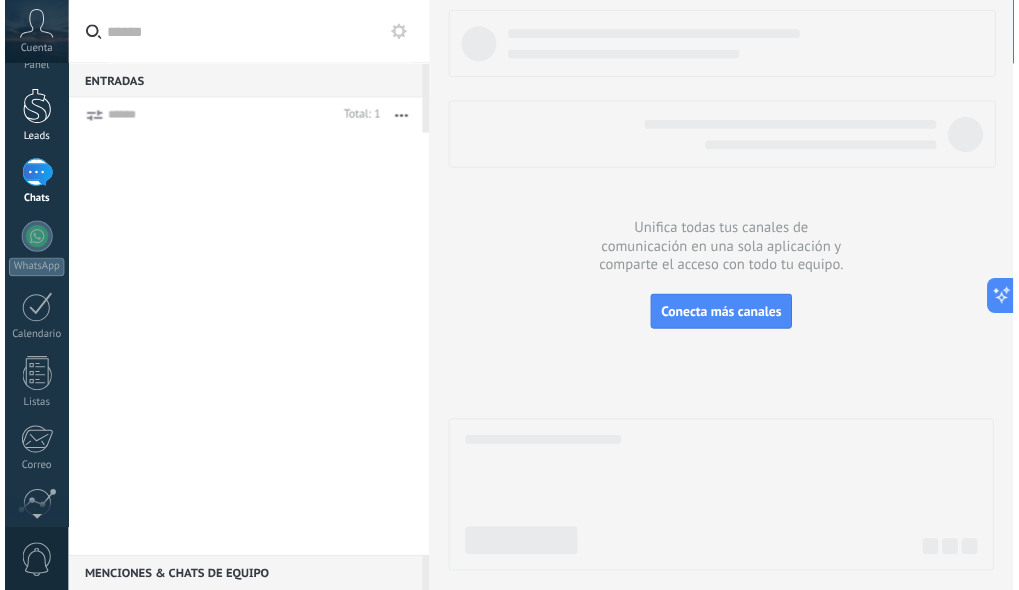 scroll, scrollTop: 0, scrollLeft: 0, axis: both 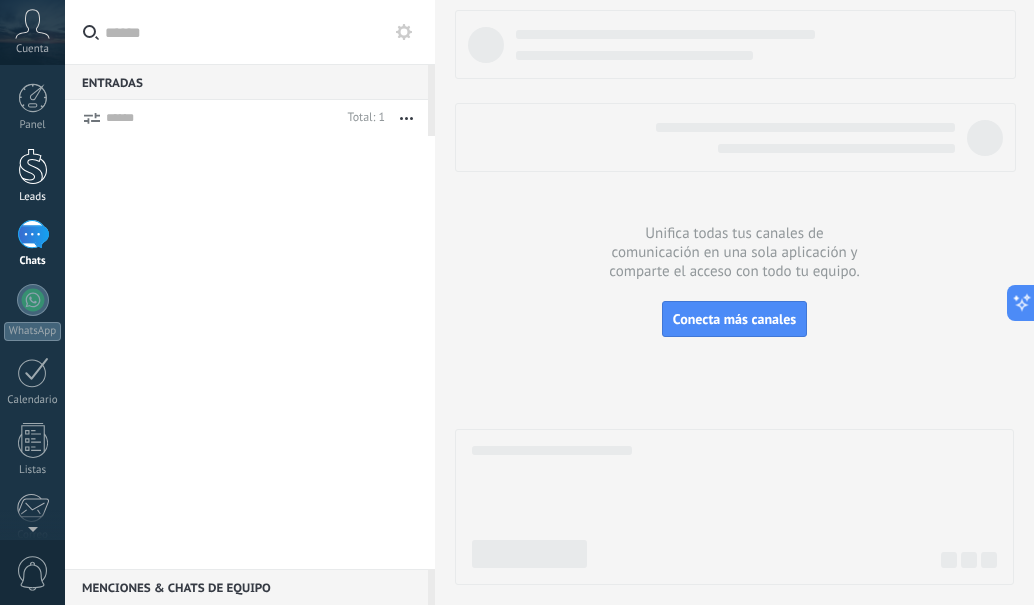 click at bounding box center (33, 98) 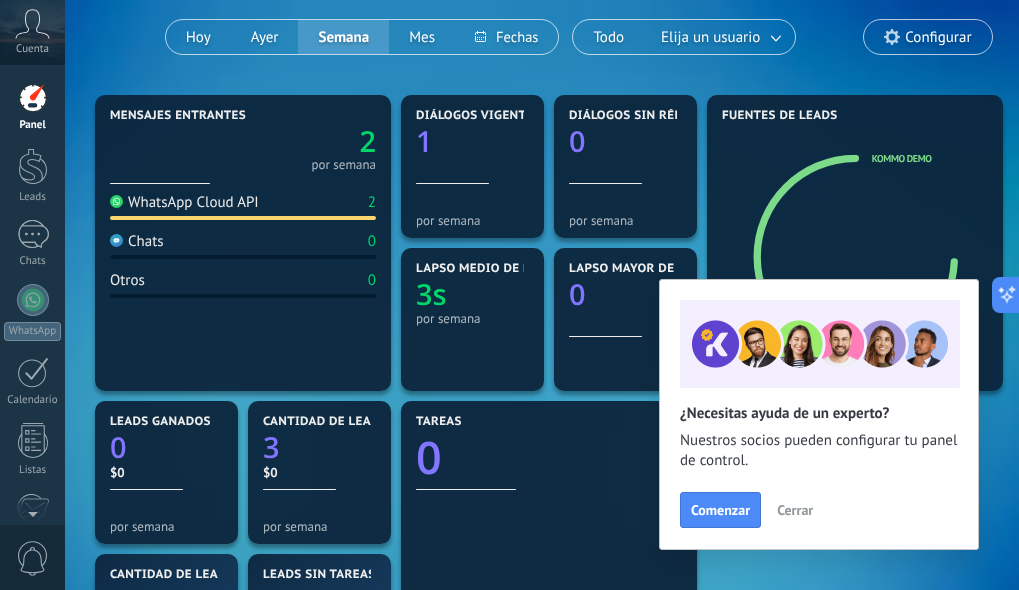 scroll, scrollTop: 200, scrollLeft: 0, axis: vertical 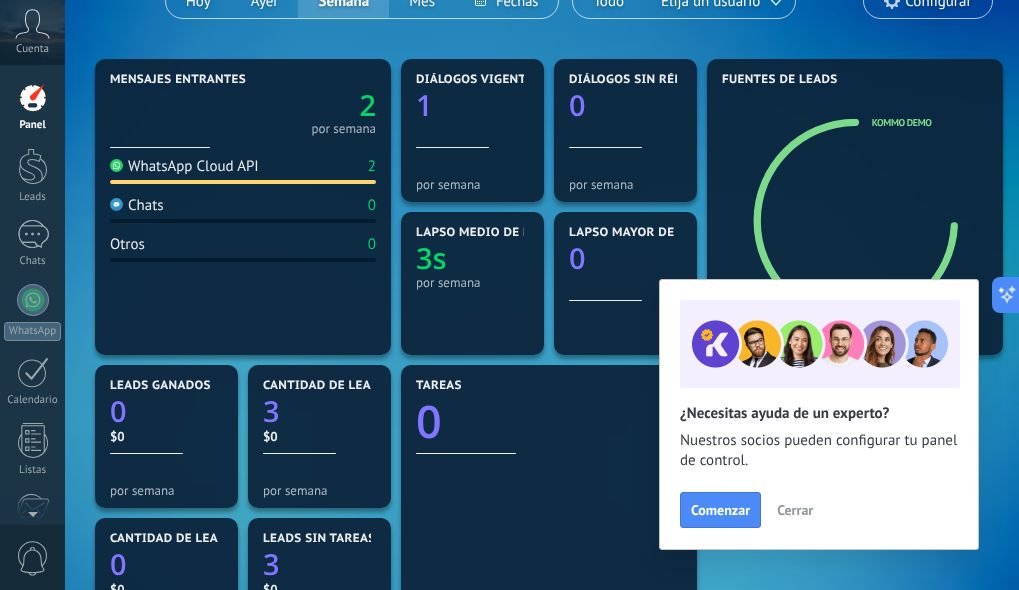 click on "Cerrar" at bounding box center [795, 510] 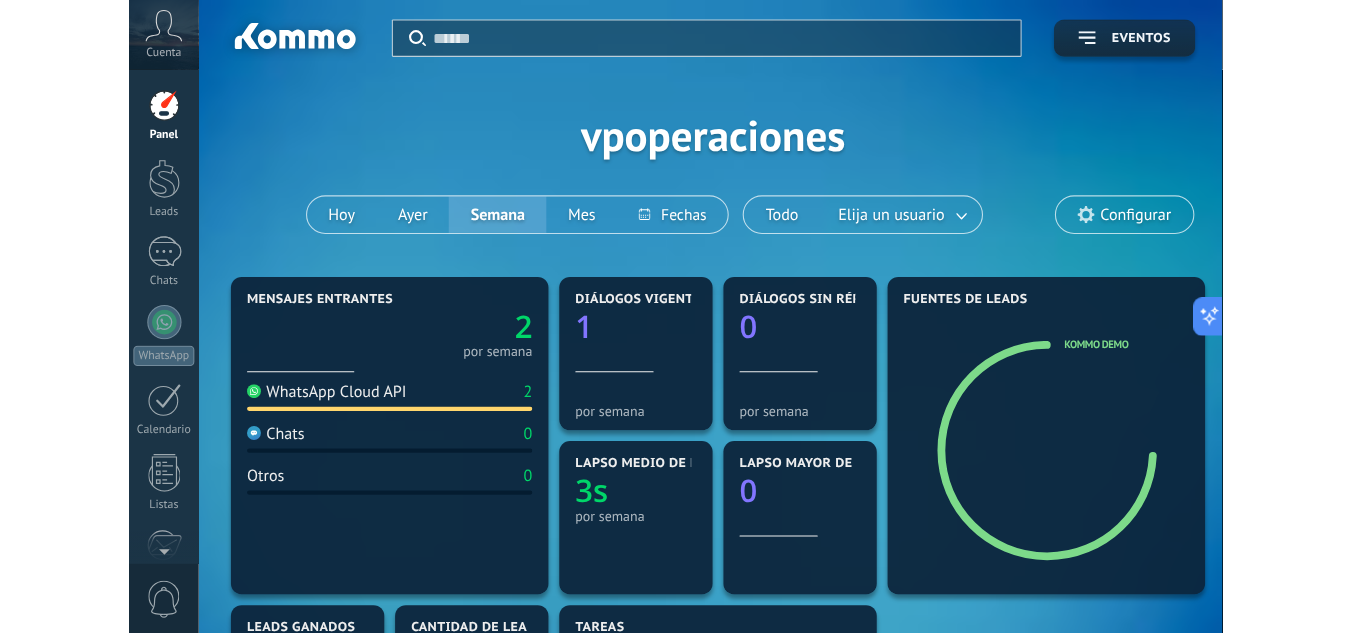 scroll, scrollTop: 0, scrollLeft: 0, axis: both 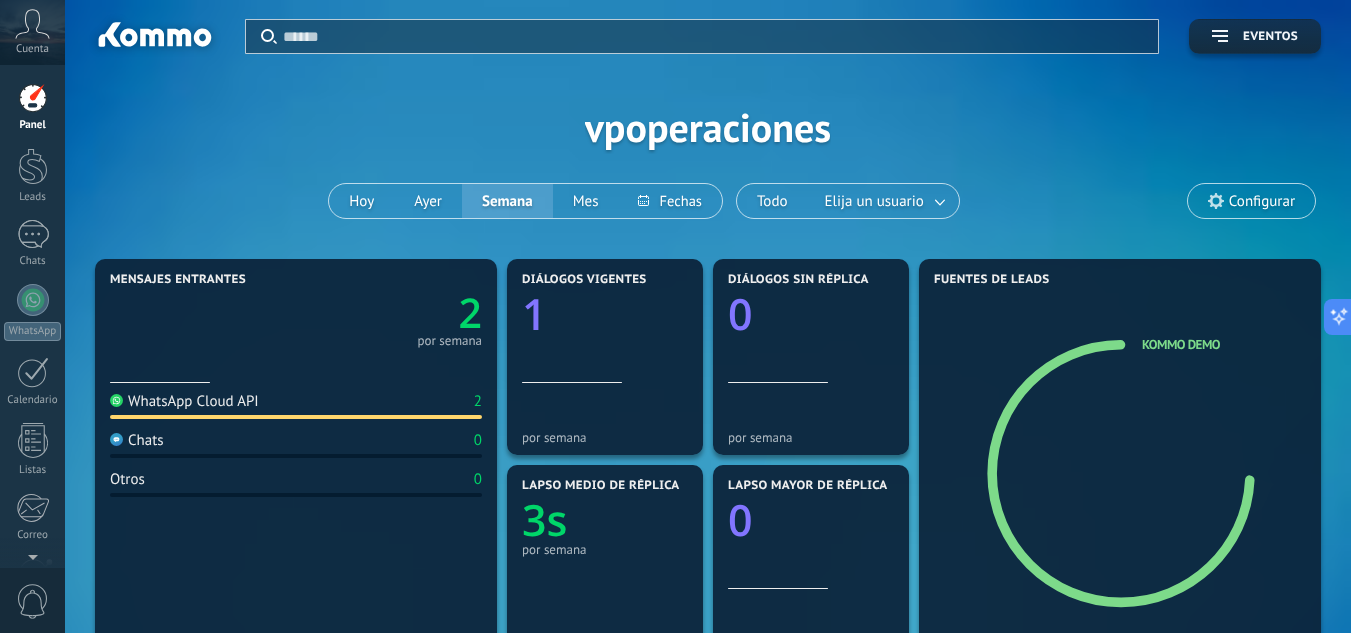 click on "Cuenta" at bounding box center [32, 32] 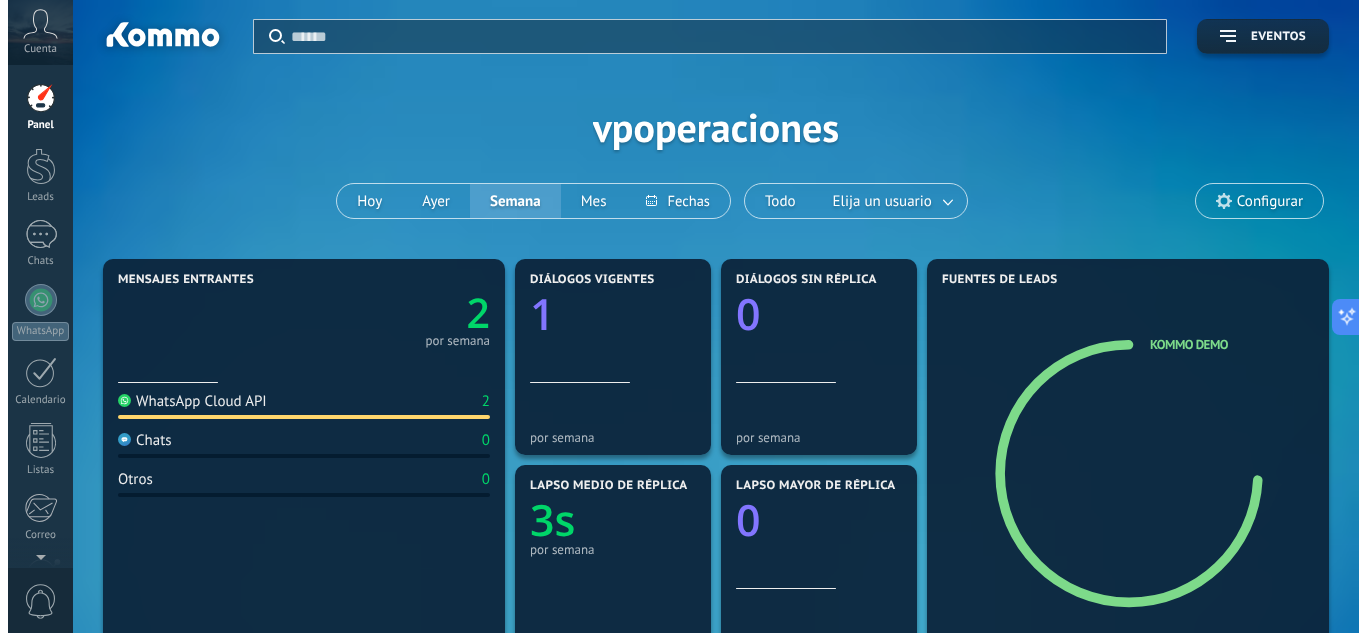 scroll, scrollTop: 0, scrollLeft: 0, axis: both 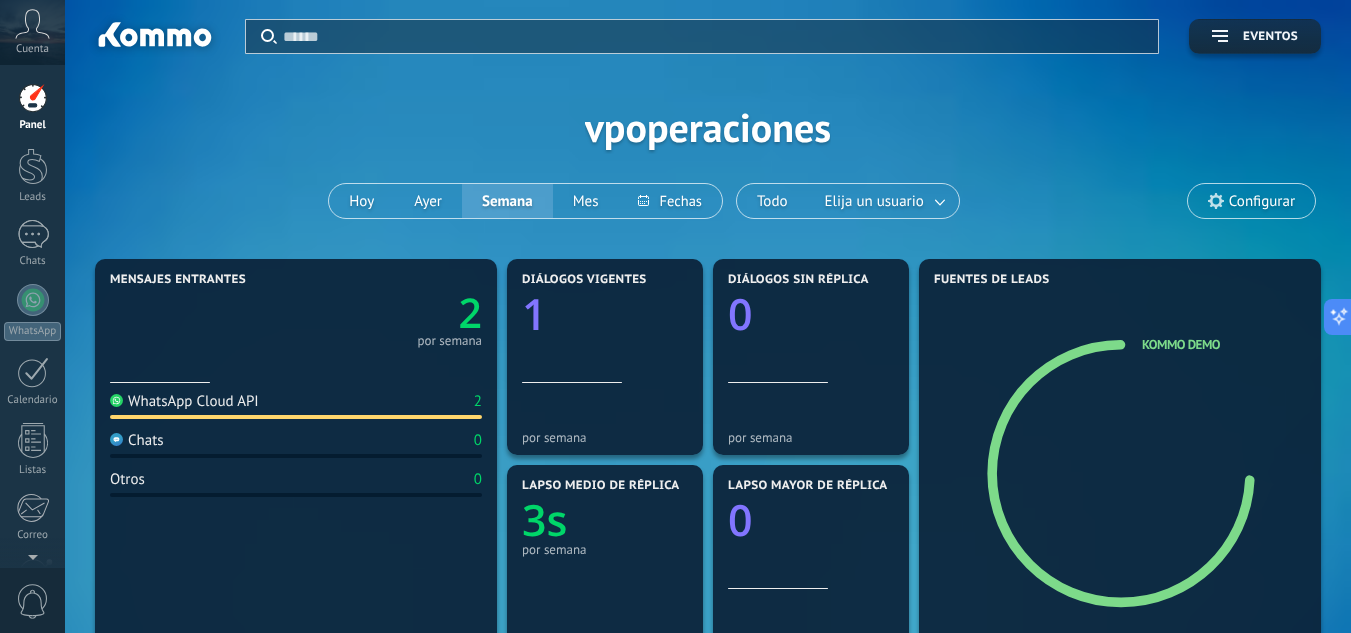 click on "Cuenta" at bounding box center [32, 32] 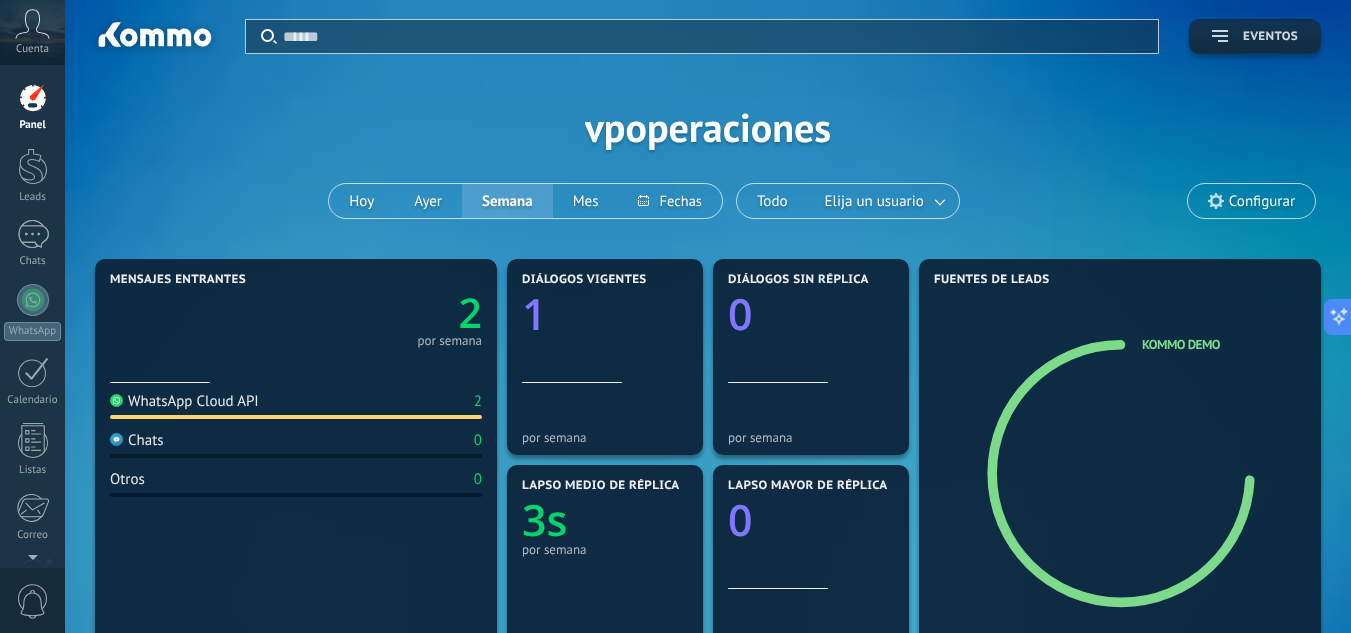 click on "Eventos" at bounding box center [1270, 37] 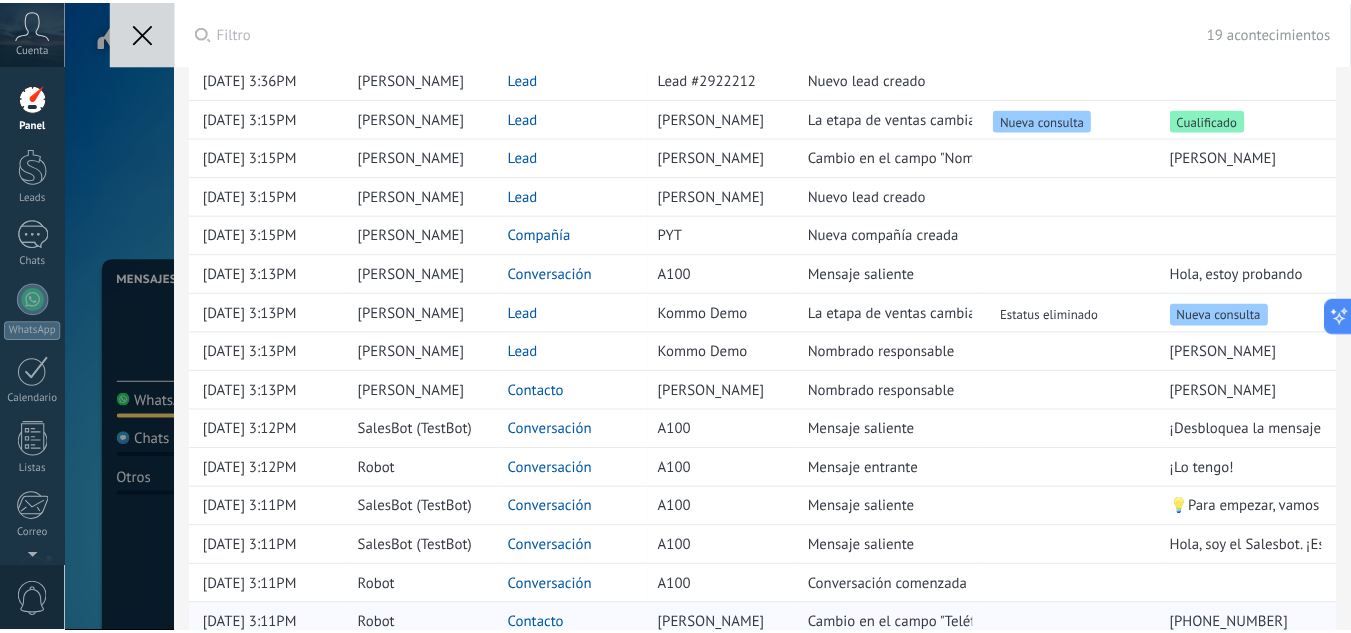 scroll, scrollTop: 0, scrollLeft: 0, axis: both 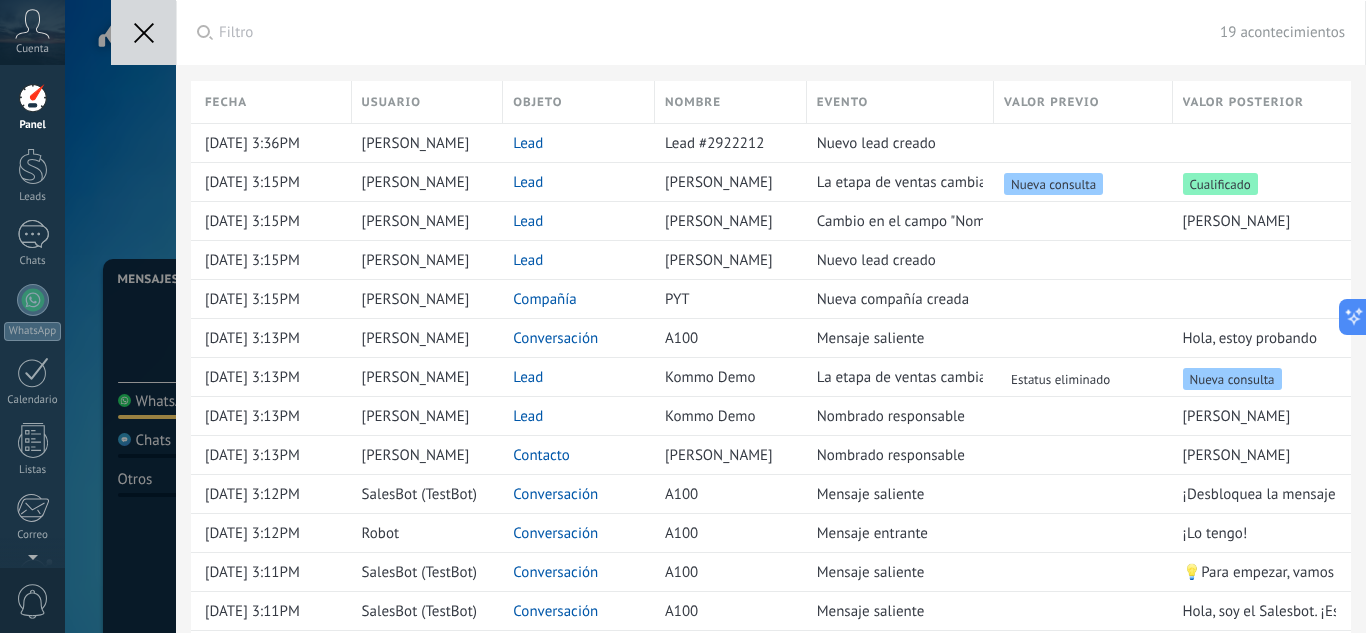 click on "Aplicar Filtro 19  acontecimientos Todos los eventos Mis eventos Eventos [PERSON_NAME][DATE] Eventos de [DATE] Eventos del mes pasado Guardar Todo el tiempo Todo el tiempo [DATE] [DATE] Últimos  ** 30  dias Esta semana La última semana Este mes El mes pasado Este trimestre Este año Seleccionar todo Leads Contactos Compañías Conversaciones Todo objetos Tipos de eventos Seleccionar todo Limpiar Nuevo contacto creado Campo cambiado / Método de pago Campo cambiado / Descuento Campo cambiado / Razón de pérdida Campo cambiado / Pago Campo cambiado / Unit Campo cambiado Usuario responsable cambiado Contacto vinculado Mensaje entrante Mensaje saliente Nuevo lead creado La etapa de ventas cambiada Lead vinculado Nueva compañía creada Compañía vinculada Conversación comenzada OK Cancelar Aplicar Restablecer Fecha Usuario Objeto Nombre Evento Valor previo Valor posterior [DATE] 3:36PM [PERSON_NAME] Lead Lead #2922212 Nuevo lead creado     [DATE] 3:15PM [PERSON_NAME] Lead [PERSON_NAME] La etapa de ventas cambiada Nueva consulta" at bounding box center (715, 316) 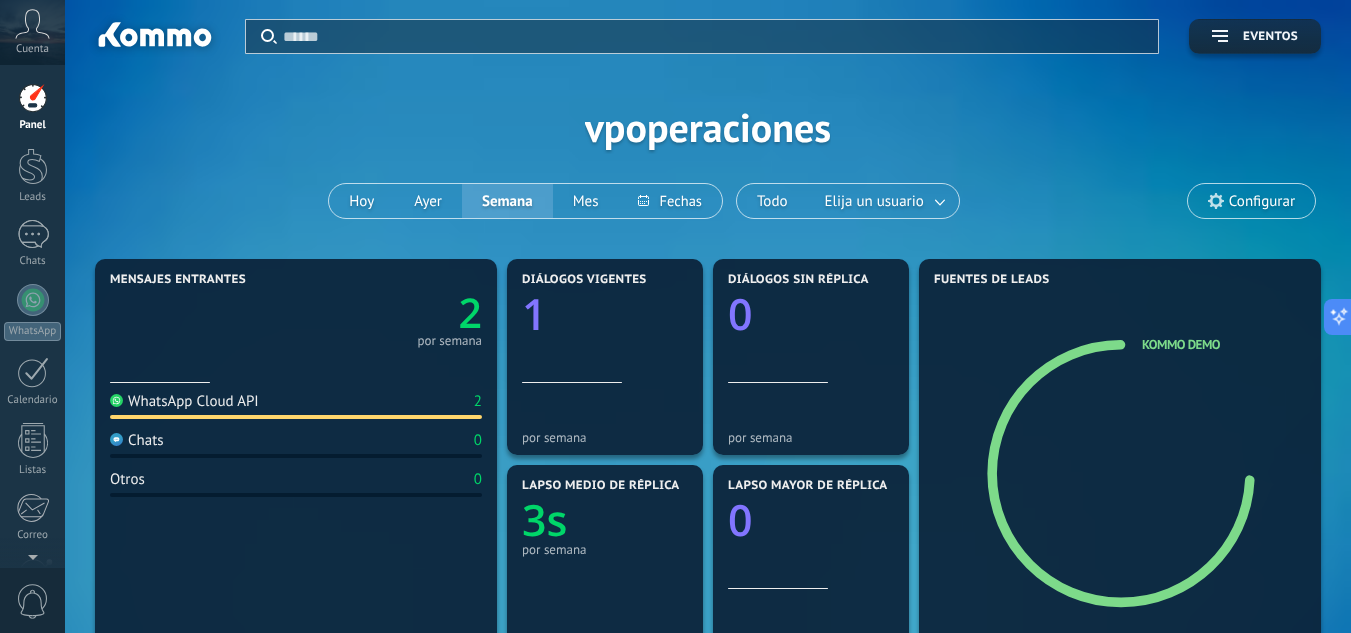 click 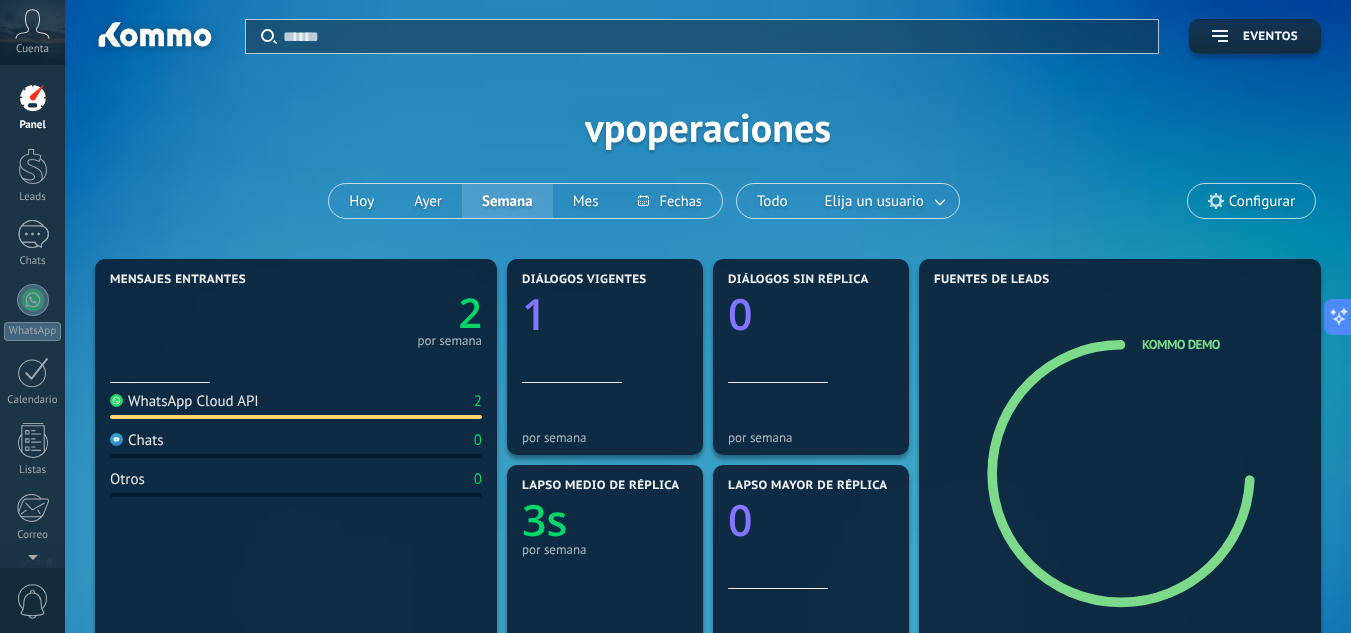 click on "Configurar" at bounding box center [1262, 201] 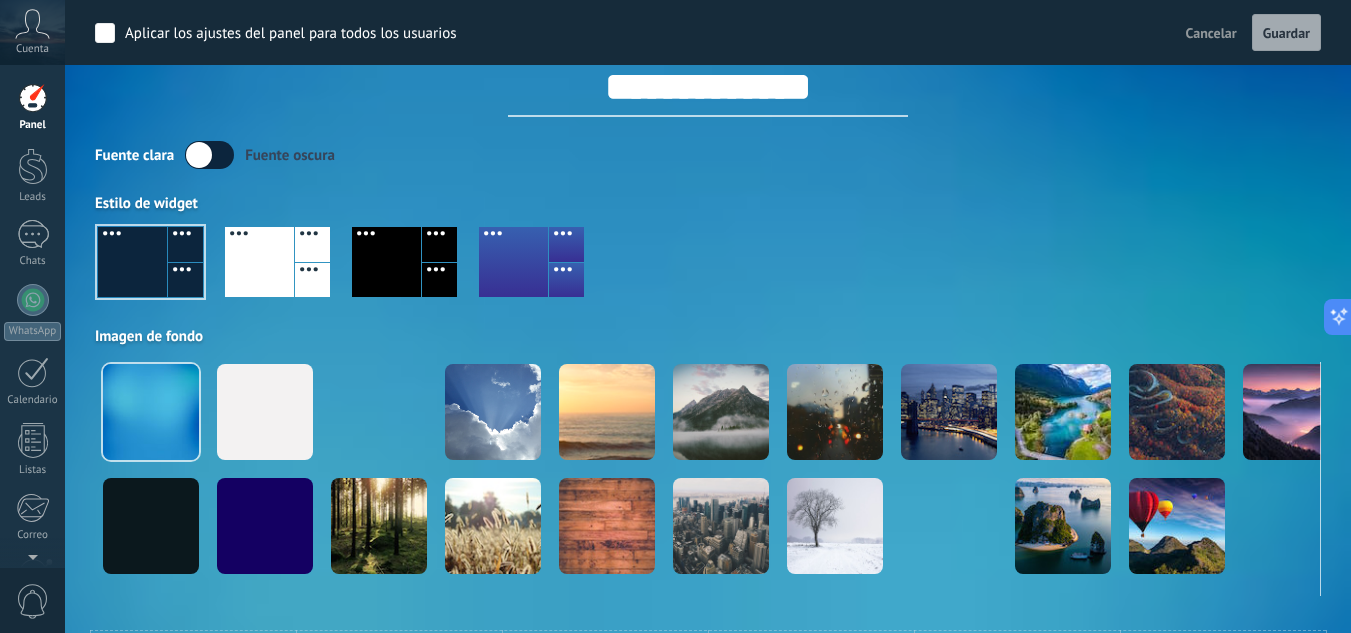 scroll, scrollTop: 0, scrollLeft: 0, axis: both 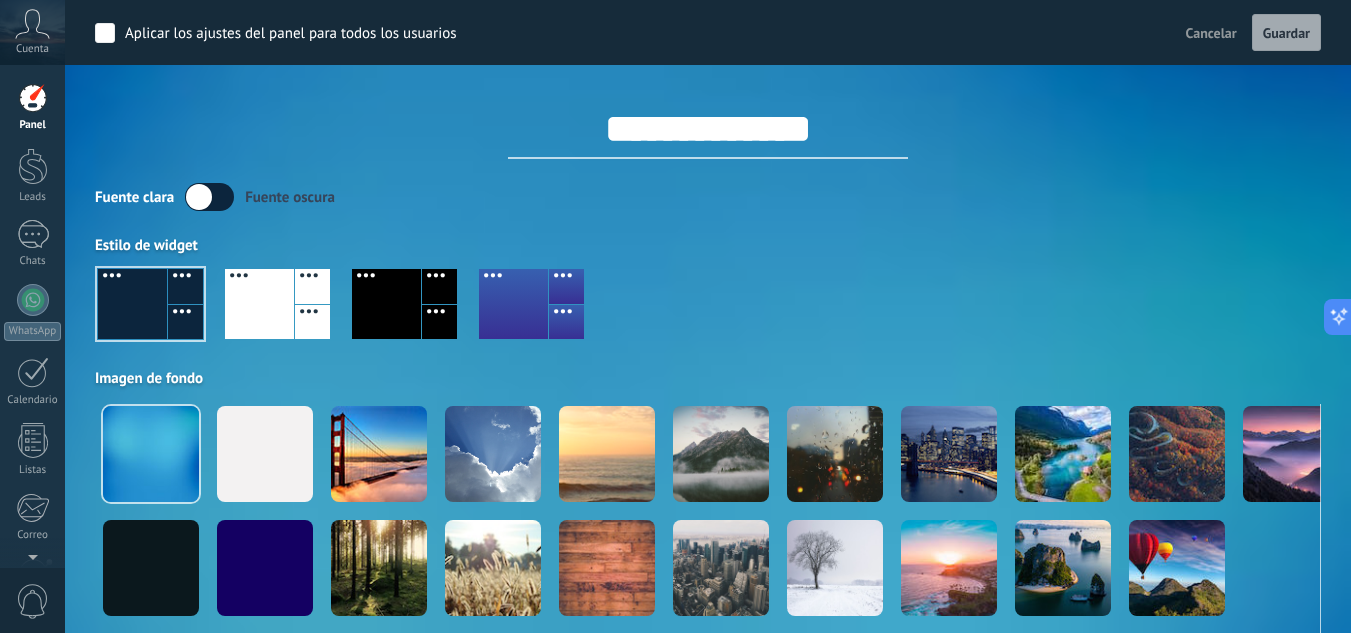 click on "Aplicar los ajustes del panel para todos los usuarios" at bounding box center [291, 34] 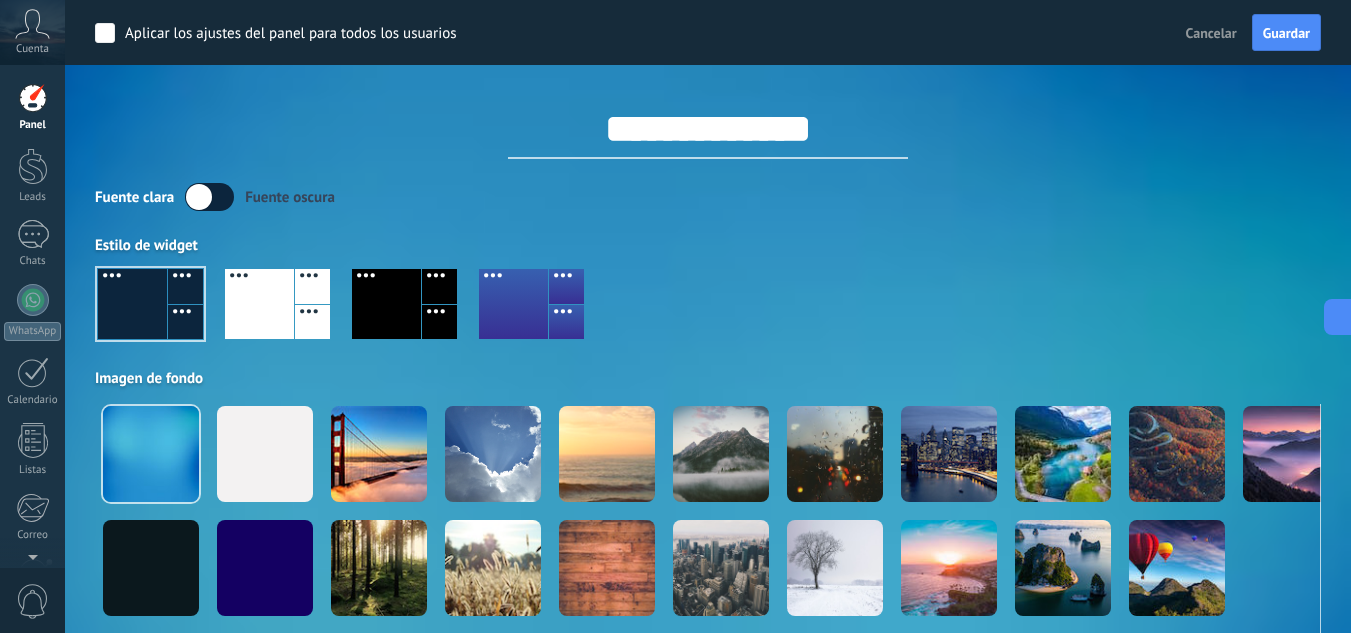 click on "Cancelar" at bounding box center (1211, 33) 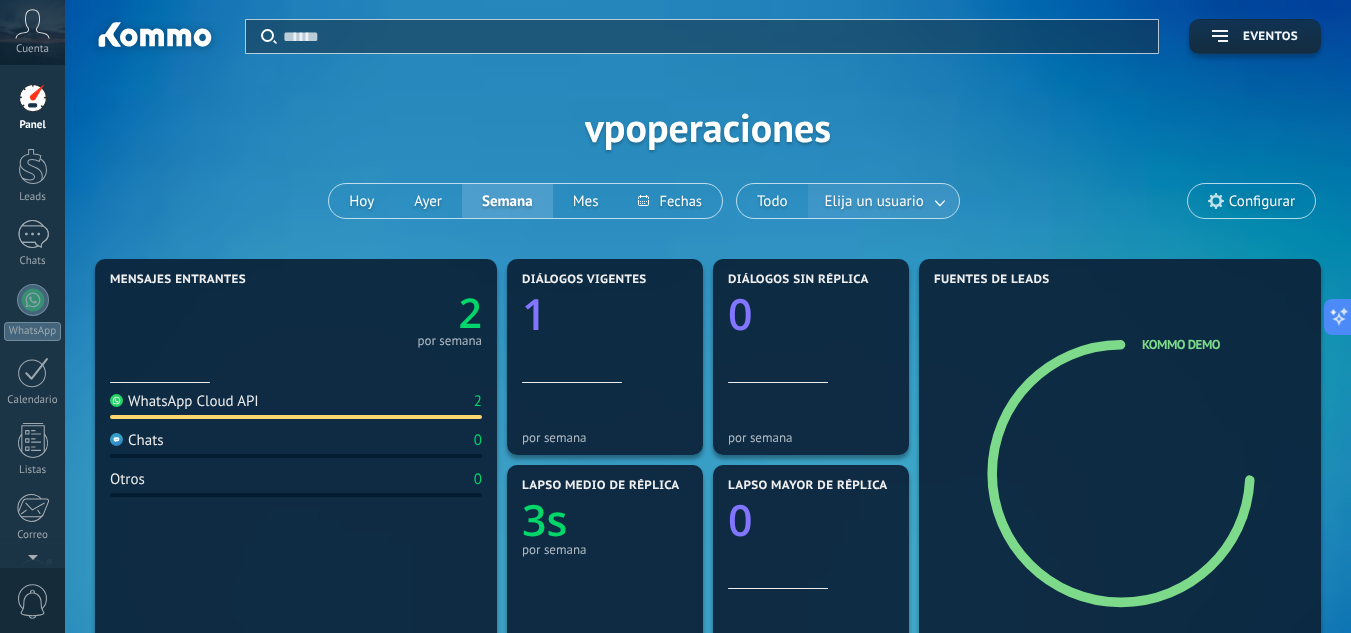 click at bounding box center [941, 201] 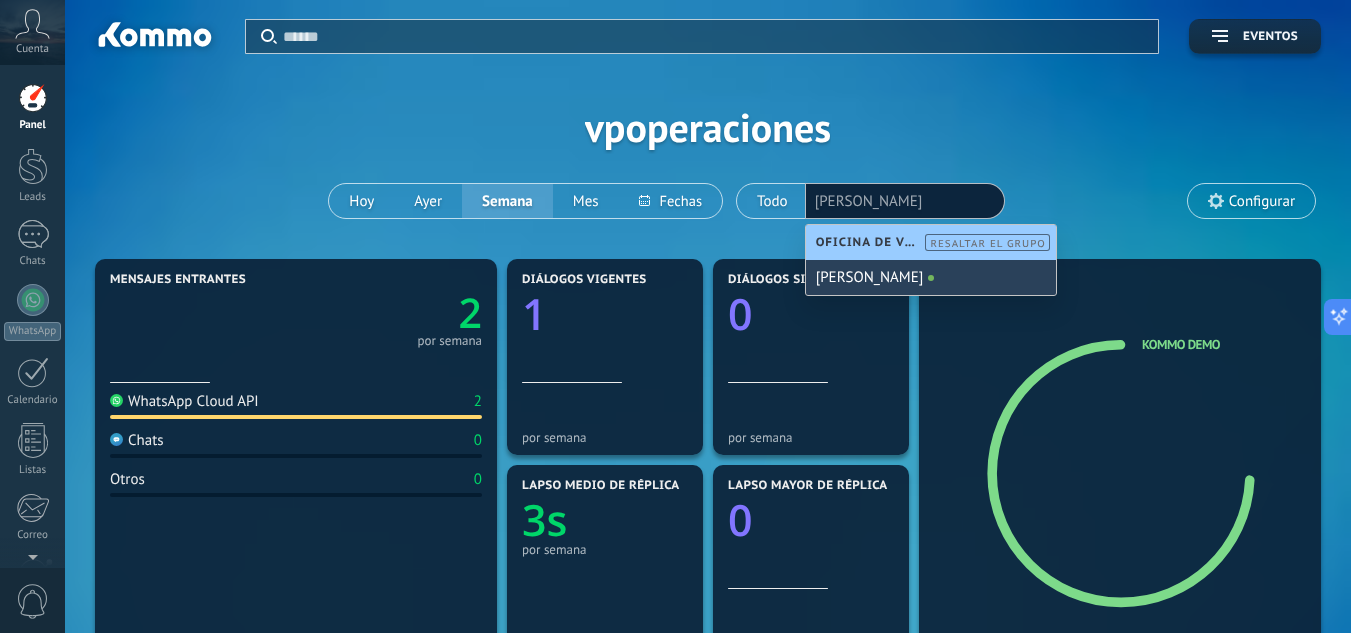 click on "[PERSON_NAME]" at bounding box center [931, 277] 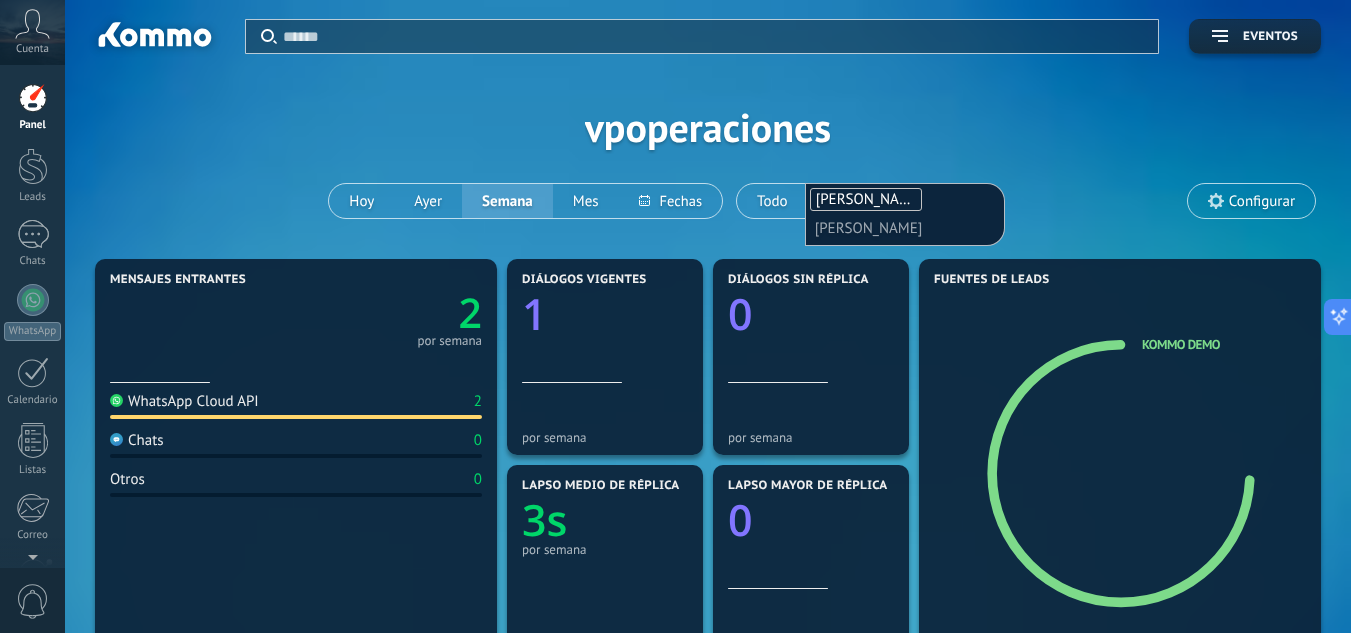 click on "Aplicar Eventos vpoperaciones [DATE] [DATE] Semana Mes Todo Elija un usuario [PERSON_NAME] PYT [PERSON_NAME] PYT Configurar" at bounding box center (708, 127) 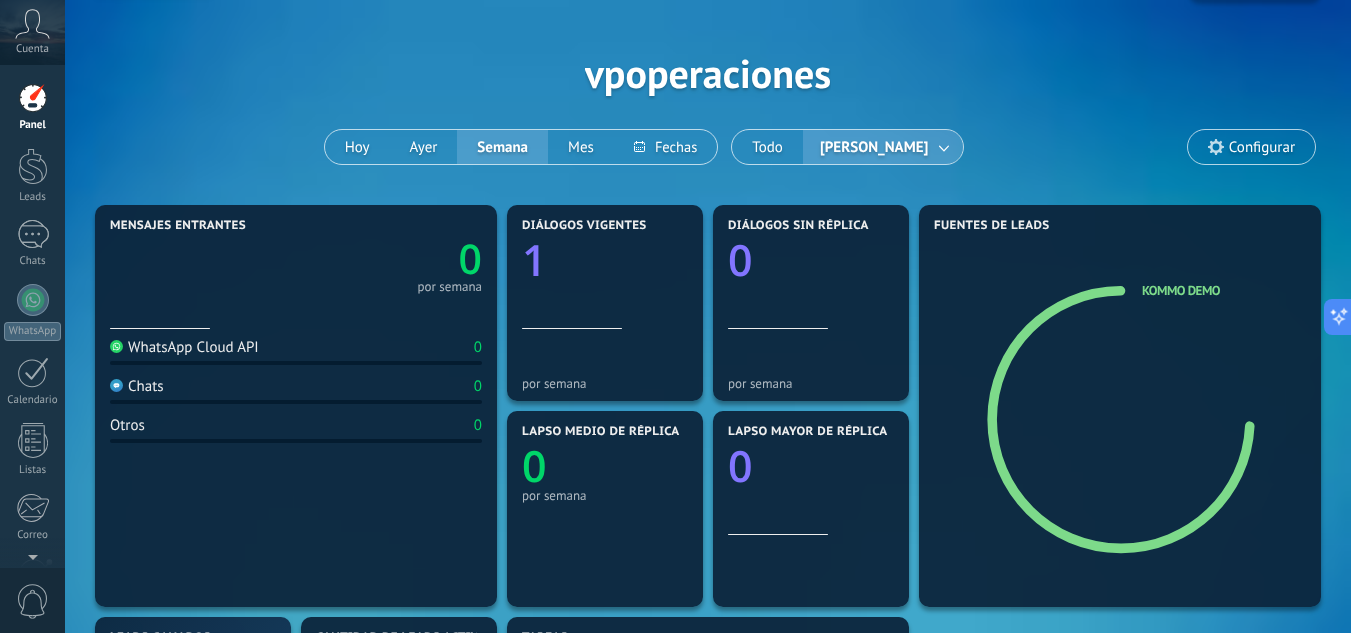 scroll, scrollTop: 0, scrollLeft: 0, axis: both 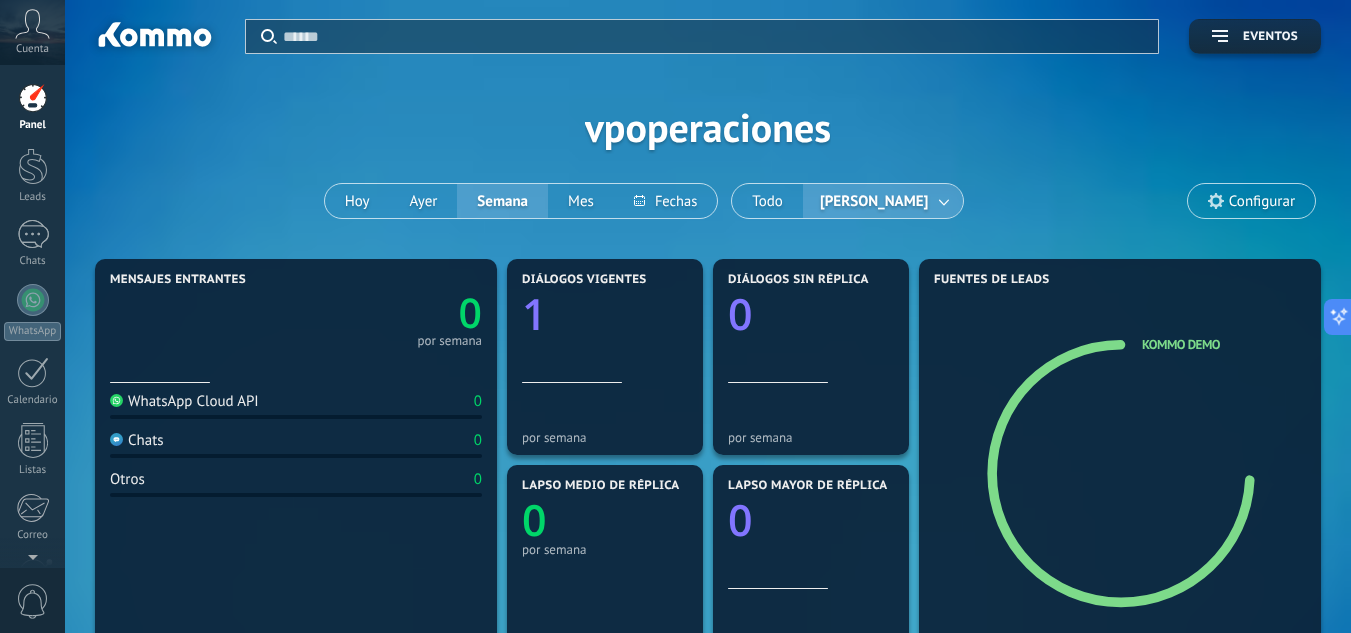 click on "Configurar" at bounding box center (1262, 201) 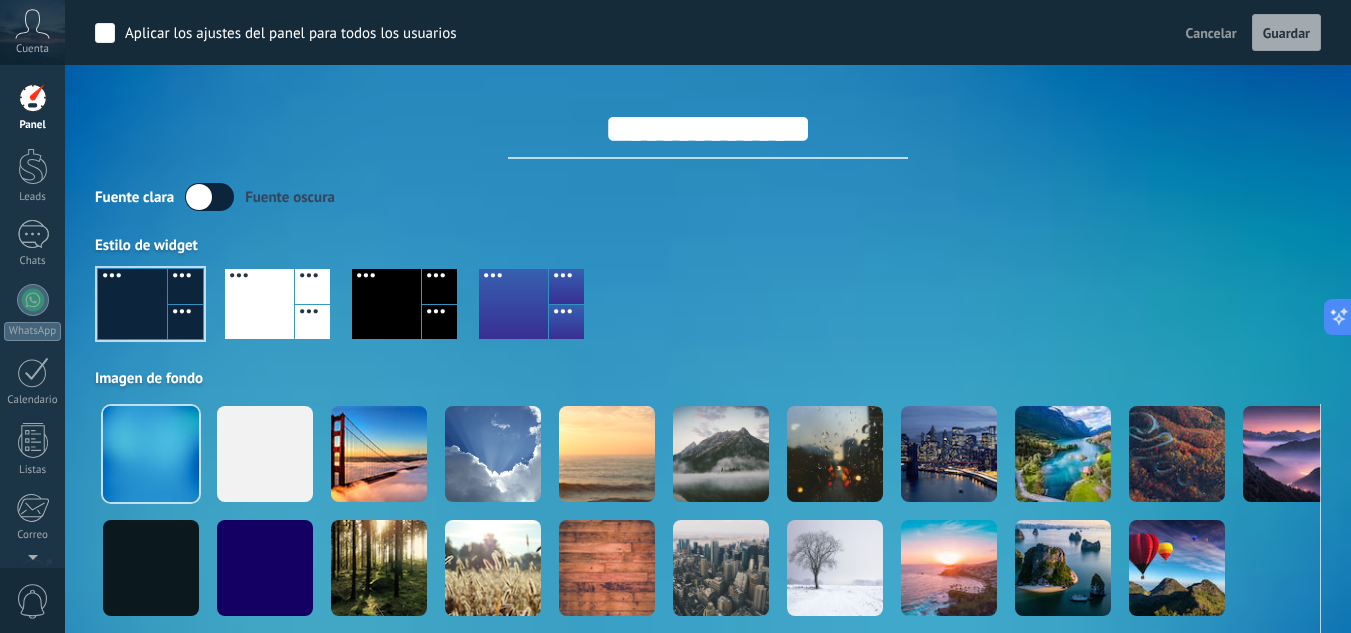 click on "Panel" at bounding box center (32, 107) 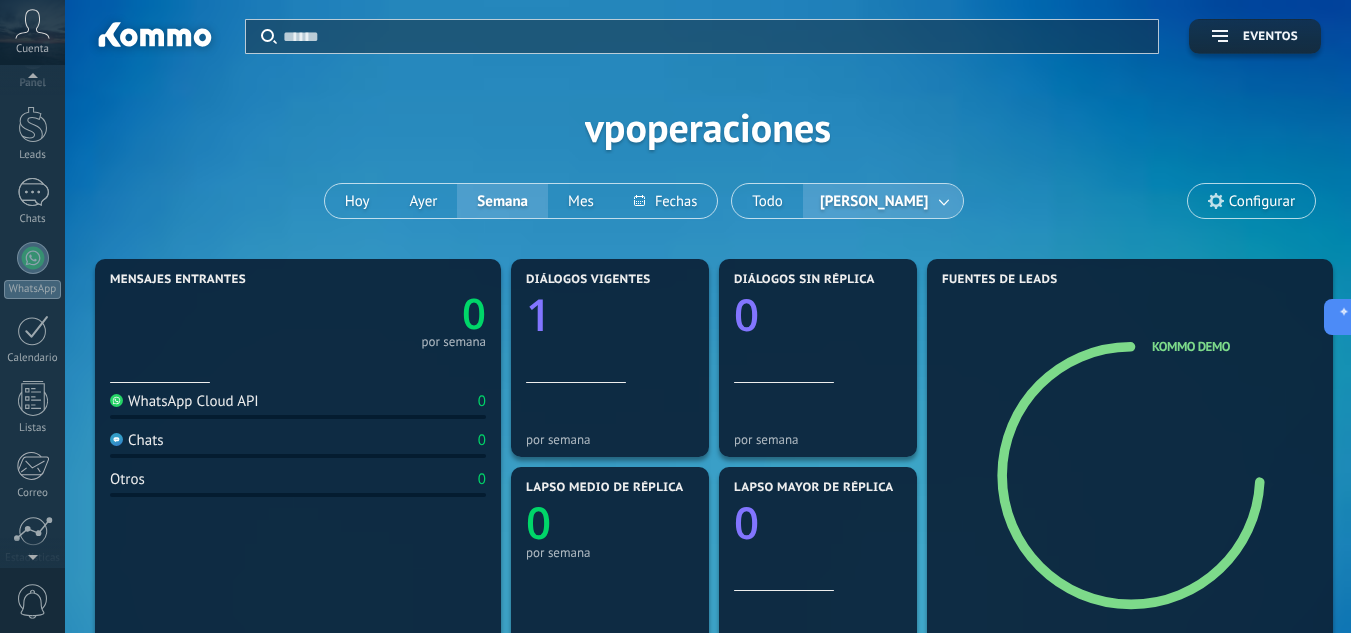 scroll, scrollTop: 0, scrollLeft: 0, axis: both 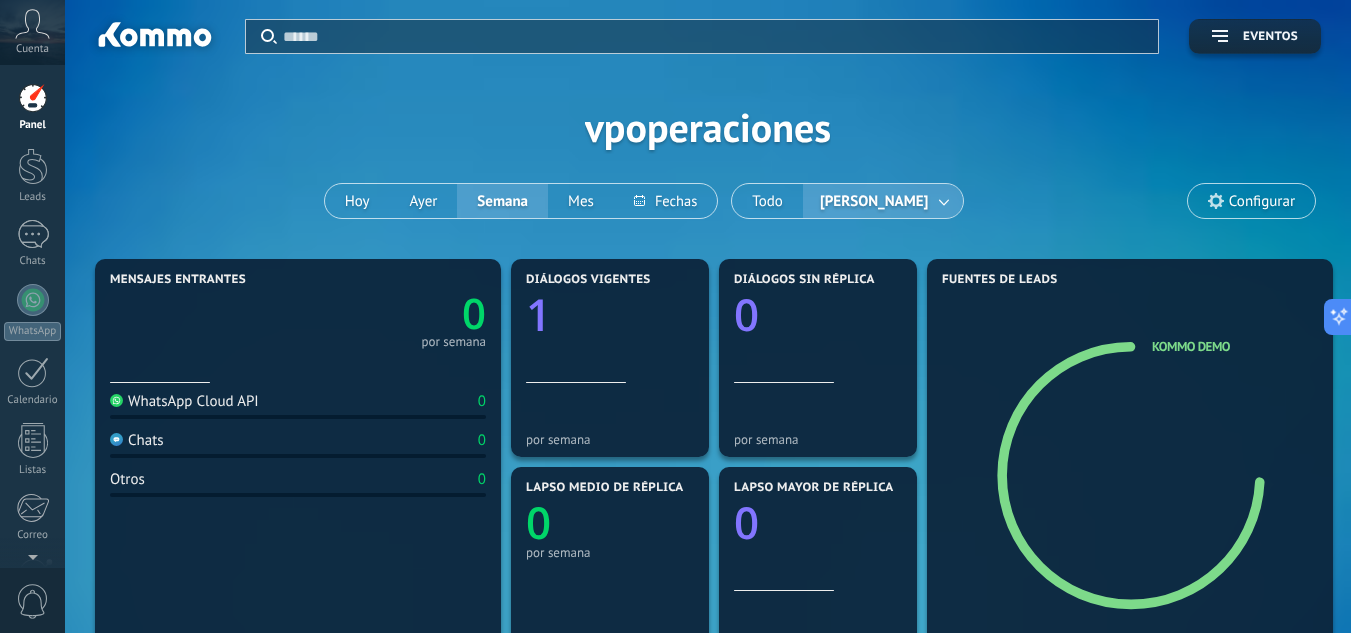 click on "Cuenta" at bounding box center (32, 49) 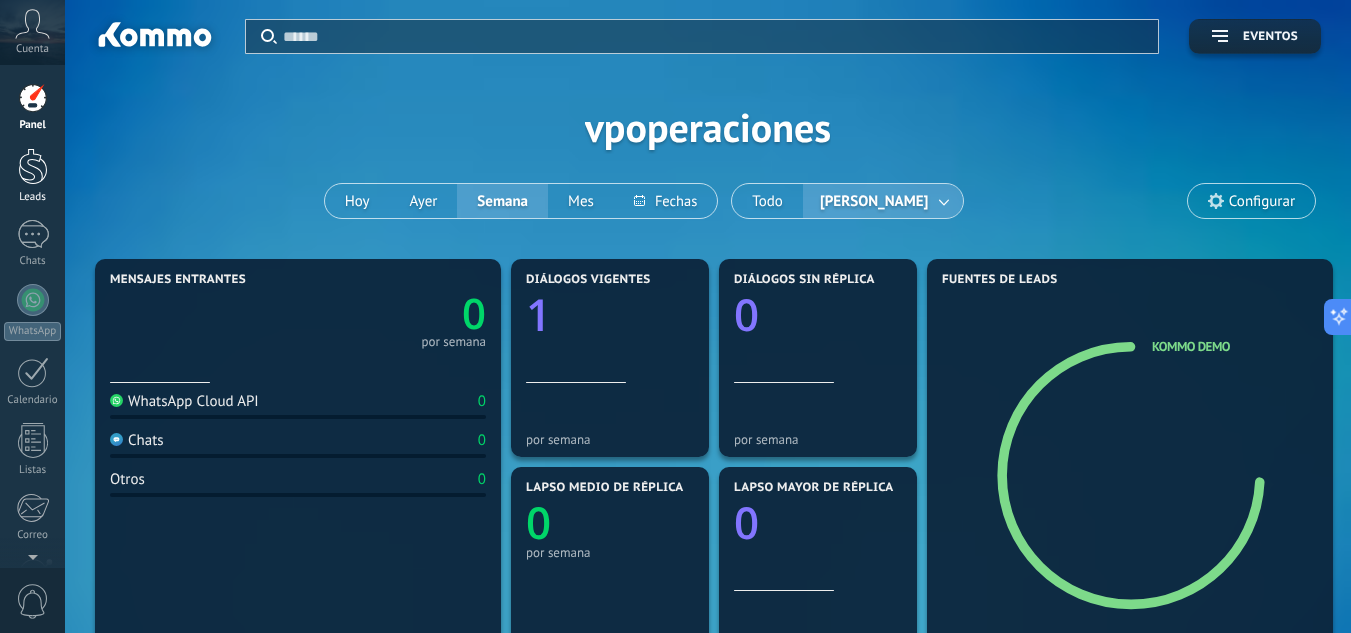 click at bounding box center [33, 166] 